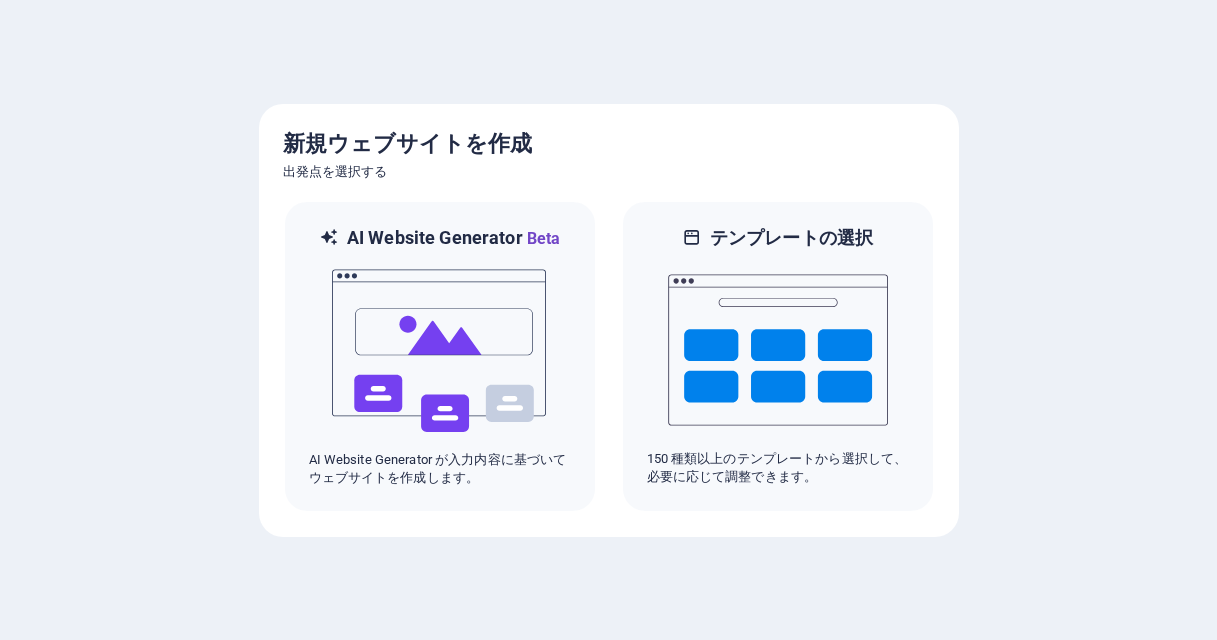 scroll, scrollTop: 0, scrollLeft: 0, axis: both 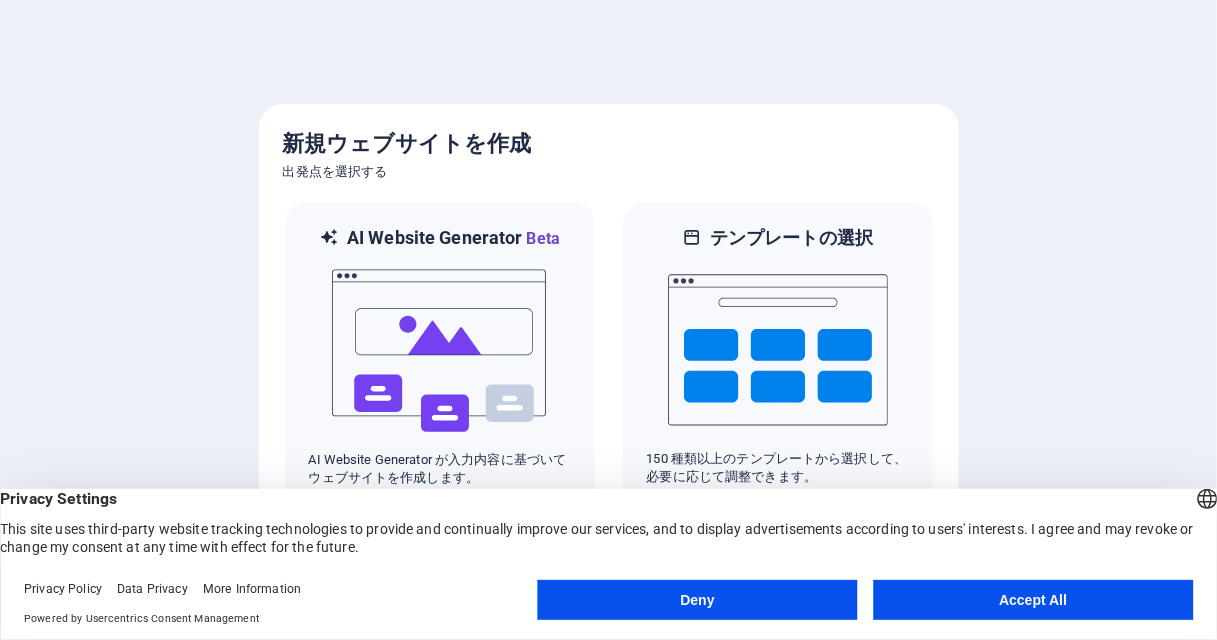 click on "Deny" at bounding box center (698, 600) 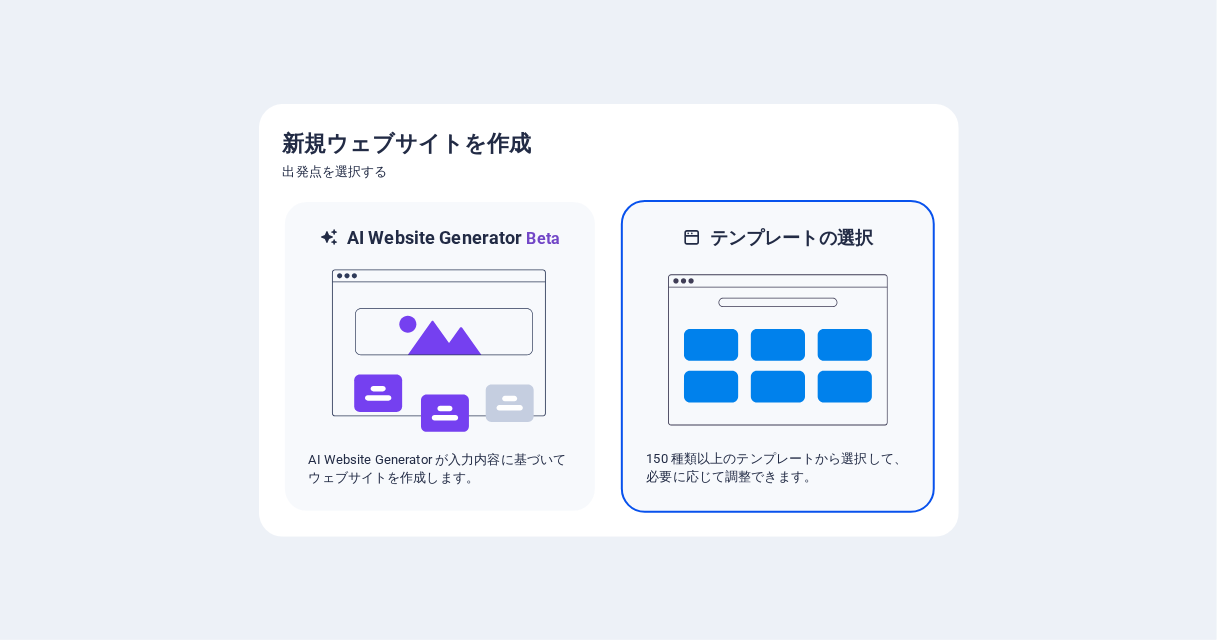 click at bounding box center [778, 350] 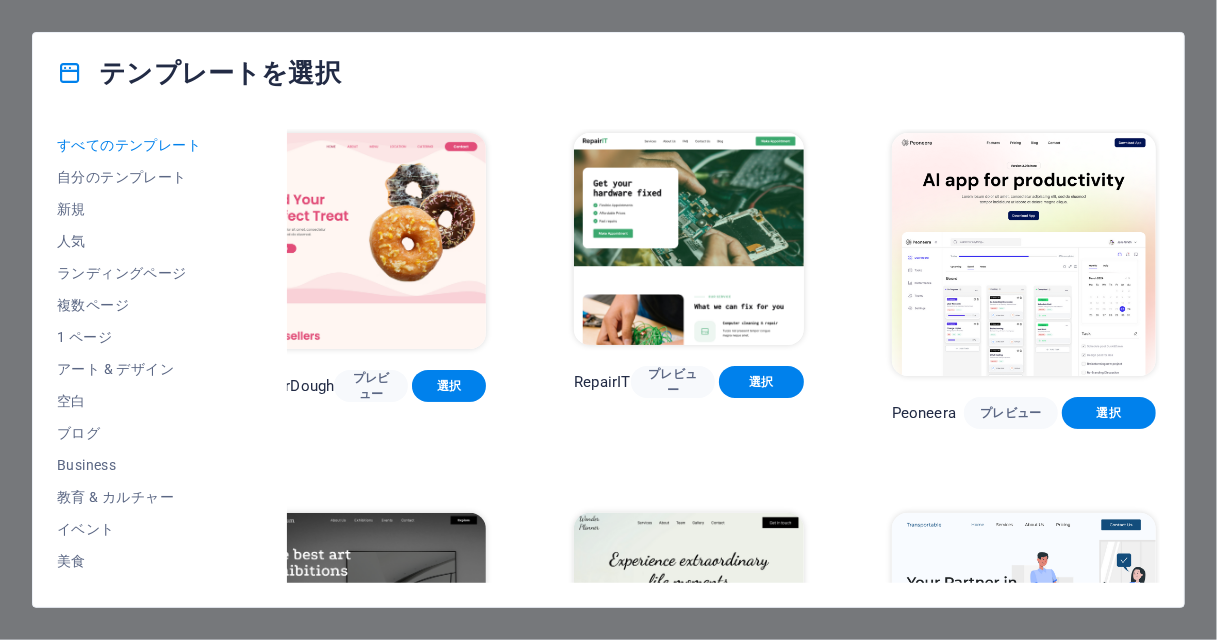 scroll, scrollTop: 0, scrollLeft: 0, axis: both 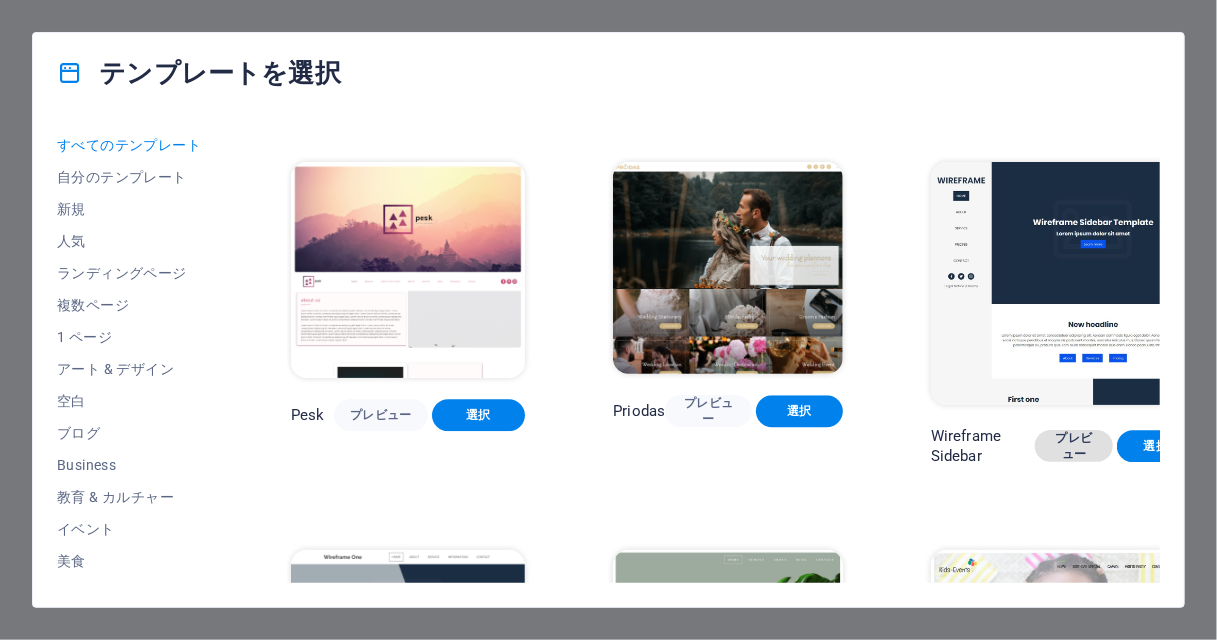 click on "プレビュー" at bounding box center (1074, 446) 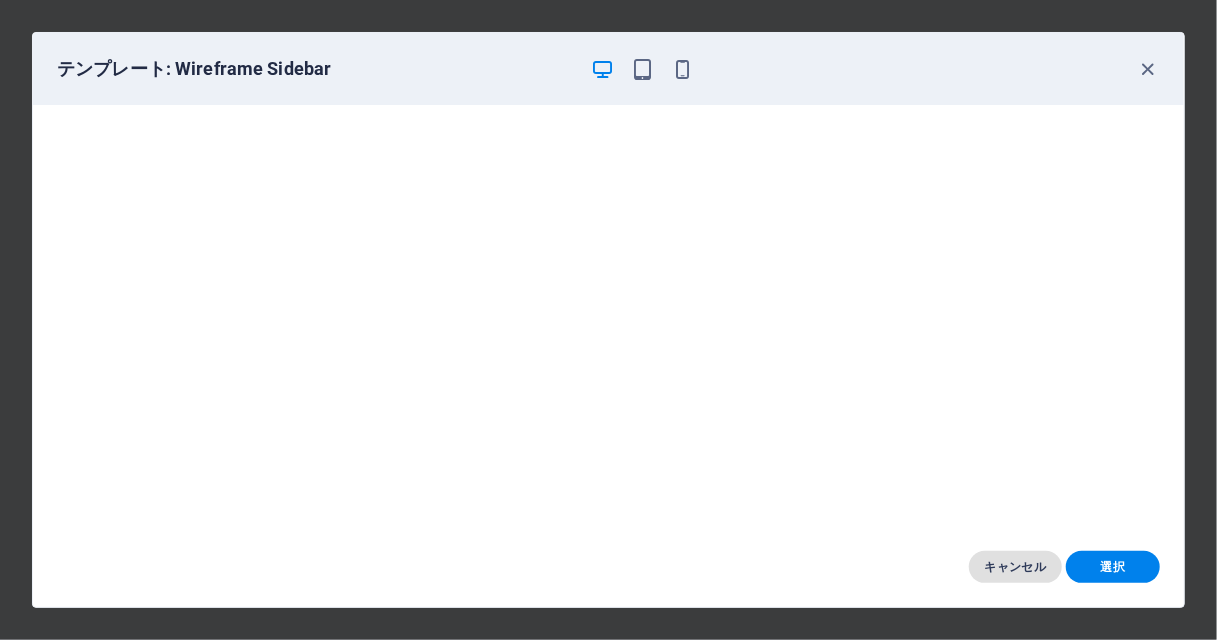 click on "キャンセル" at bounding box center (1016, 567) 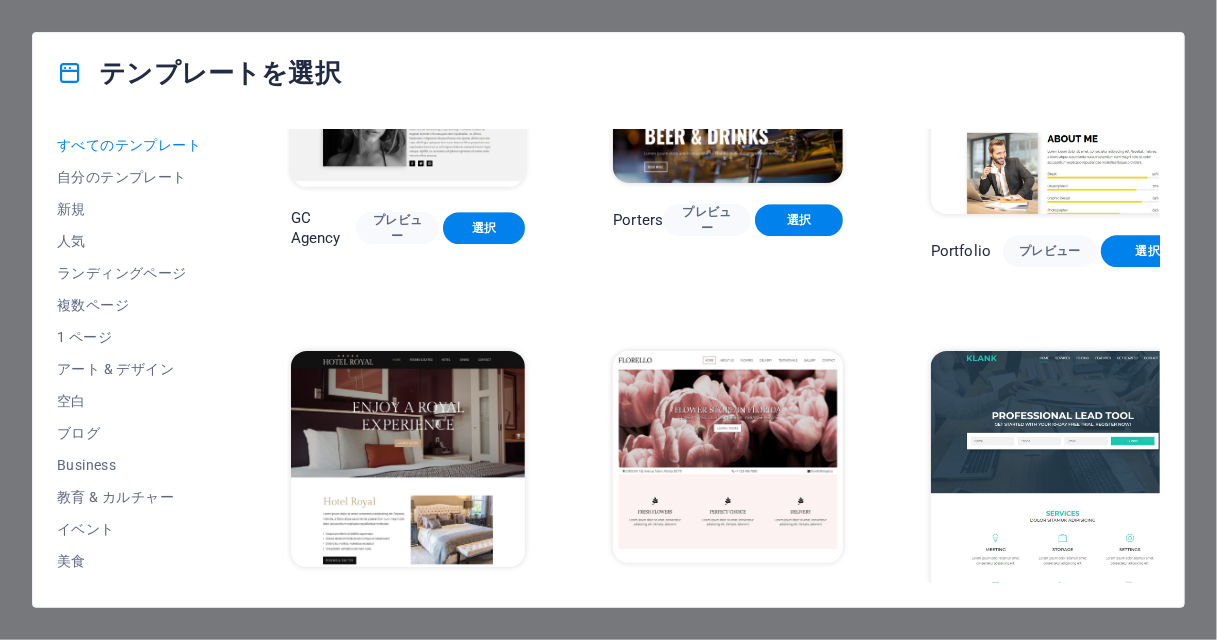 scroll, scrollTop: 14000, scrollLeft: 0, axis: vertical 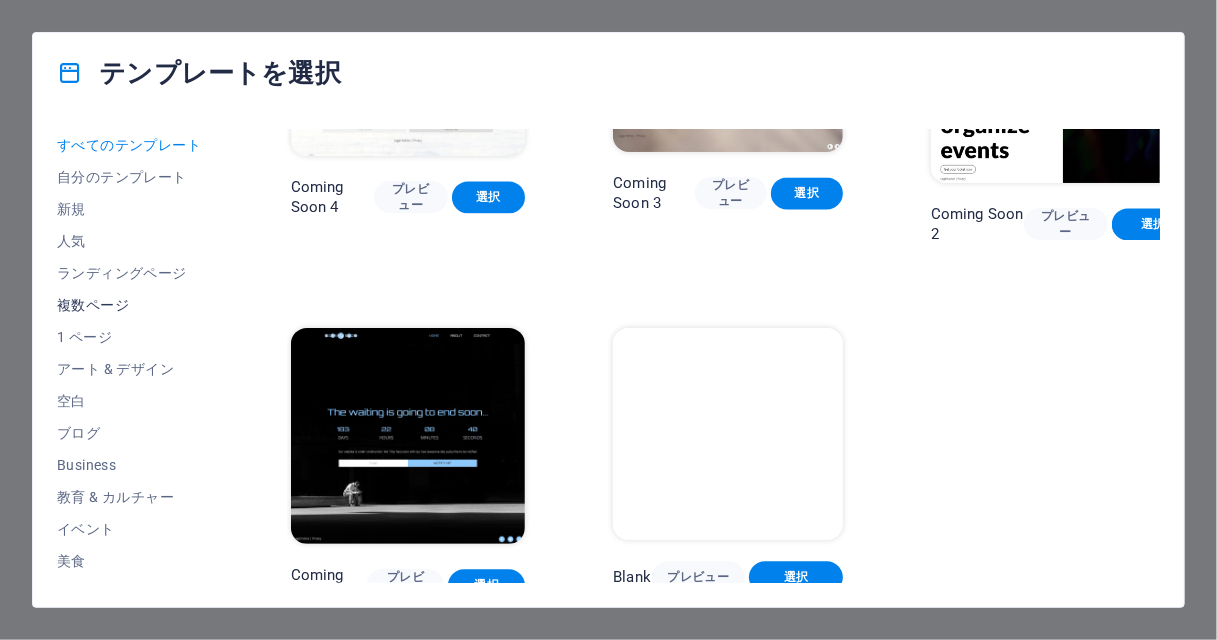 click on "複数ページ" at bounding box center (130, 305) 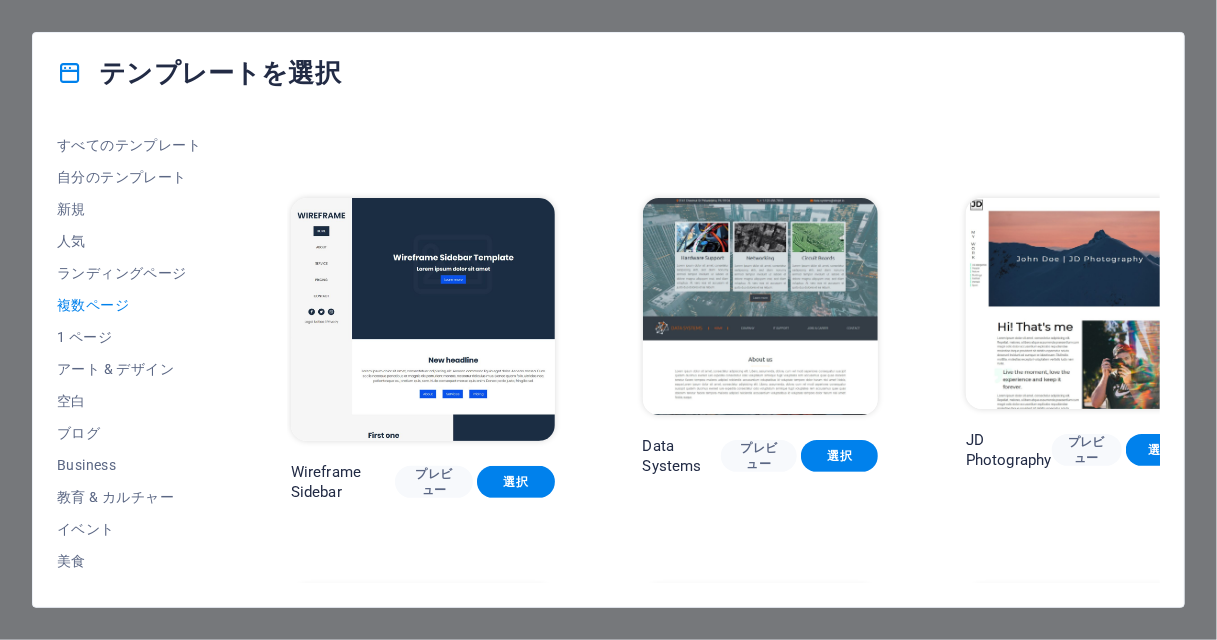 scroll, scrollTop: 3800, scrollLeft: 0, axis: vertical 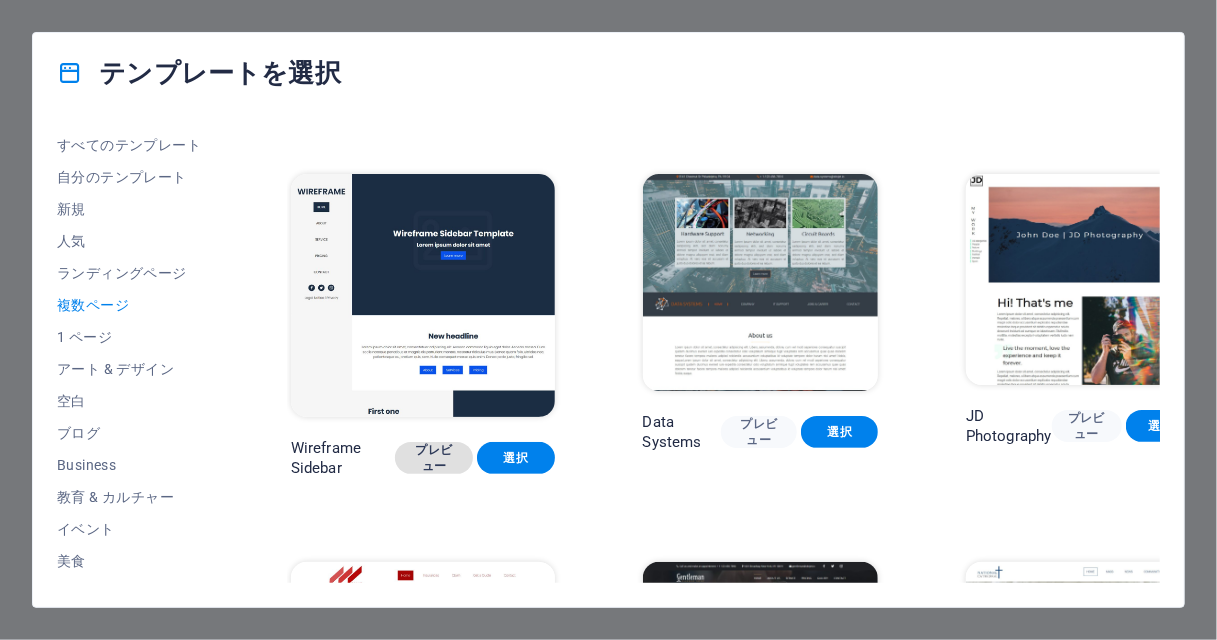 click on "プレビュー" at bounding box center [434, 458] 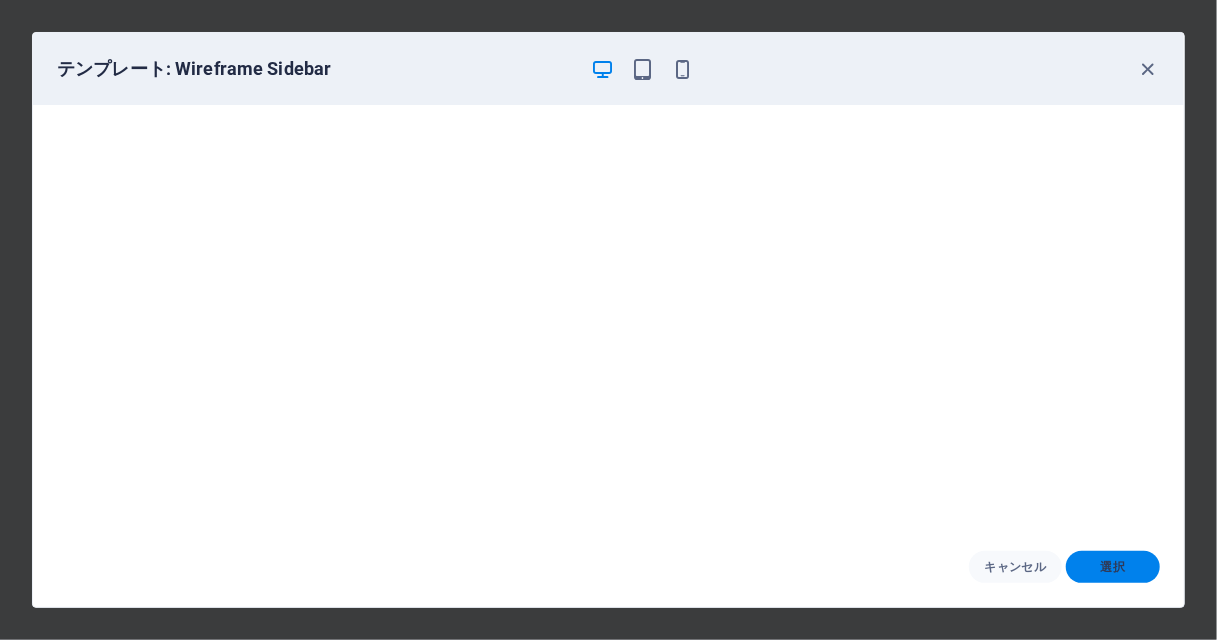 click on "選択" at bounding box center [1113, 567] 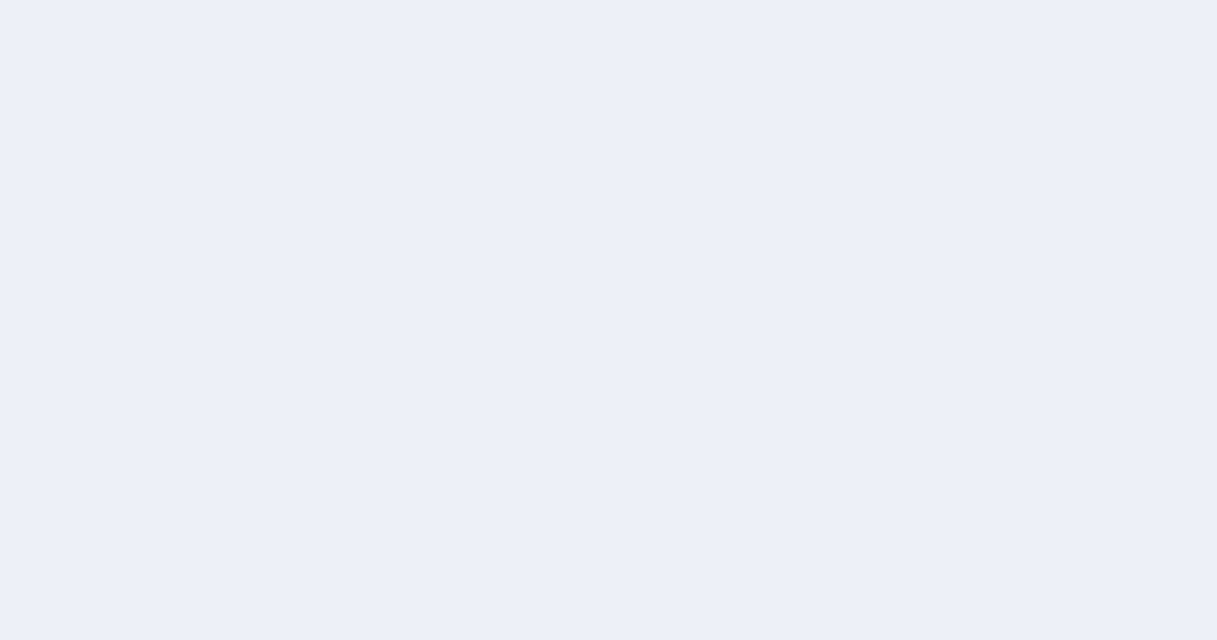 scroll, scrollTop: 0, scrollLeft: 0, axis: both 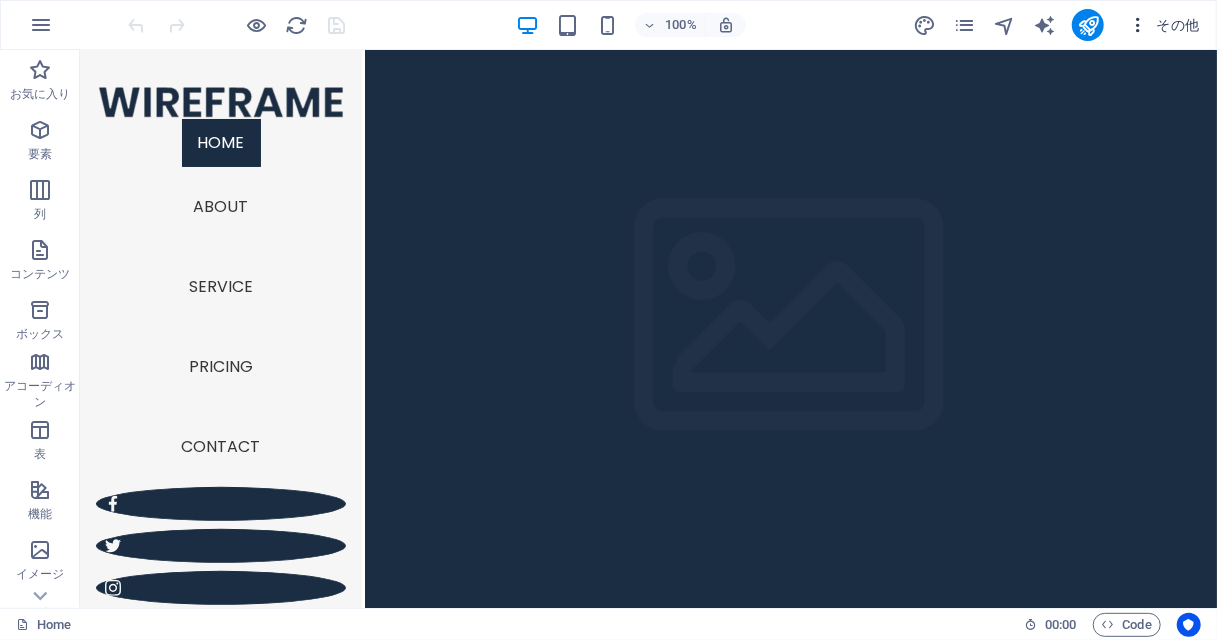 click at bounding box center (1138, 25) 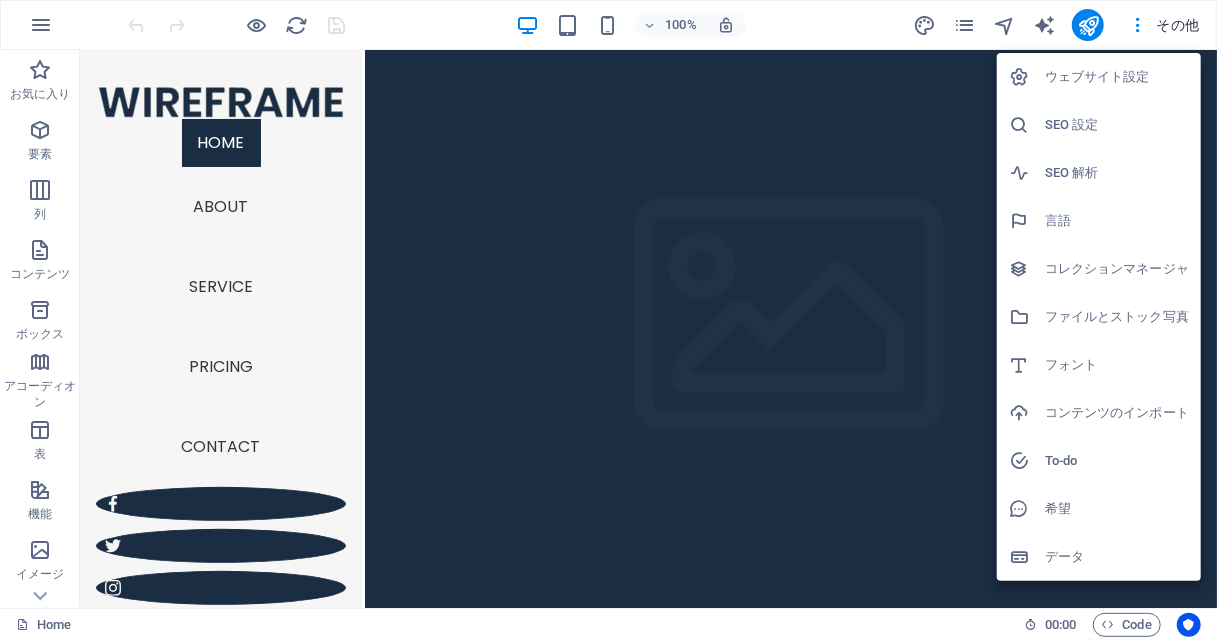 click at bounding box center [608, 320] 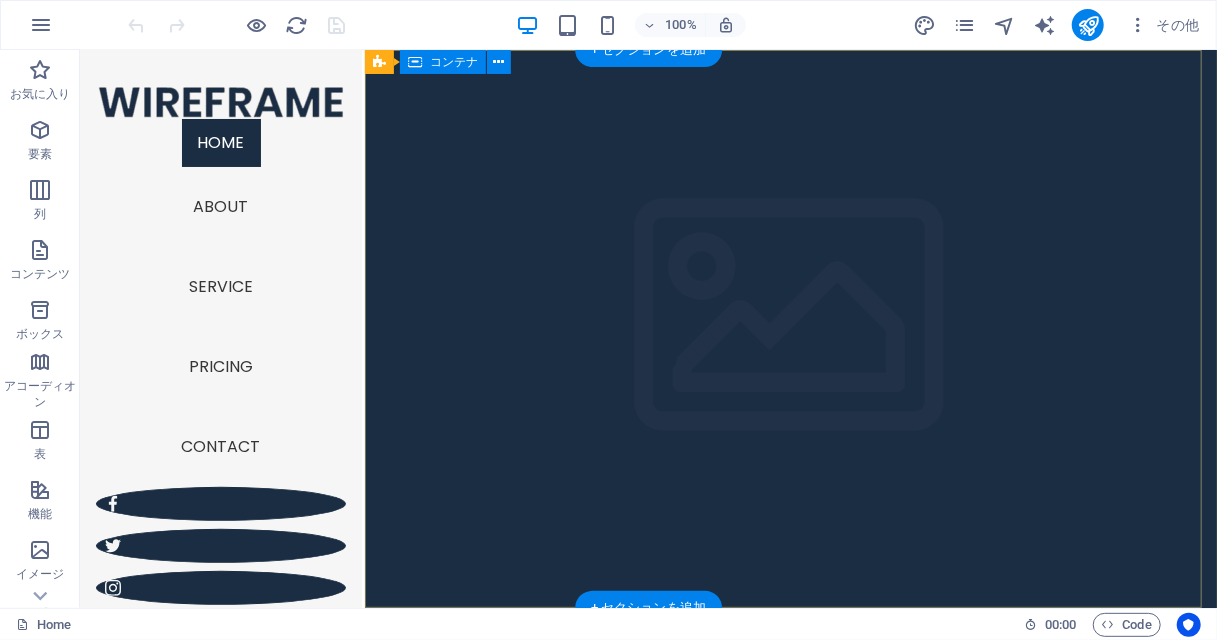 click on "Wireframe Sidebar Template Lorem ipsum dolor sit amet Learn more" at bounding box center [790, 756] 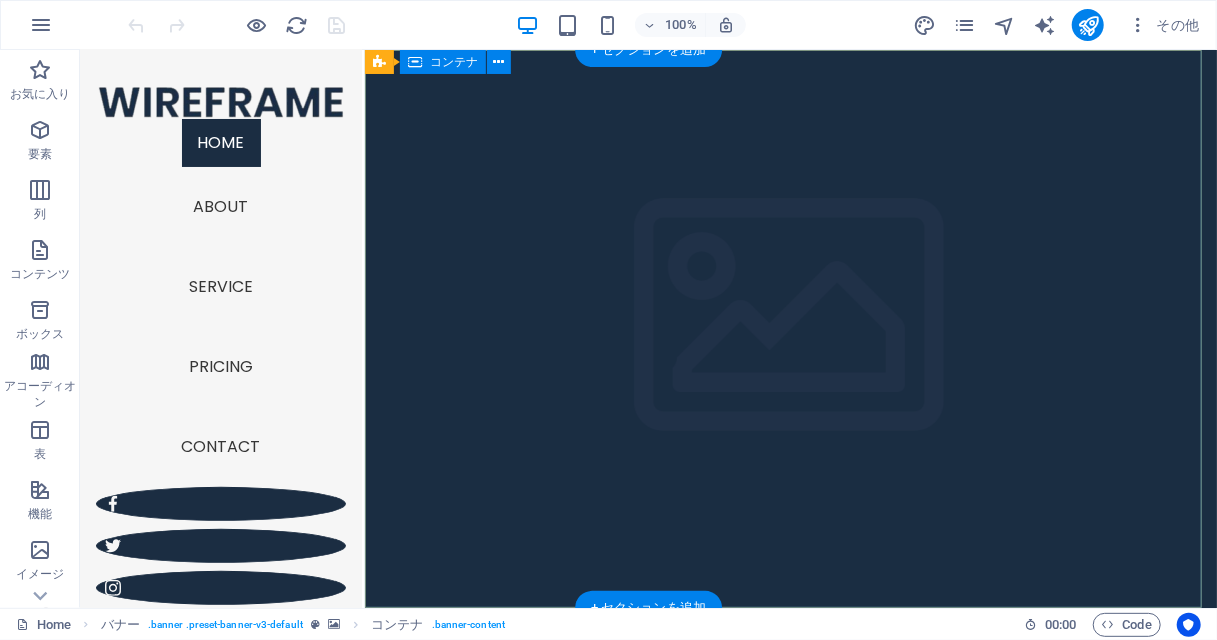 click on "Wireframe Sidebar Template Lorem ipsum dolor sit amet Learn more" at bounding box center [790, 756] 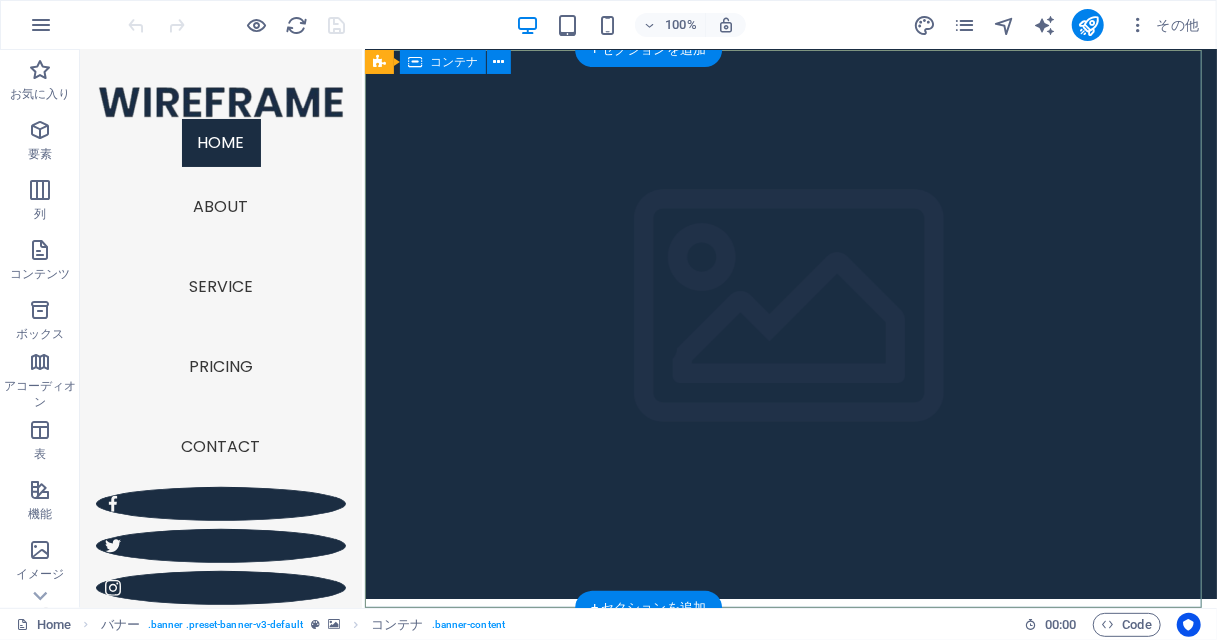scroll, scrollTop: 0, scrollLeft: 0, axis: both 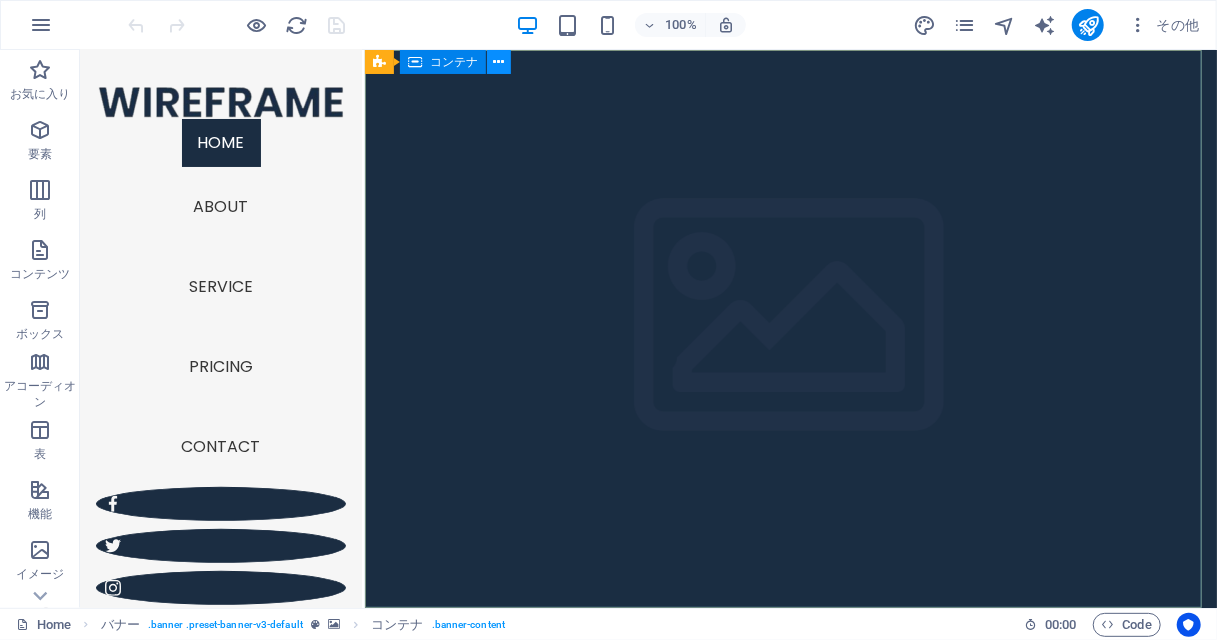 click at bounding box center (499, 62) 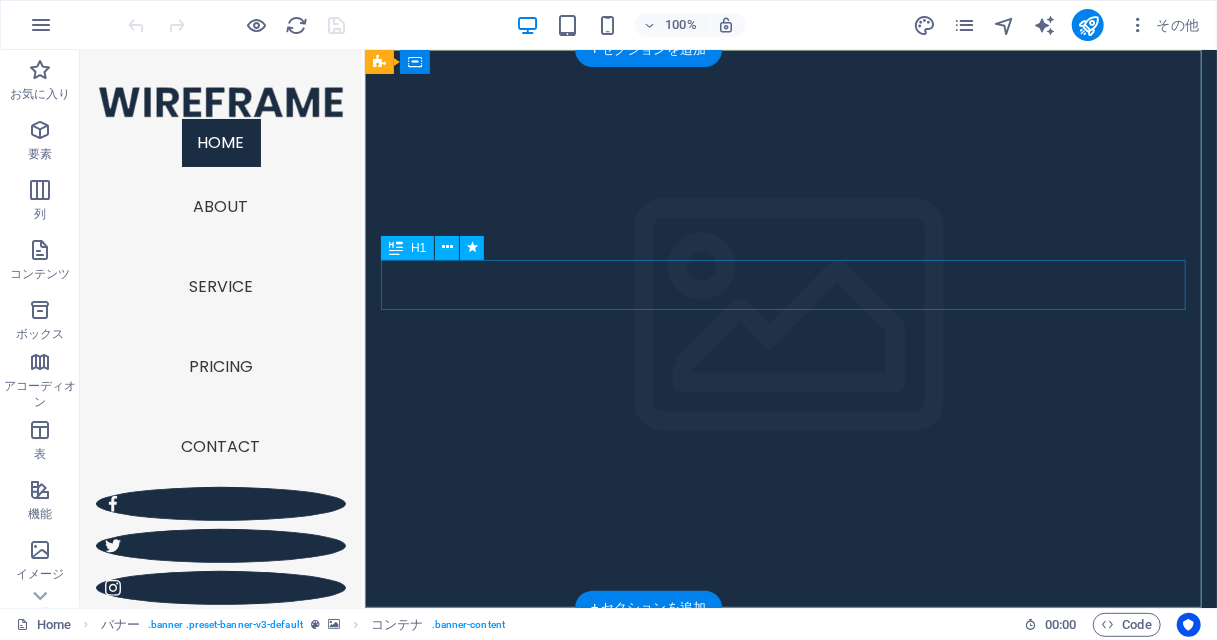 click on "Wireframe Sidebar Template" at bounding box center (790, 712) 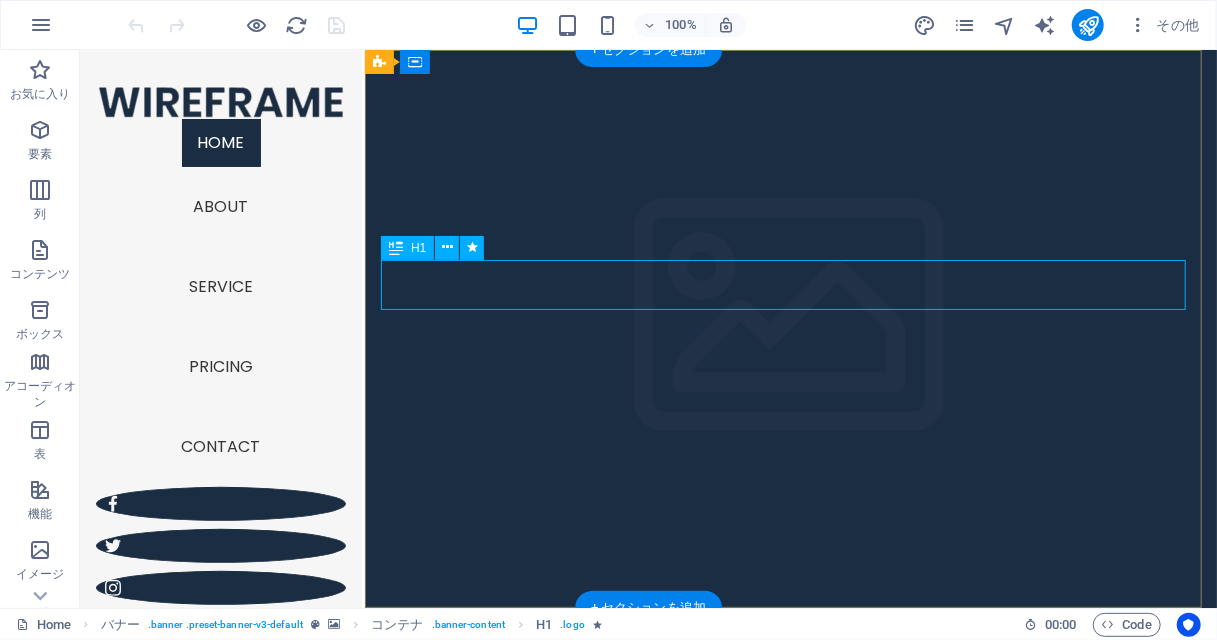 click on "Wireframe Sidebar Template" at bounding box center [790, 712] 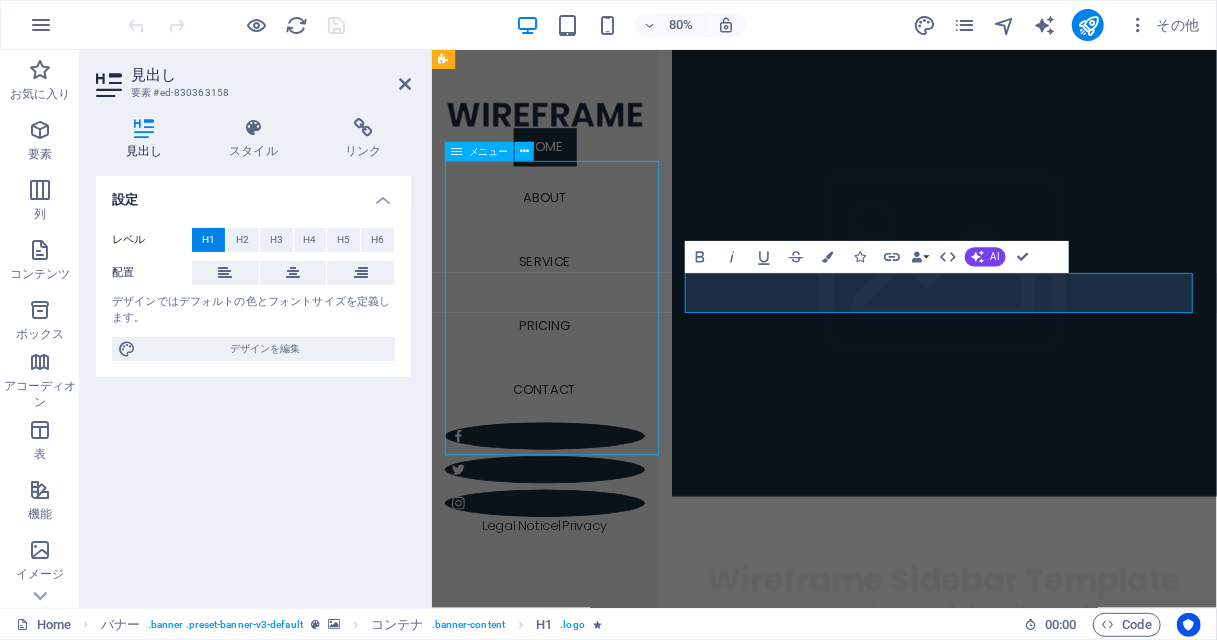 scroll, scrollTop: 0, scrollLeft: 0, axis: both 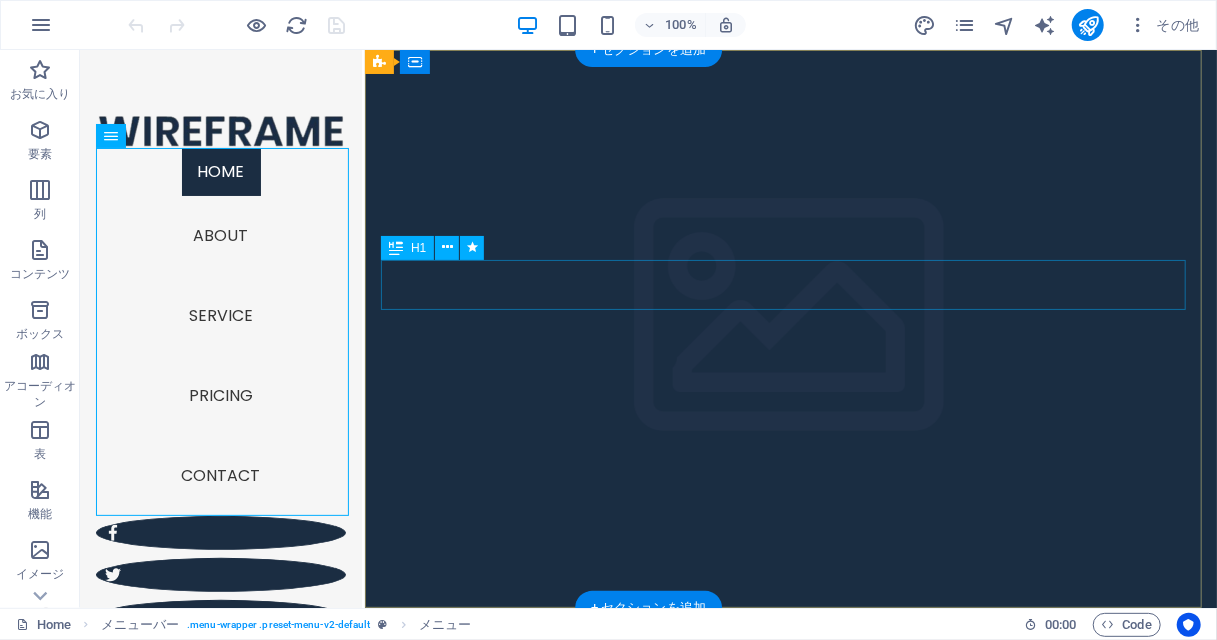 click on "Wireframe Sidebar Template" at bounding box center (790, 712) 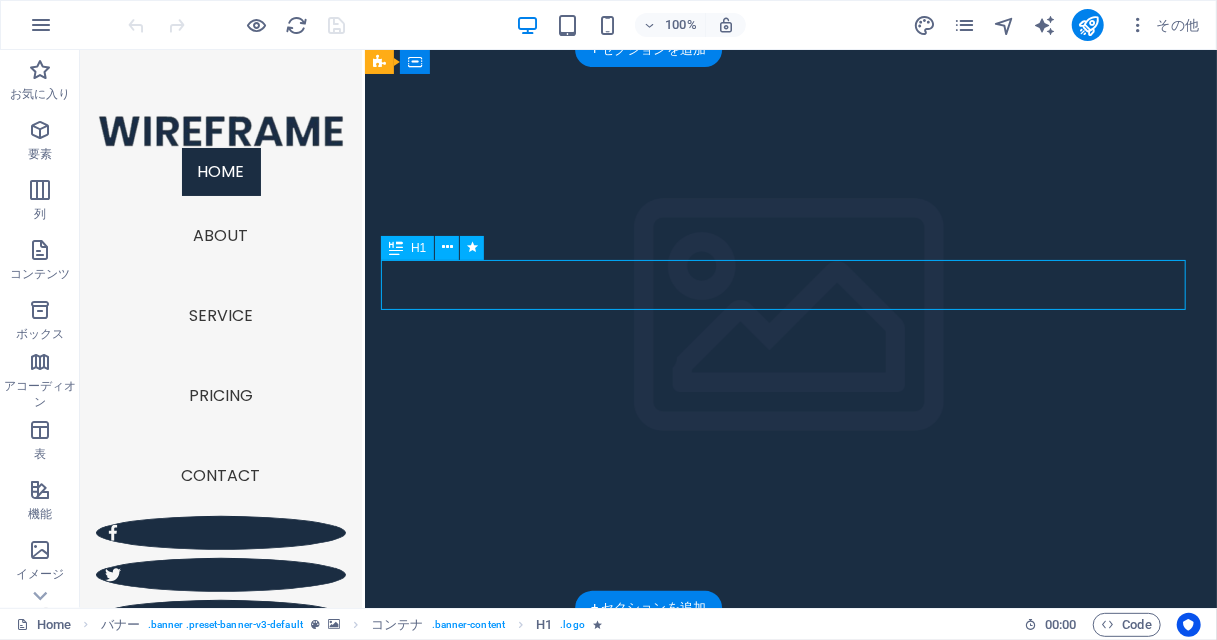 click on "Wireframe Sidebar Template" at bounding box center (790, 712) 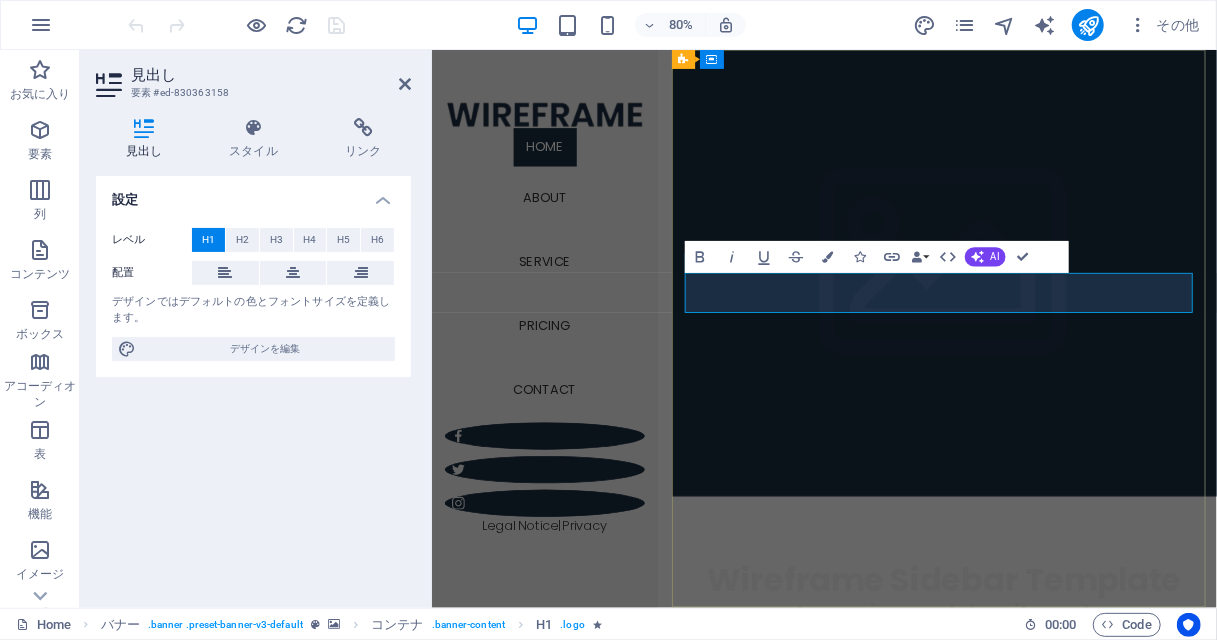 click on "Wireframe Sidebar Template" at bounding box center [1071, 712] 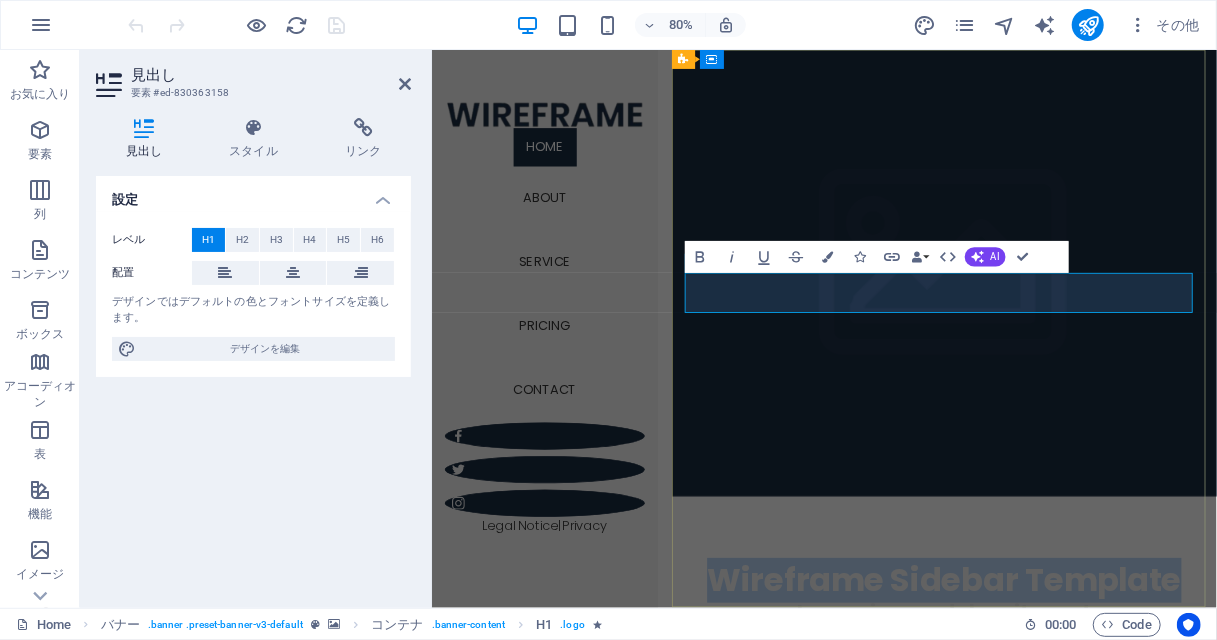 drag, startPoint x: 765, startPoint y: 342, endPoint x: 1358, endPoint y: 355, distance: 593.14246 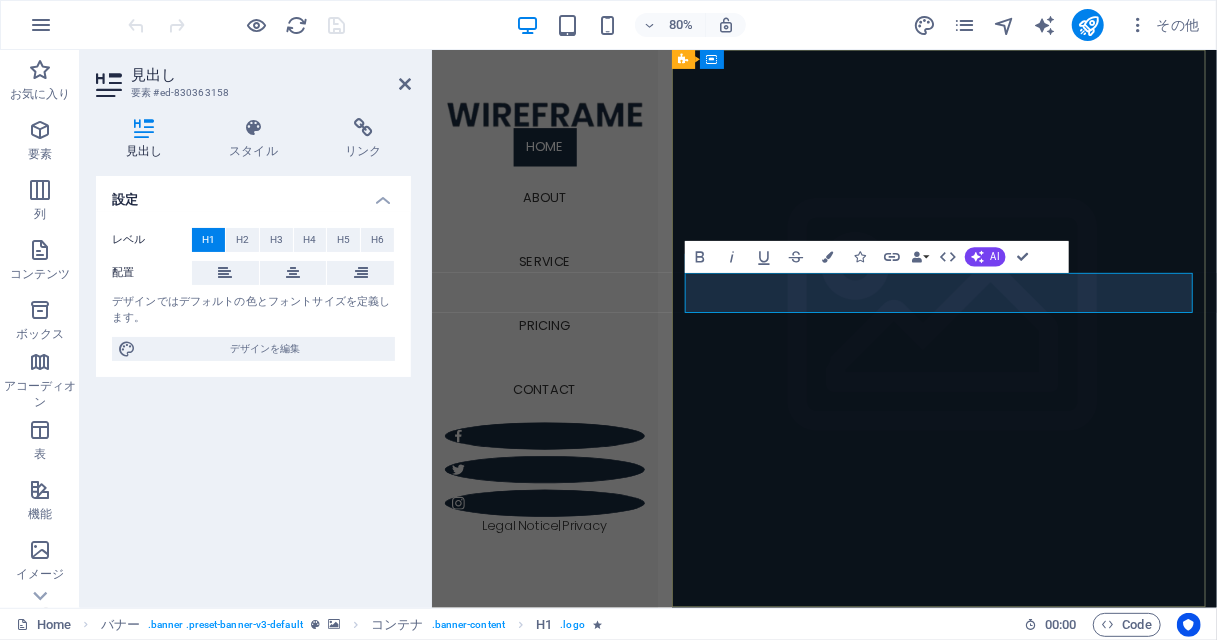 click on "電脳戯話" at bounding box center (1072, 851) 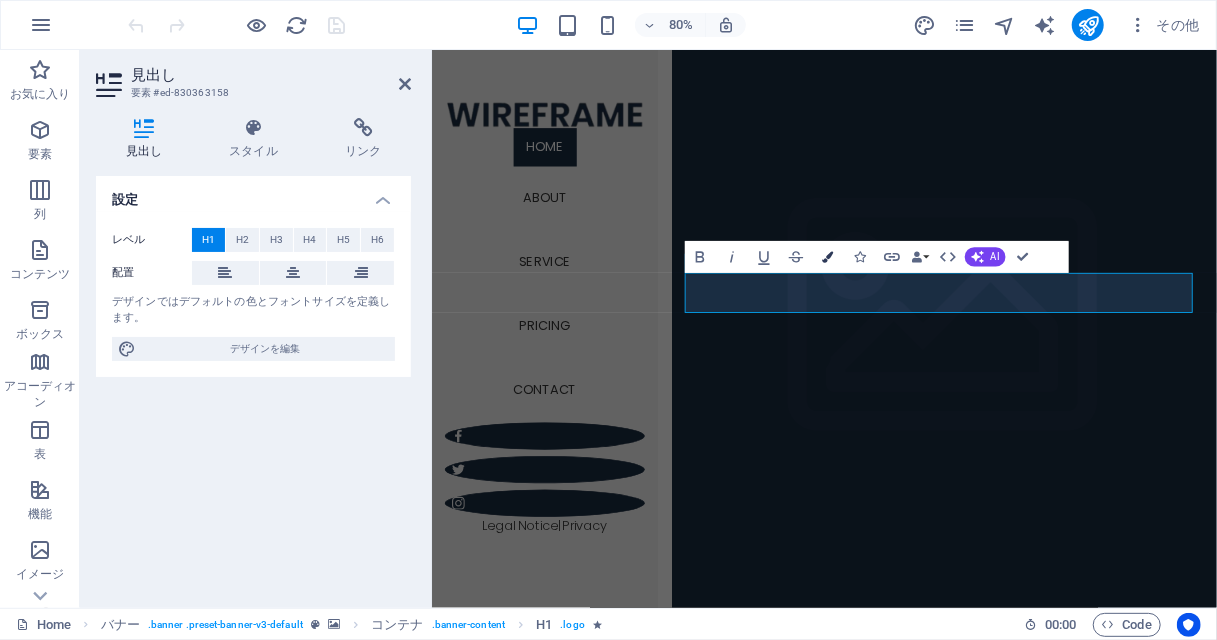 click at bounding box center [827, 257] 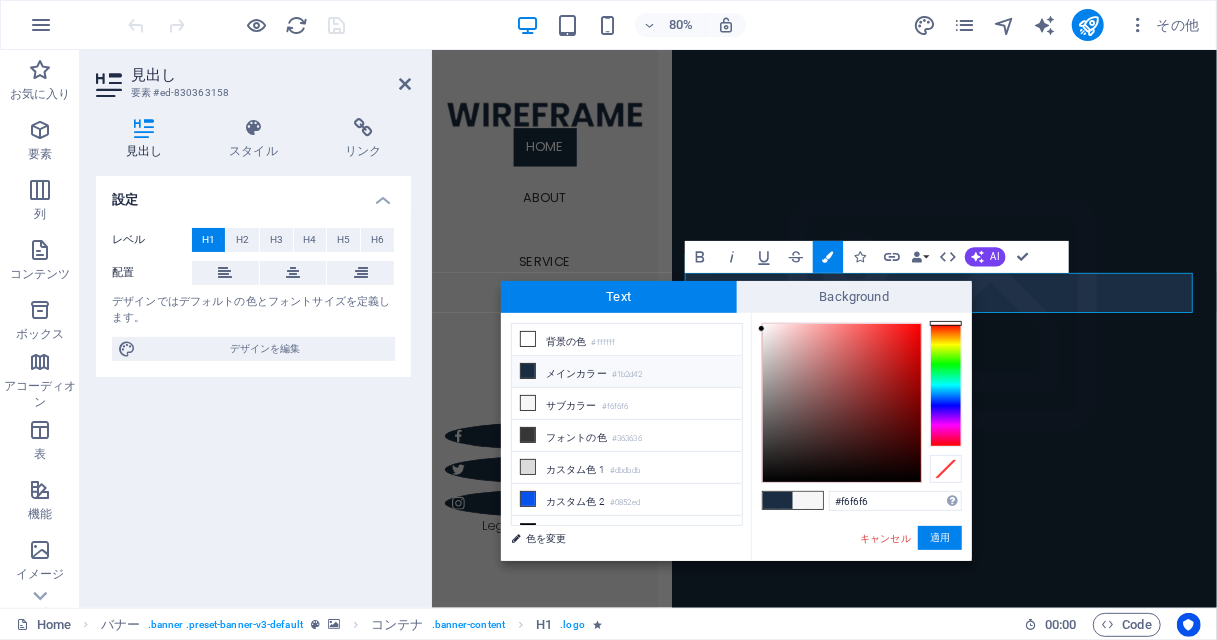 type on "#f80202" 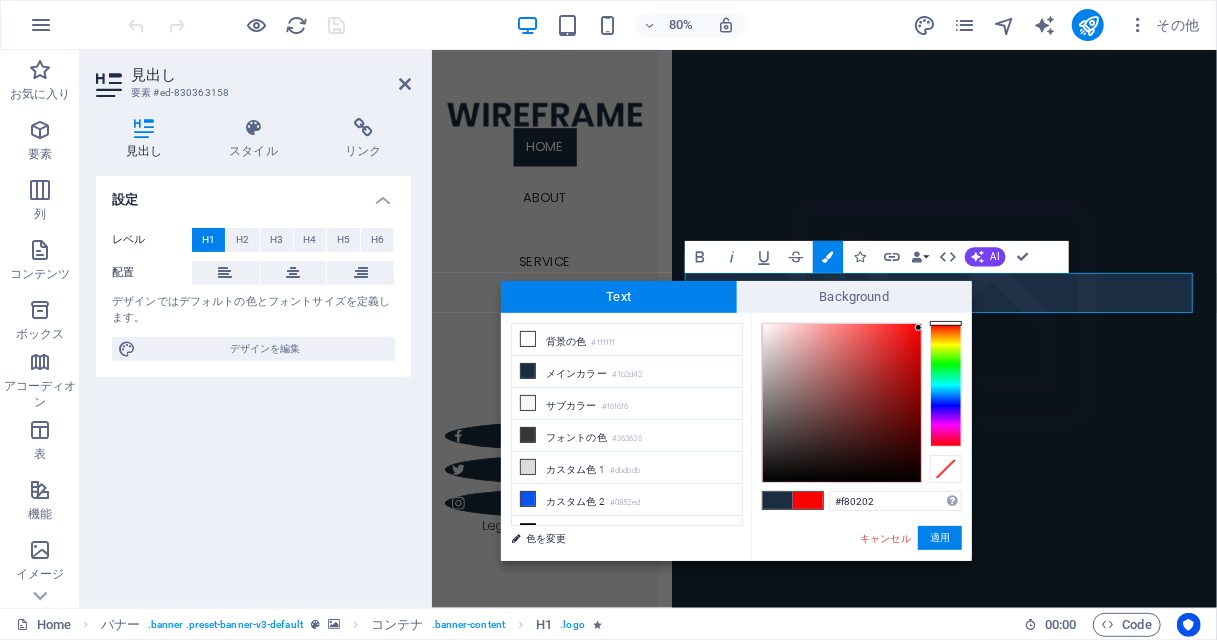 click at bounding box center (842, 403) 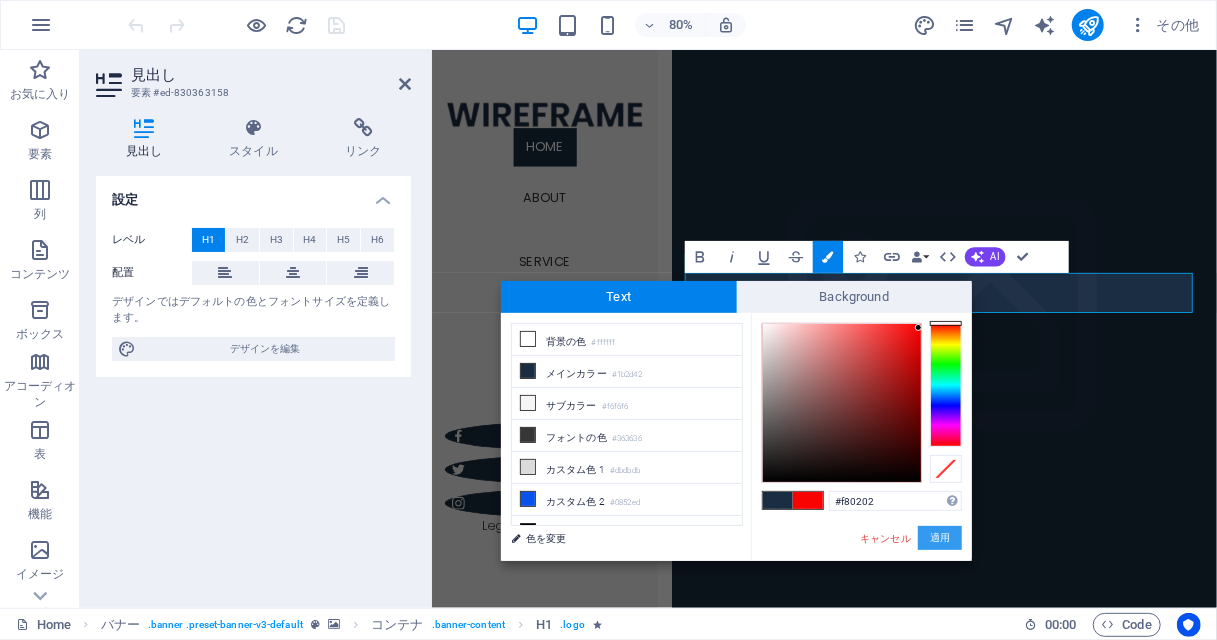 click on "適用" at bounding box center (940, 538) 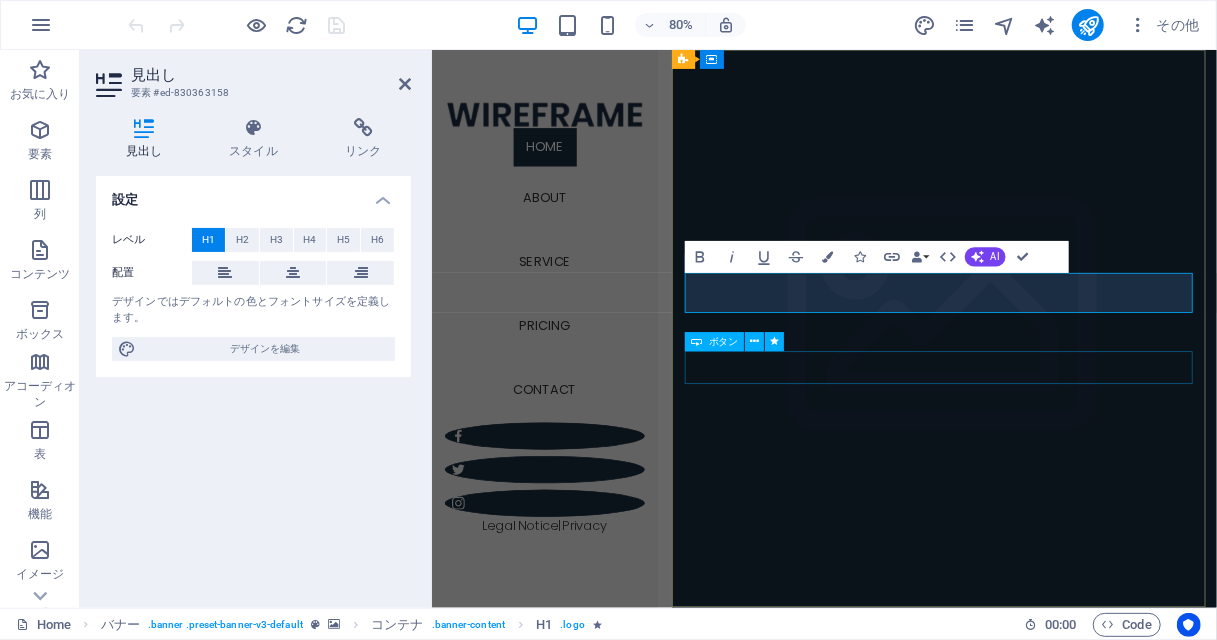 click on "Learn more" at bounding box center [1071, 944] 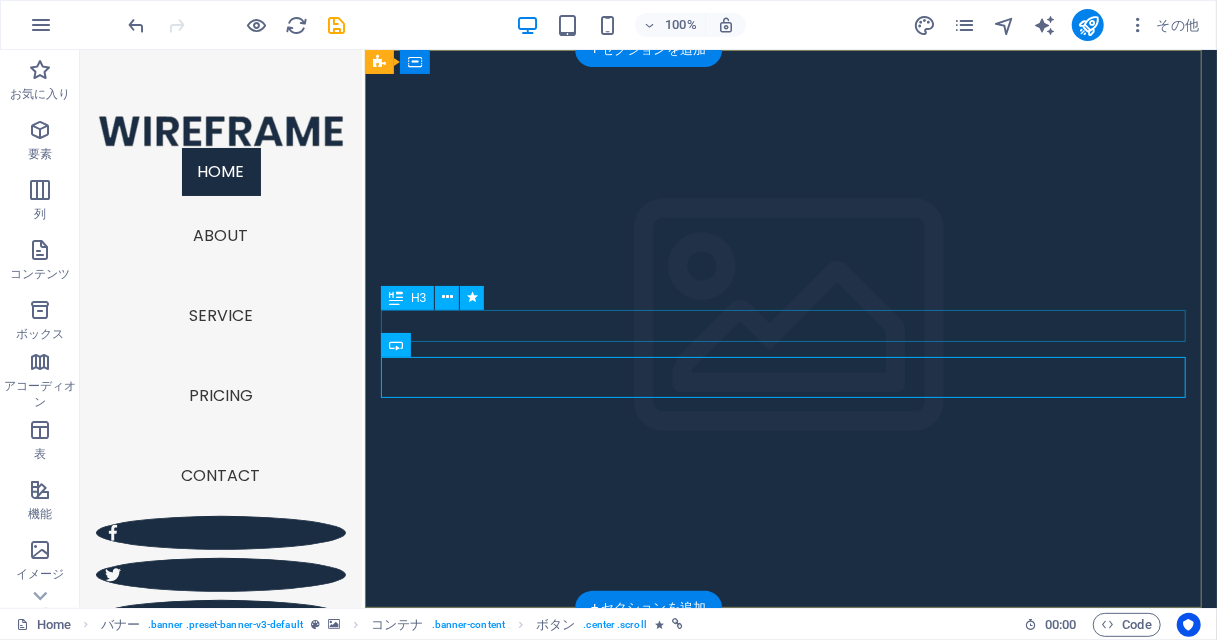 click on "Lorem ipsum dolor sit amet" at bounding box center (790, 753) 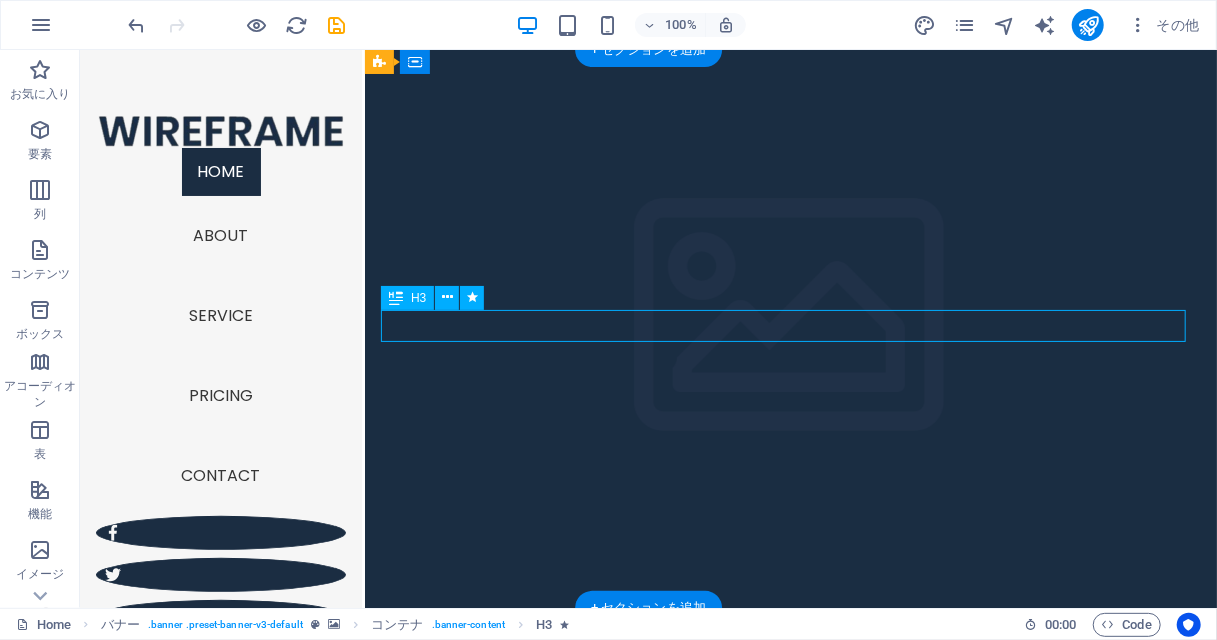 click on "Lorem ipsum dolor sit amet" at bounding box center (790, 753) 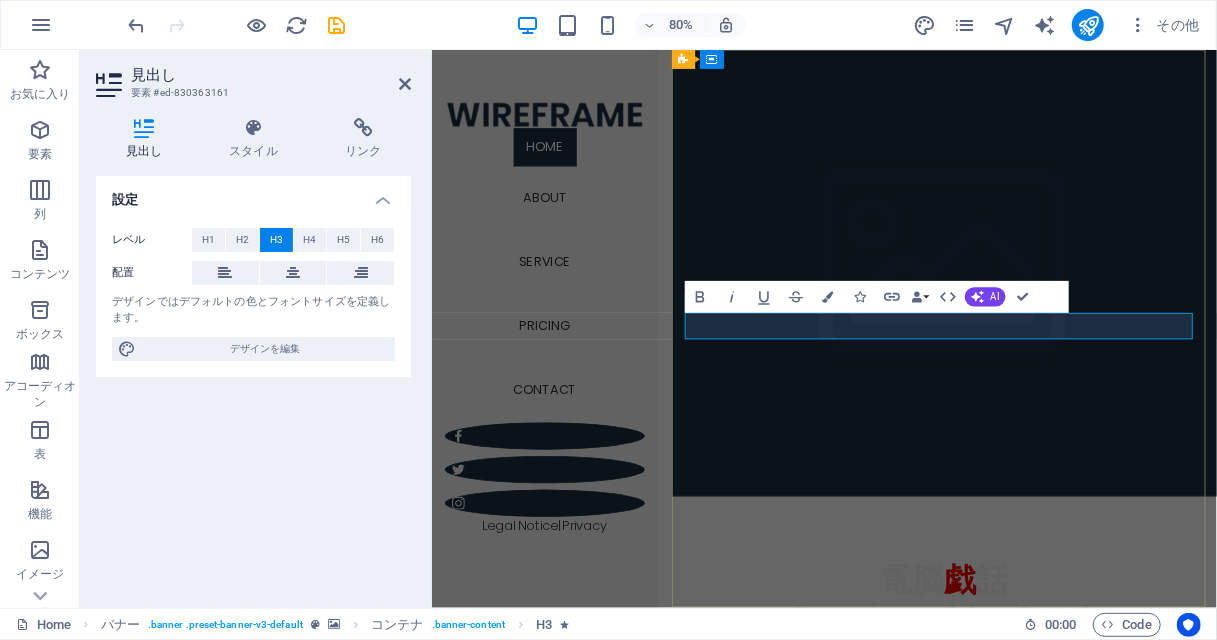 click on "Lorem ipsum dolor sit amet" at bounding box center (1071, 753) 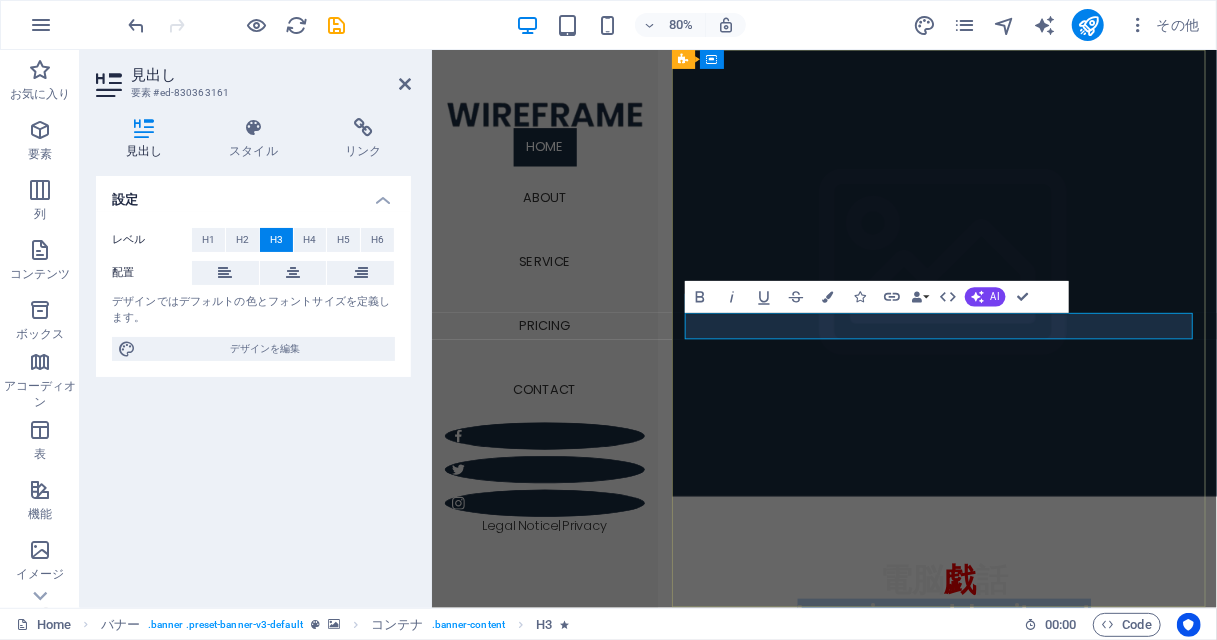 drag, startPoint x: 886, startPoint y: 392, endPoint x: 1254, endPoint y: 403, distance: 368.16437 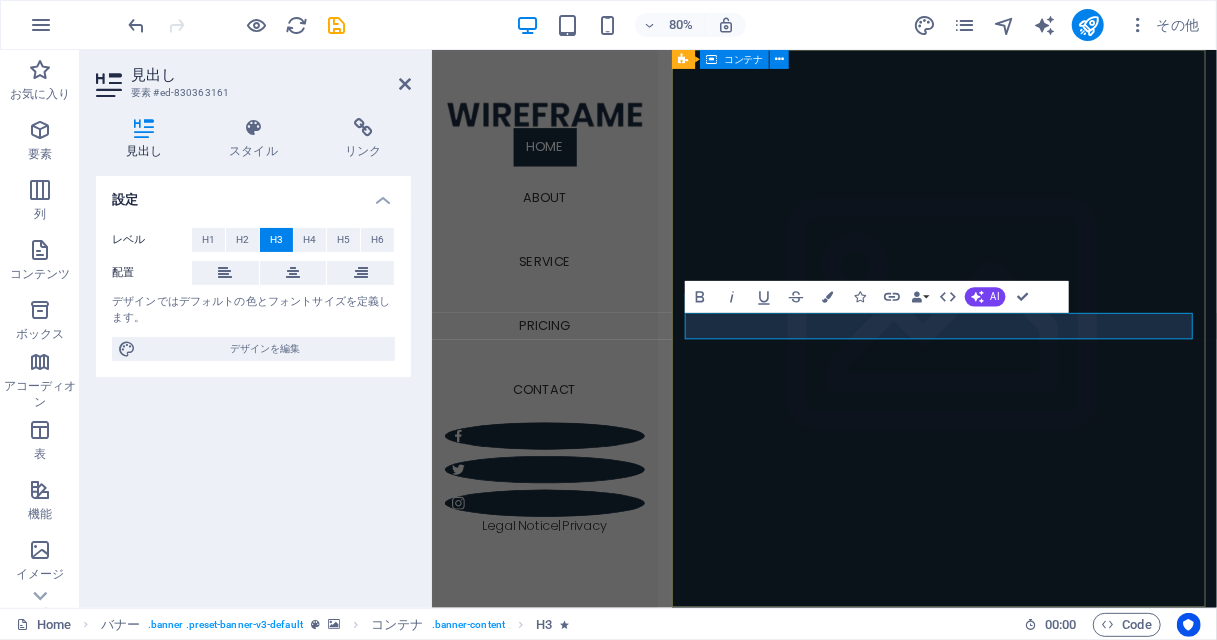type 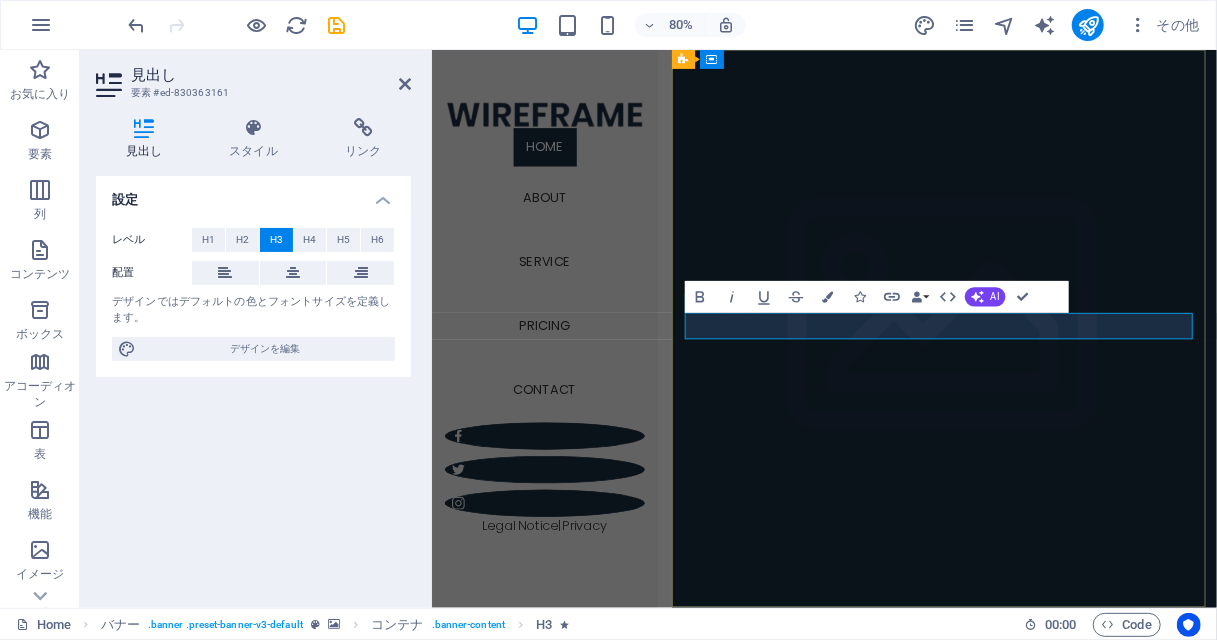drag, startPoint x: 891, startPoint y: 396, endPoint x: 1290, endPoint y: 406, distance: 399.1253 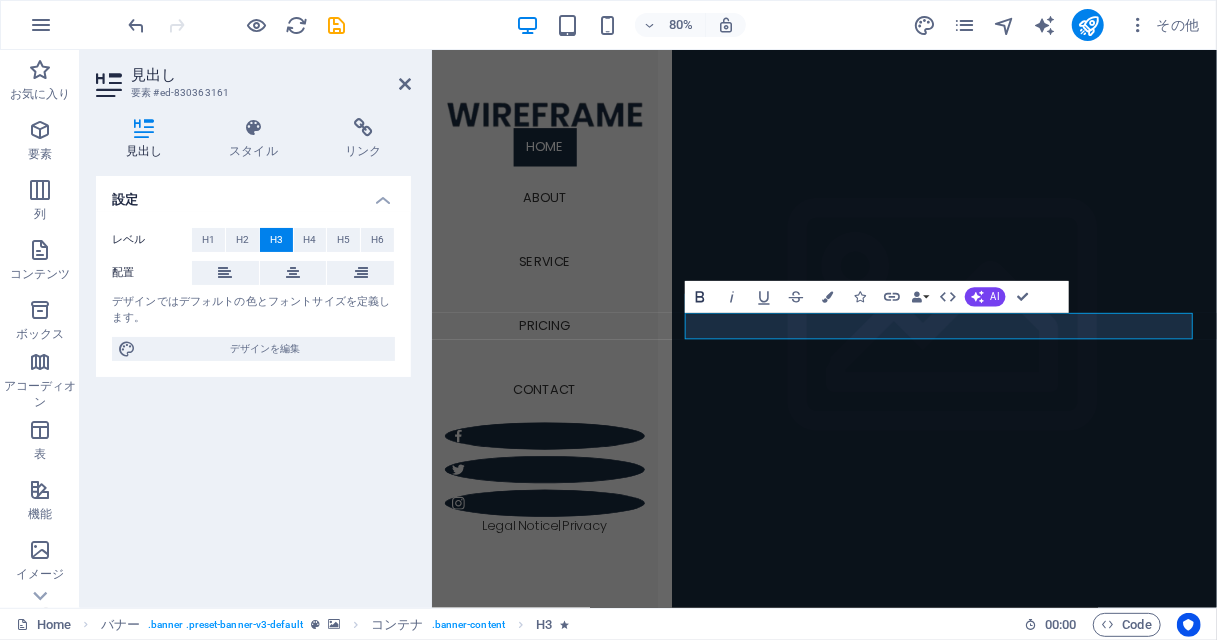 click 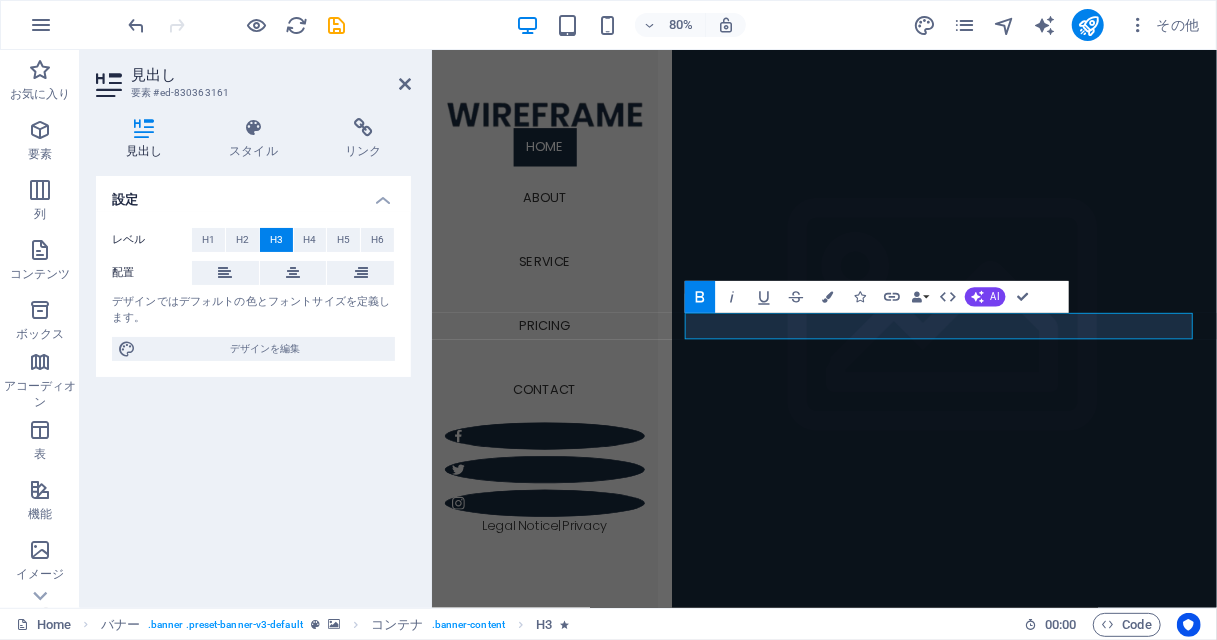click 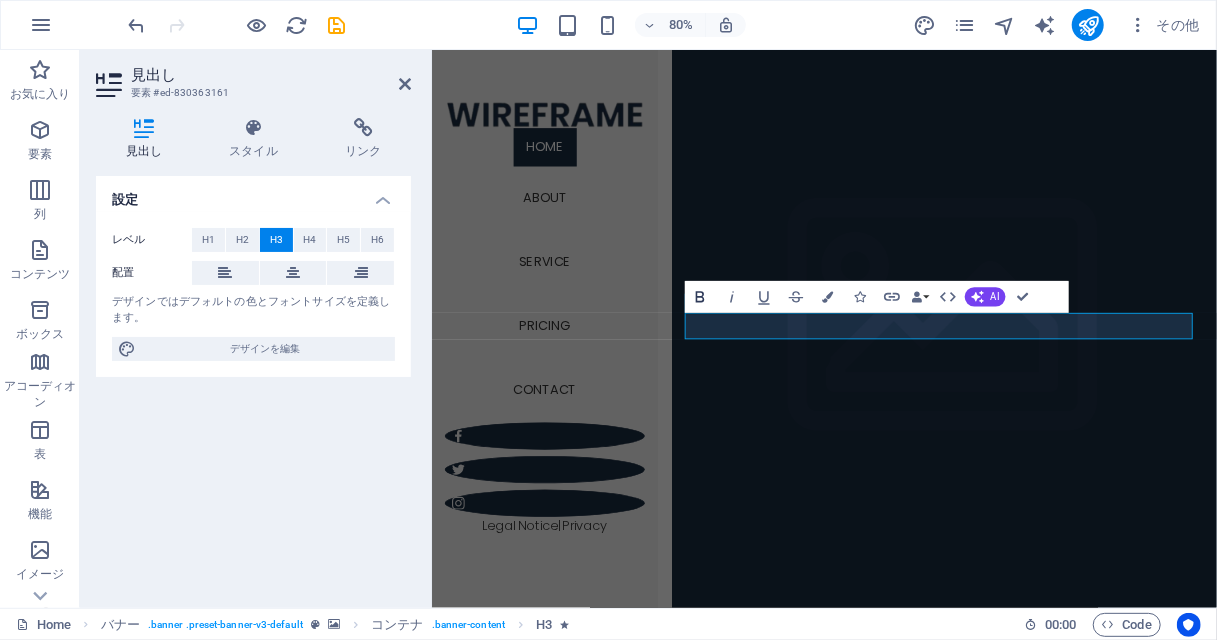 click 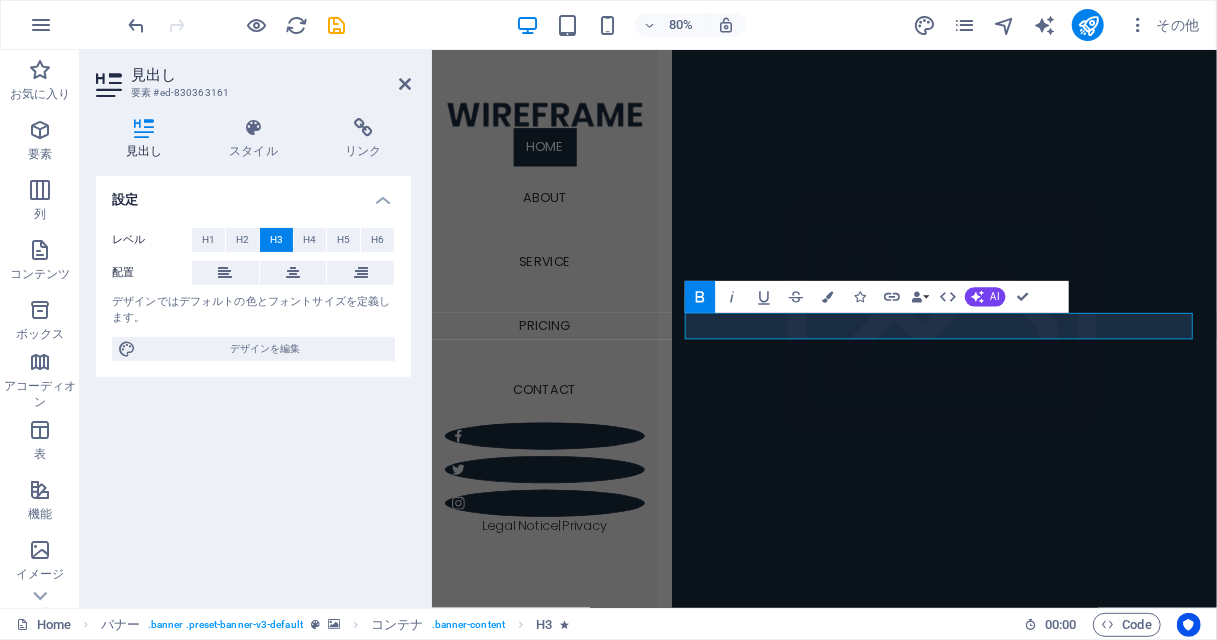 click 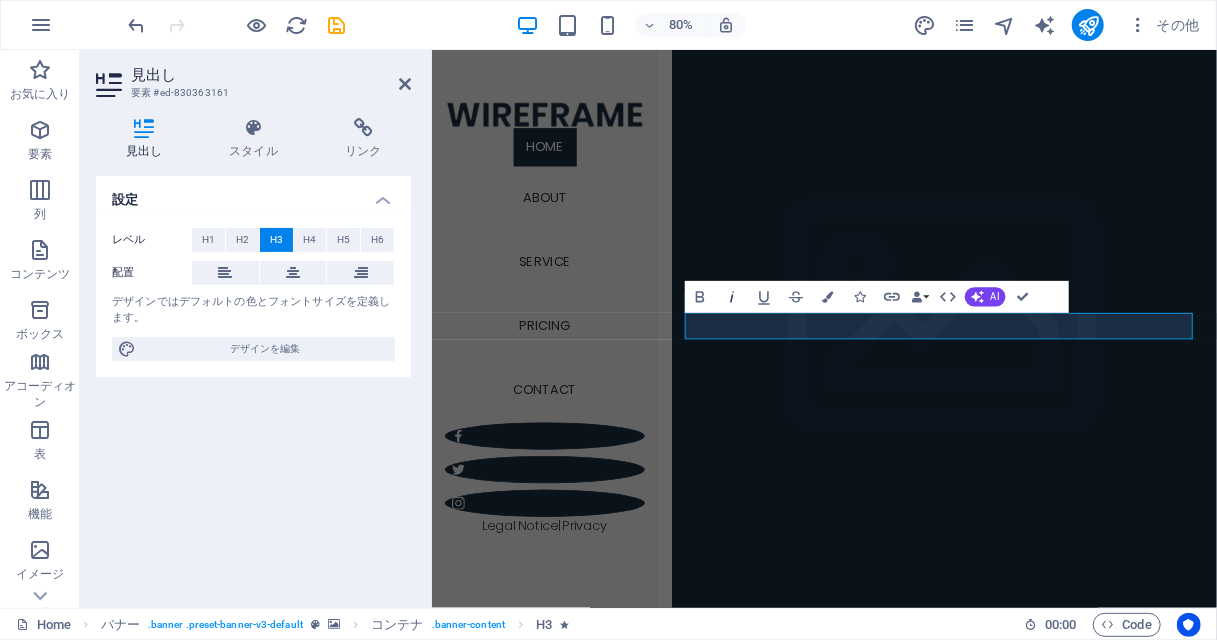 click 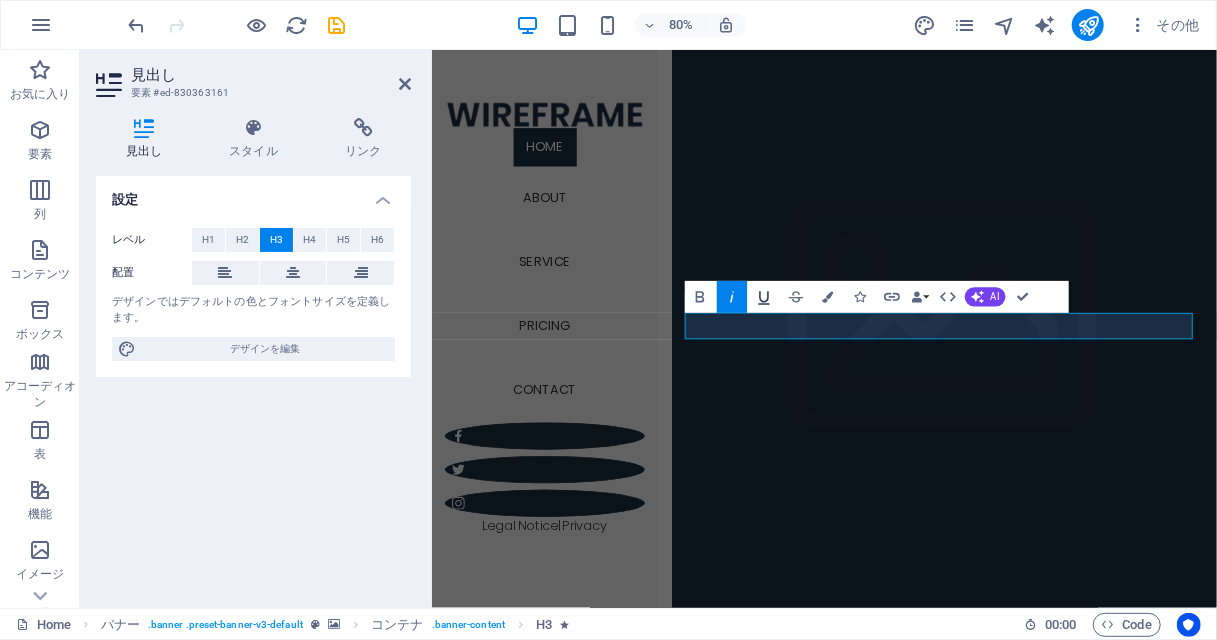 click 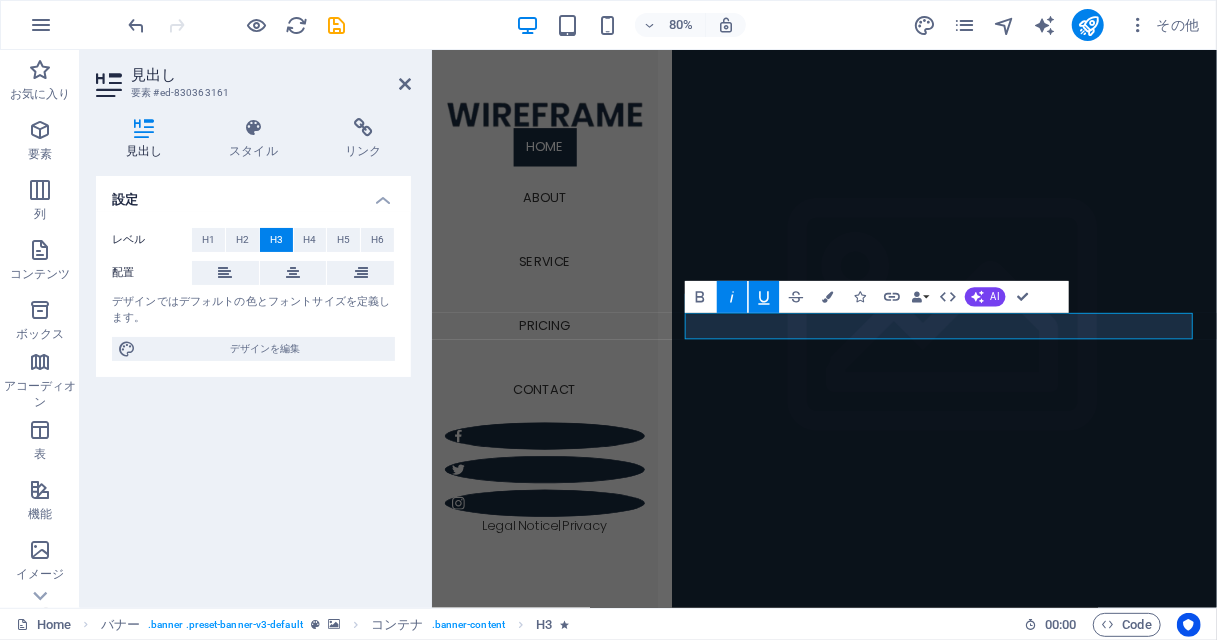 click 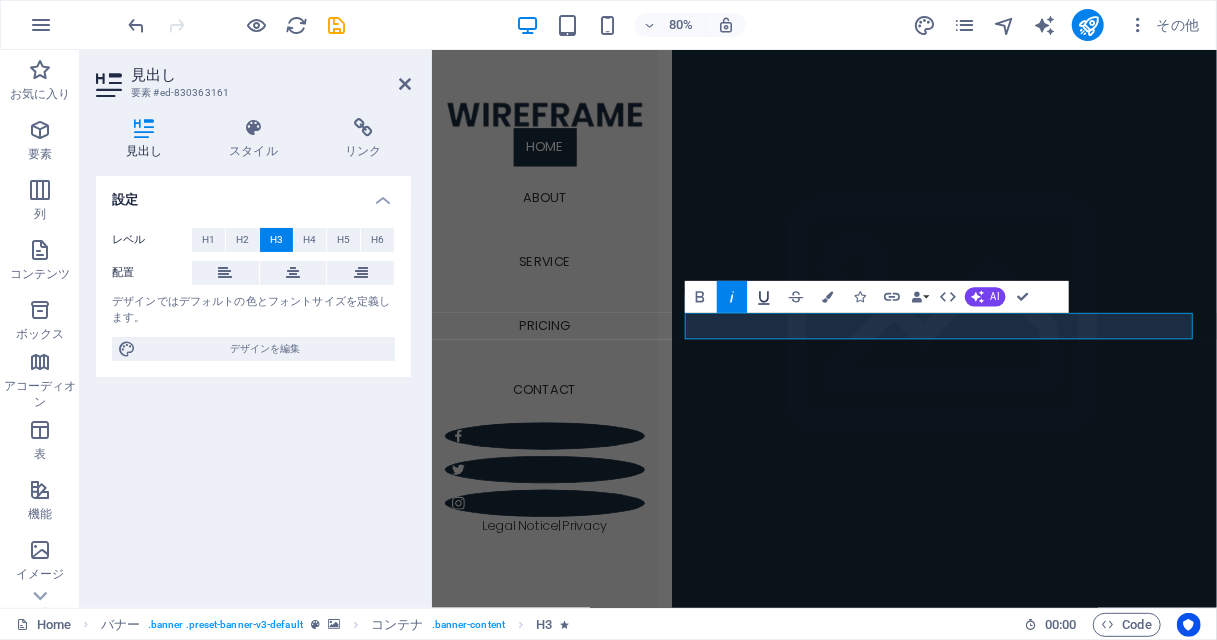 click 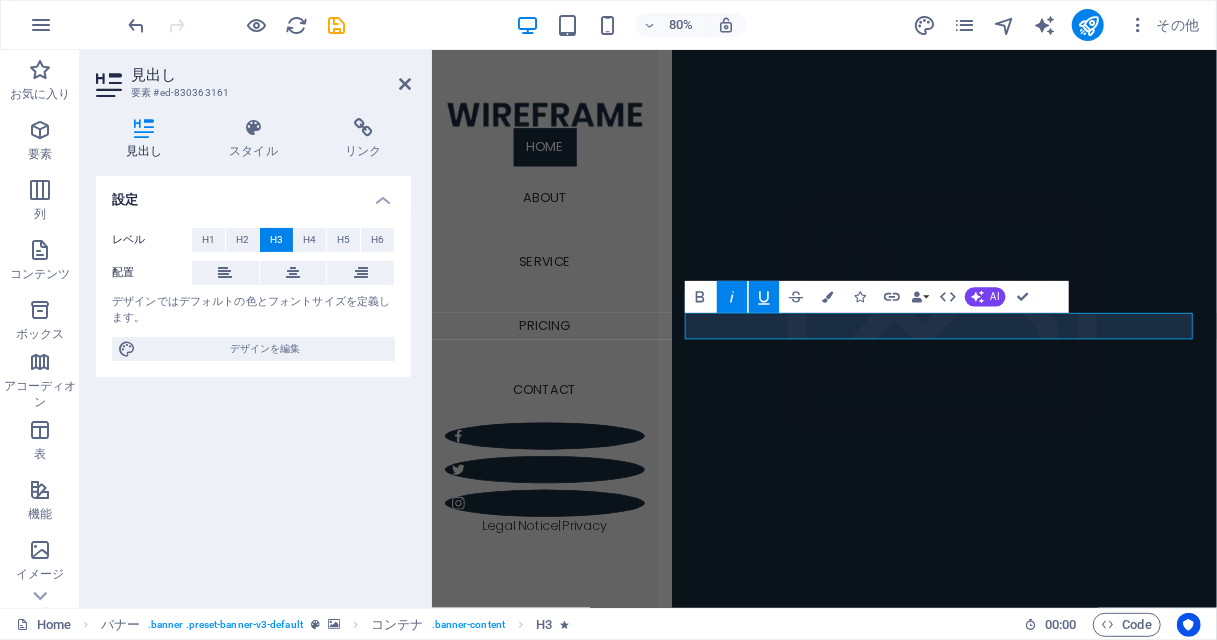 click 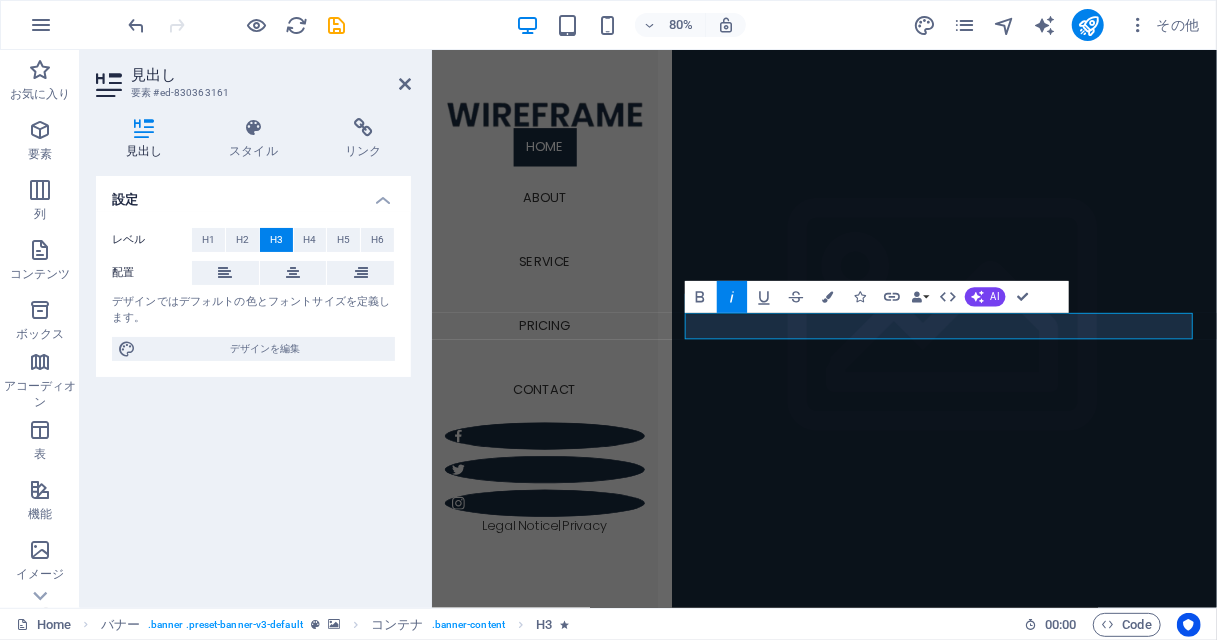 click 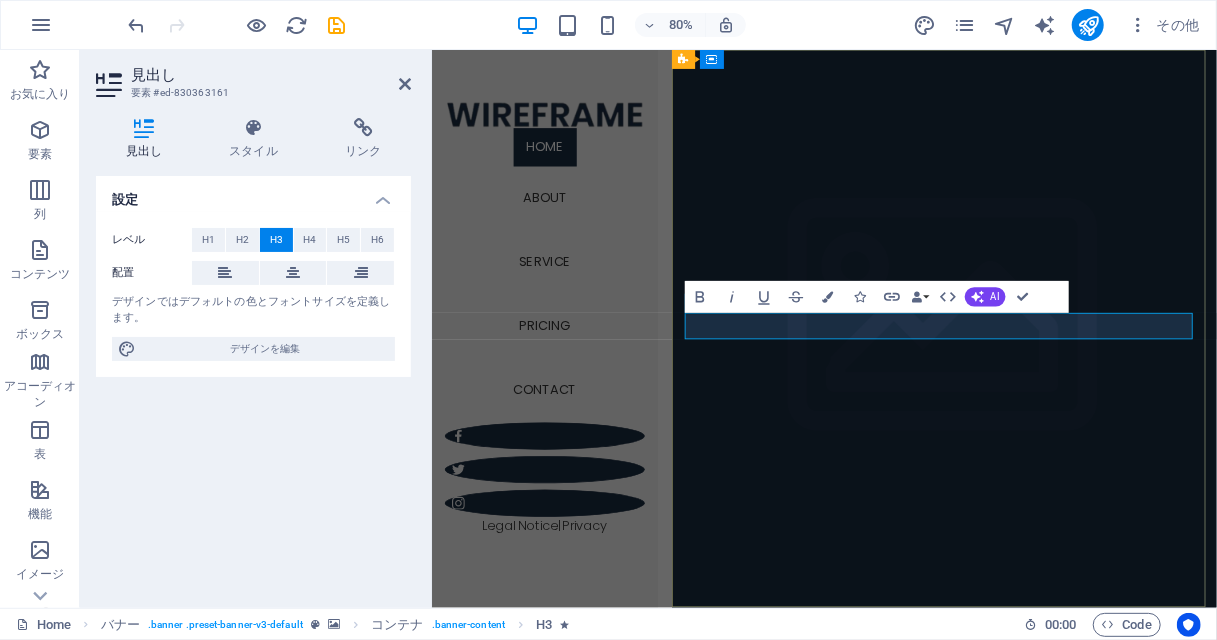 drag, startPoint x: 1233, startPoint y: 401, endPoint x: 896, endPoint y: 401, distance: 337 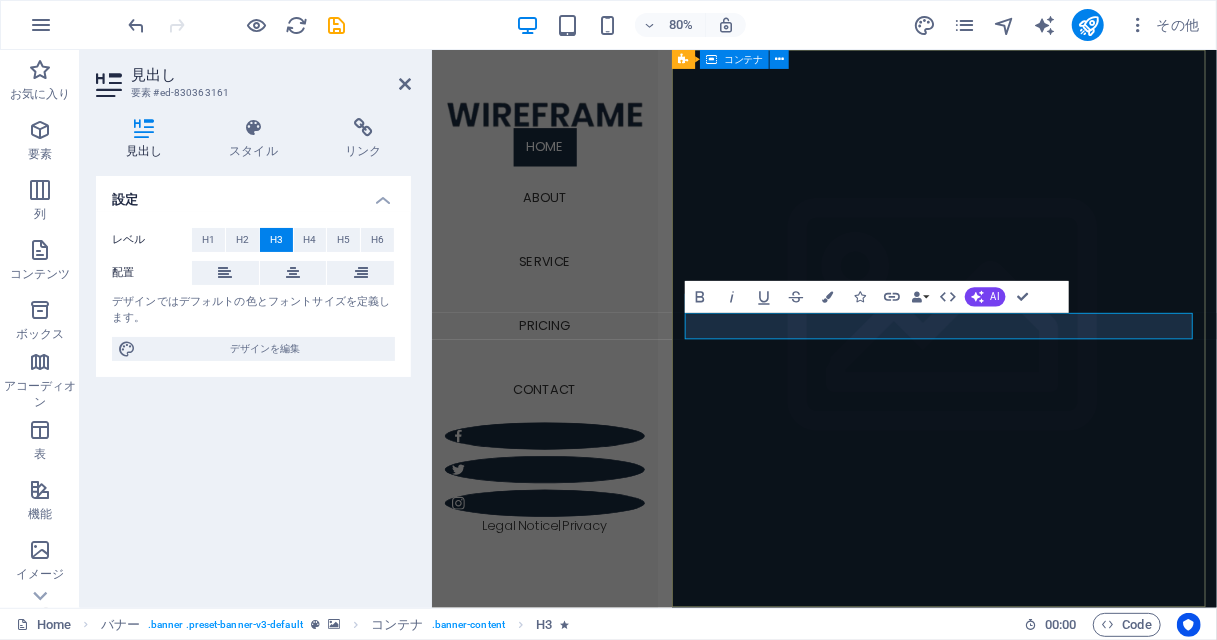 click on "電脳 戯 話 ​ Learn more" at bounding box center (1071, 895) 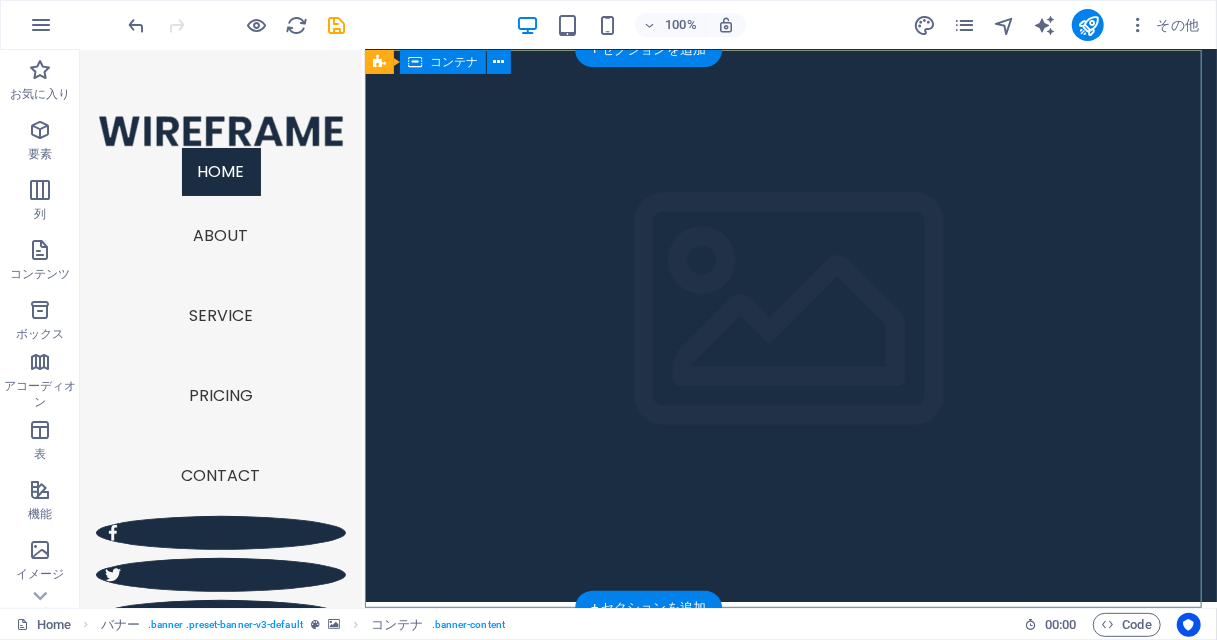 scroll, scrollTop: 0, scrollLeft: 0, axis: both 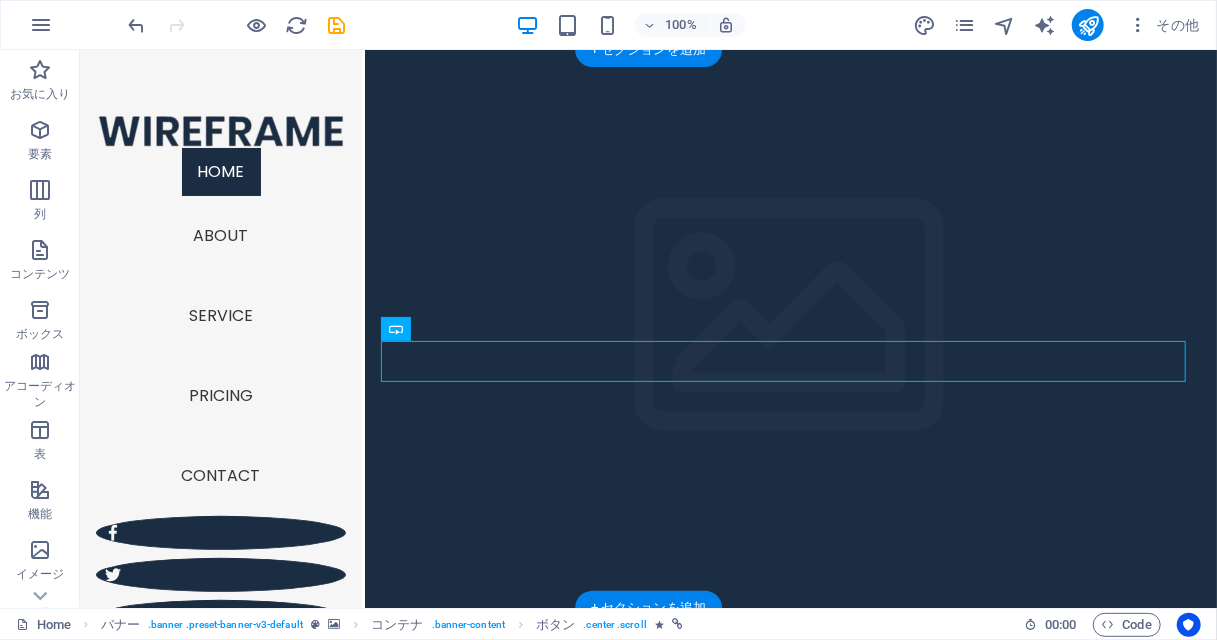 click on "Learn more" at bounding box center [790, 773] 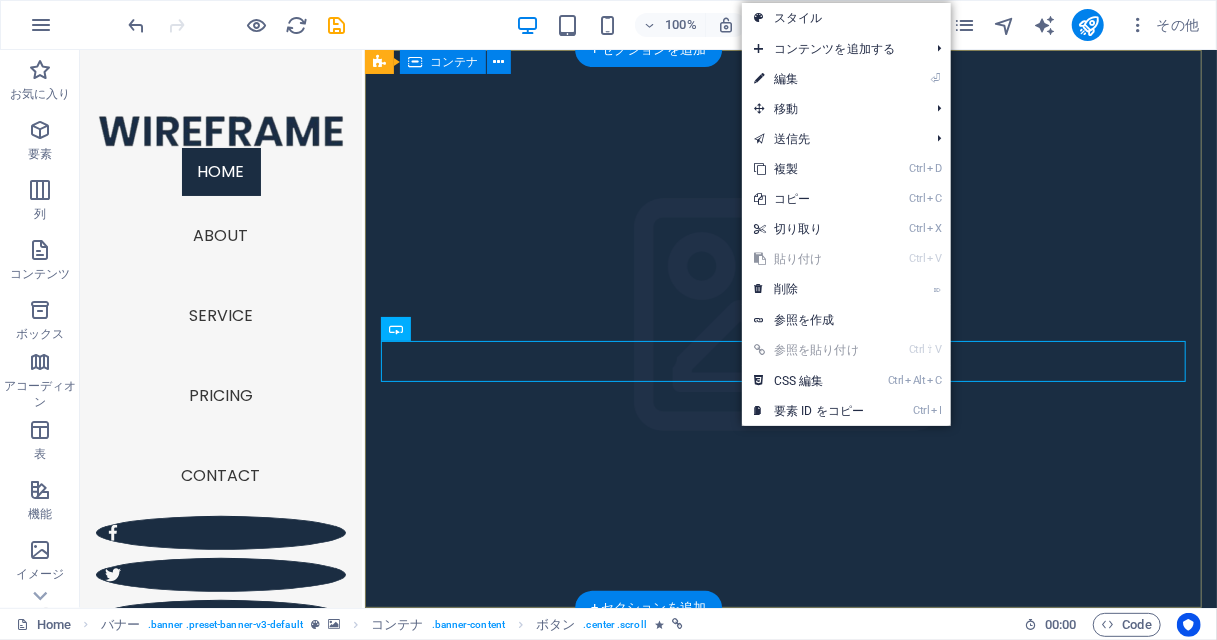click on "電脳 戯 話 Learn more" at bounding box center [790, 740] 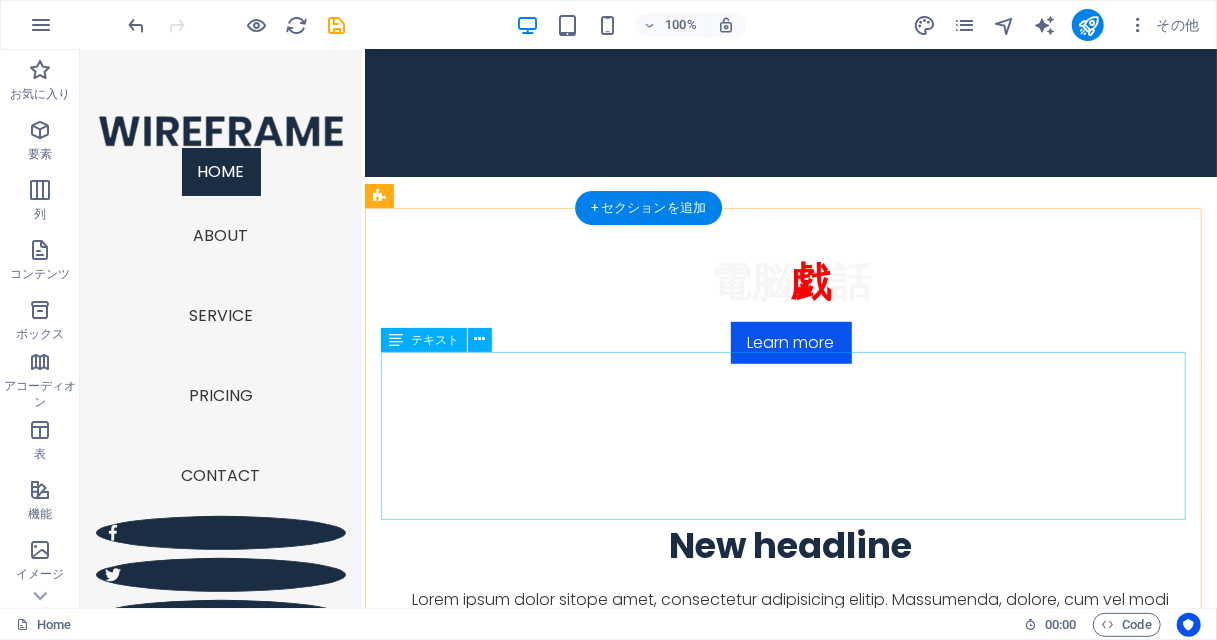 scroll, scrollTop: 400, scrollLeft: 0, axis: vertical 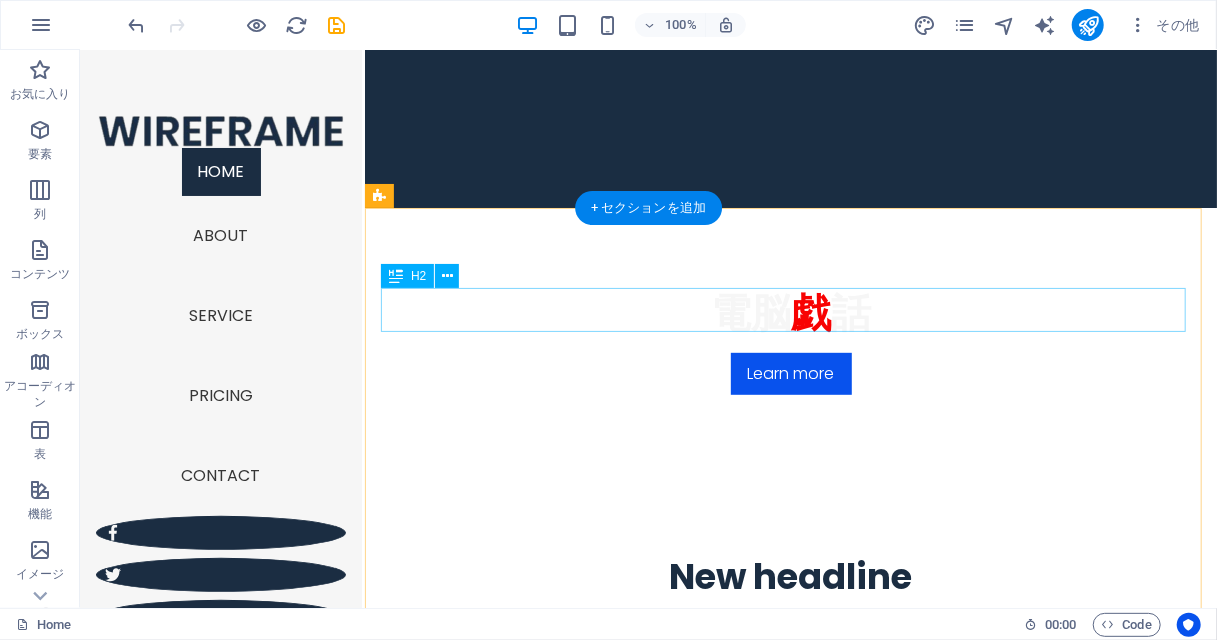 click on "New headline" at bounding box center [790, 576] 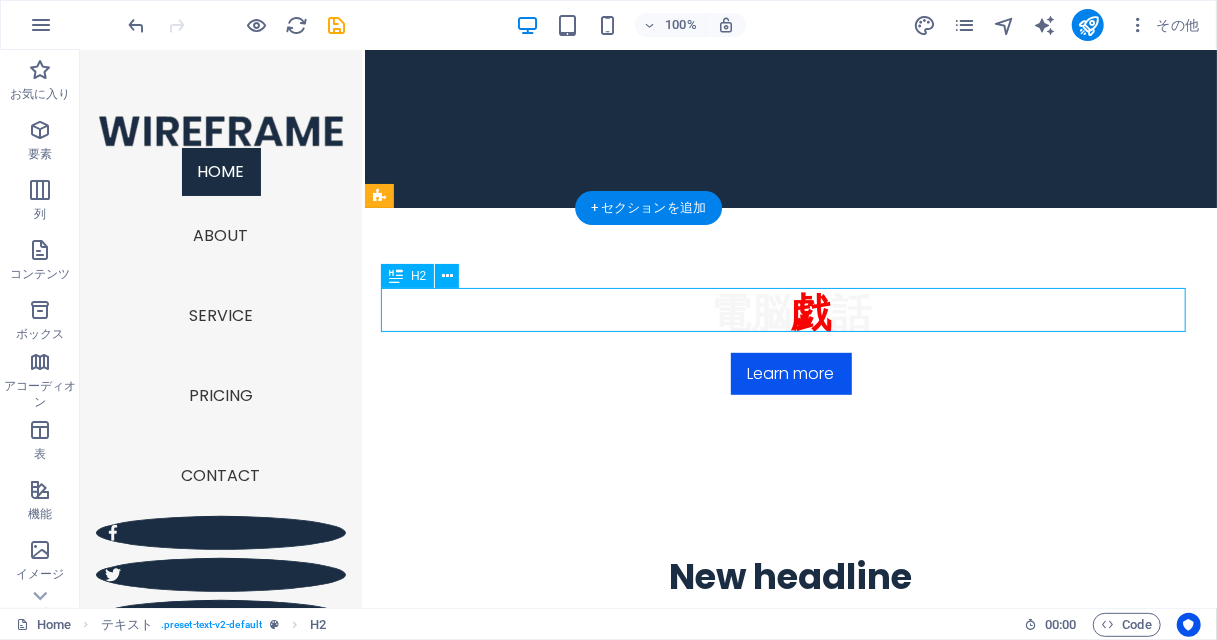 drag, startPoint x: 663, startPoint y: 312, endPoint x: 677, endPoint y: 316, distance: 14.56022 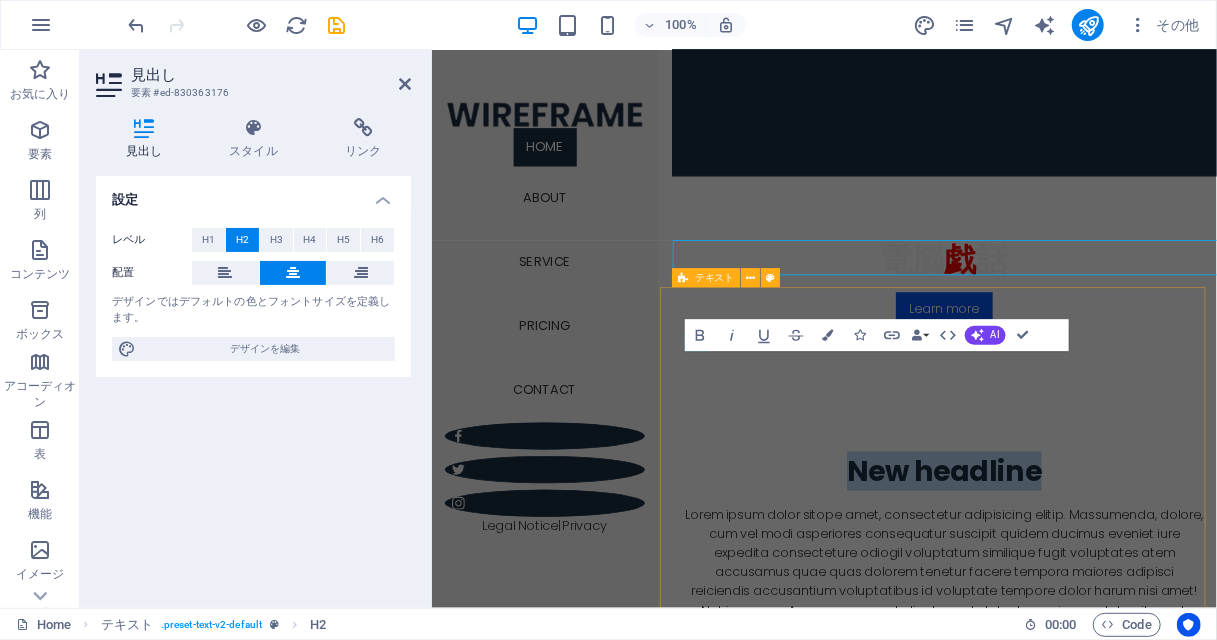 click on "New headline Lorem ipsum dolor sitope amet, consectetur adipisicing elitip. Massumenda, dolore, cum vel modi asperiores consequatur suscipit quidem ducimus eveniet iure expedita consecteture odiogil voluptatum similique fugit voluptates atem accusamus quae quas dolorem tenetur facere tempora maiores adipisci reiciendis accusantium voluptatibus id voluptate tempore dolor harum nisi amet! Nobis, eaque. Aenean commodo ligula eget dolor. Lorem ipsum dolor sit amet, consectetuer adipiscing elit leget odiogil voluptatum similique fugit voluptates dolor. Libero assumenda, dolore, cum vel modi asperiores consequatur. About Service Pricing" at bounding box center [1071, 777] 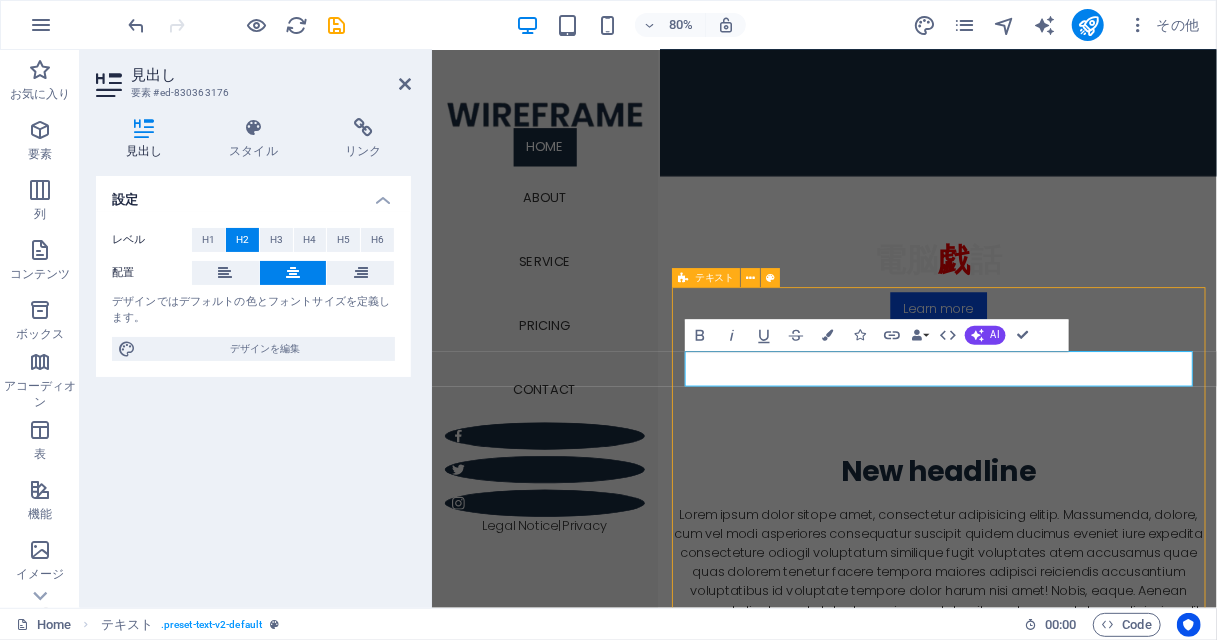 scroll, scrollTop: 260, scrollLeft: 0, axis: vertical 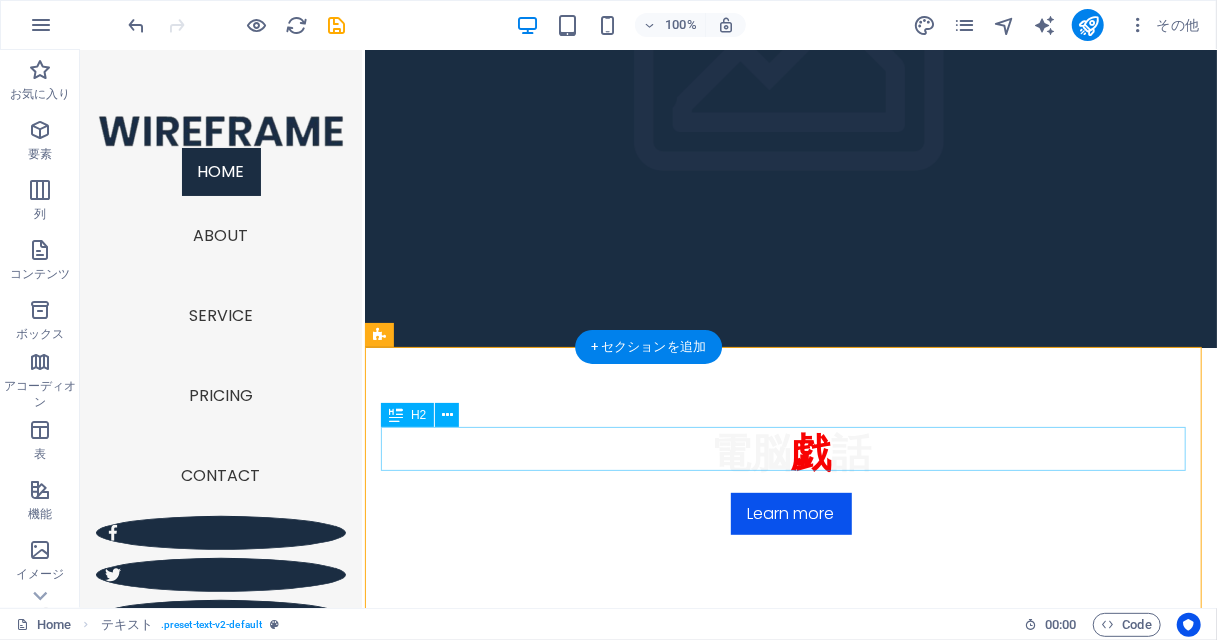 click on "New headline" at bounding box center (790, 716) 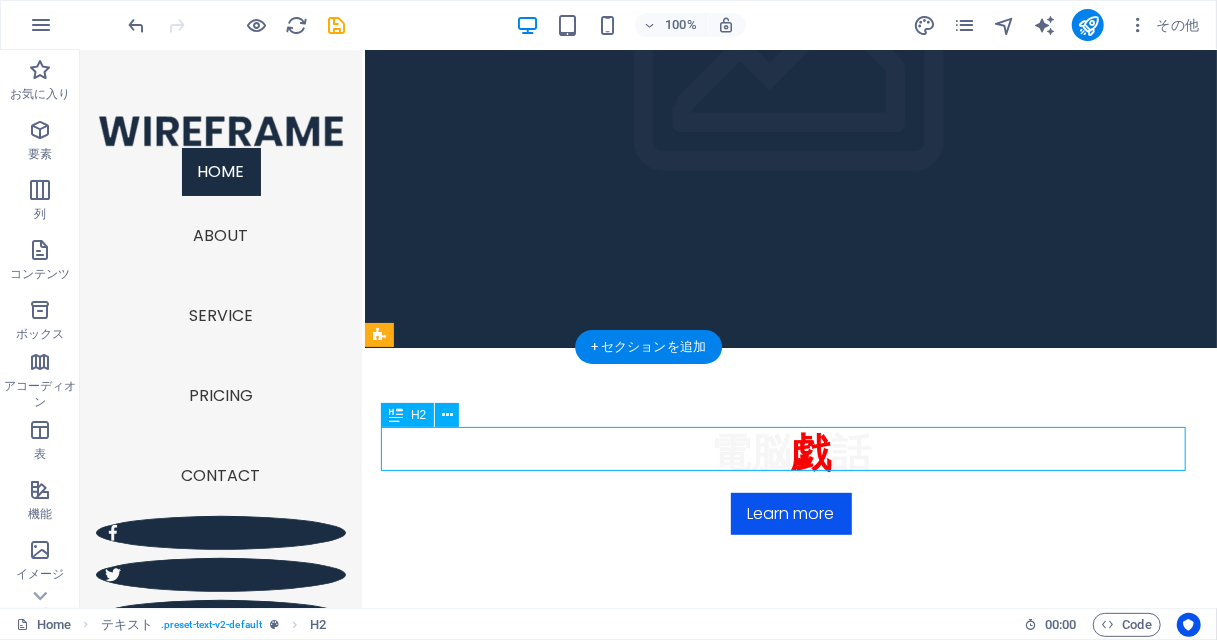 click on "New headline" at bounding box center [790, 716] 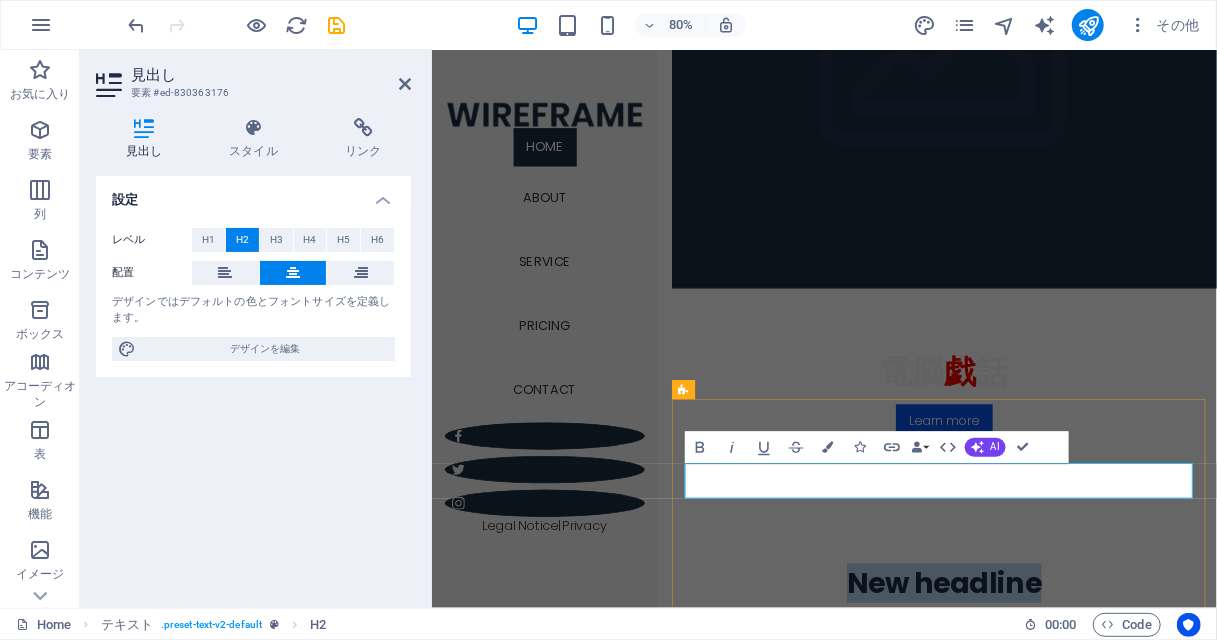 drag, startPoint x: 944, startPoint y: 584, endPoint x: 1182, endPoint y: 599, distance: 238.47221 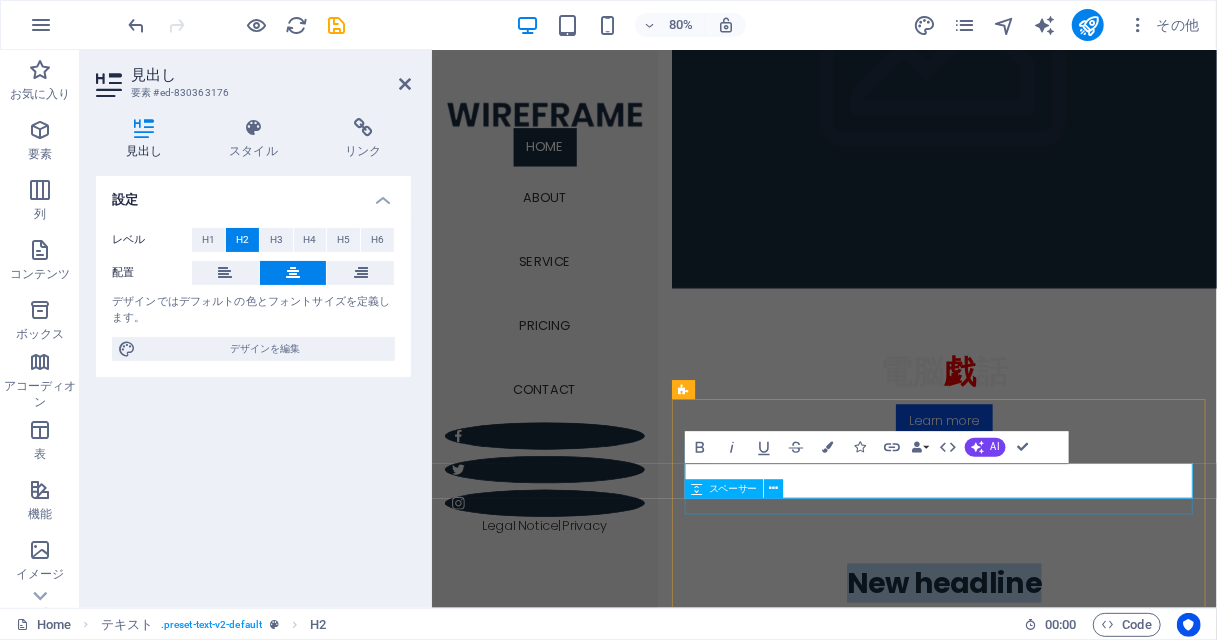 type 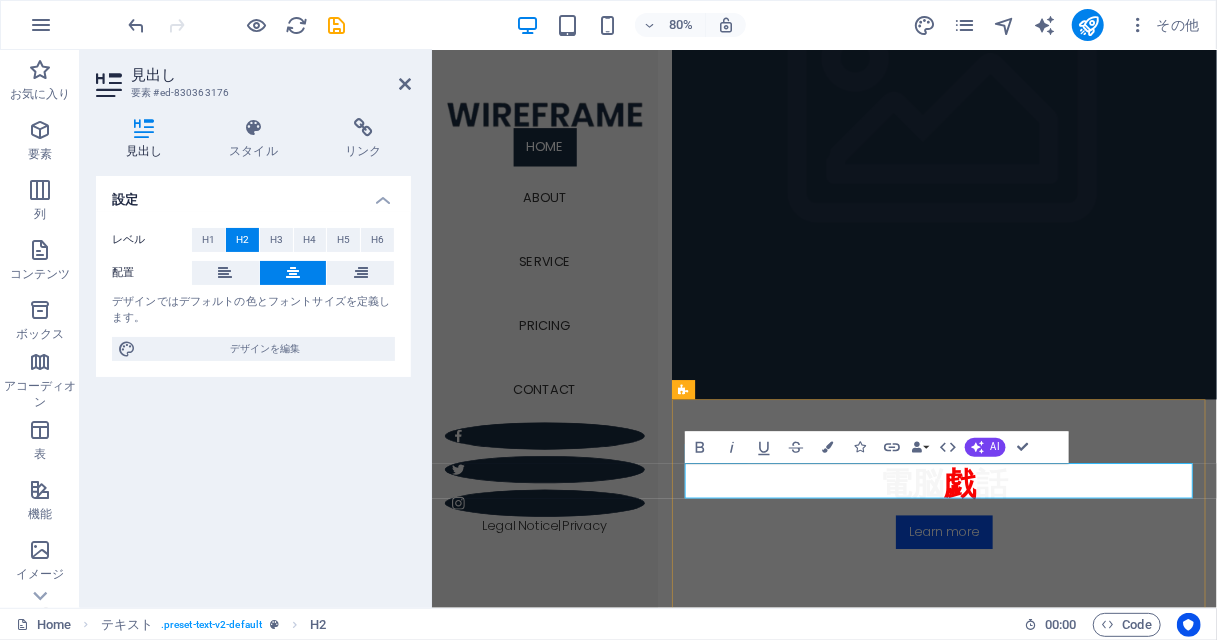 drag, startPoint x: 971, startPoint y: 586, endPoint x: 1217, endPoint y: 597, distance: 246.24582 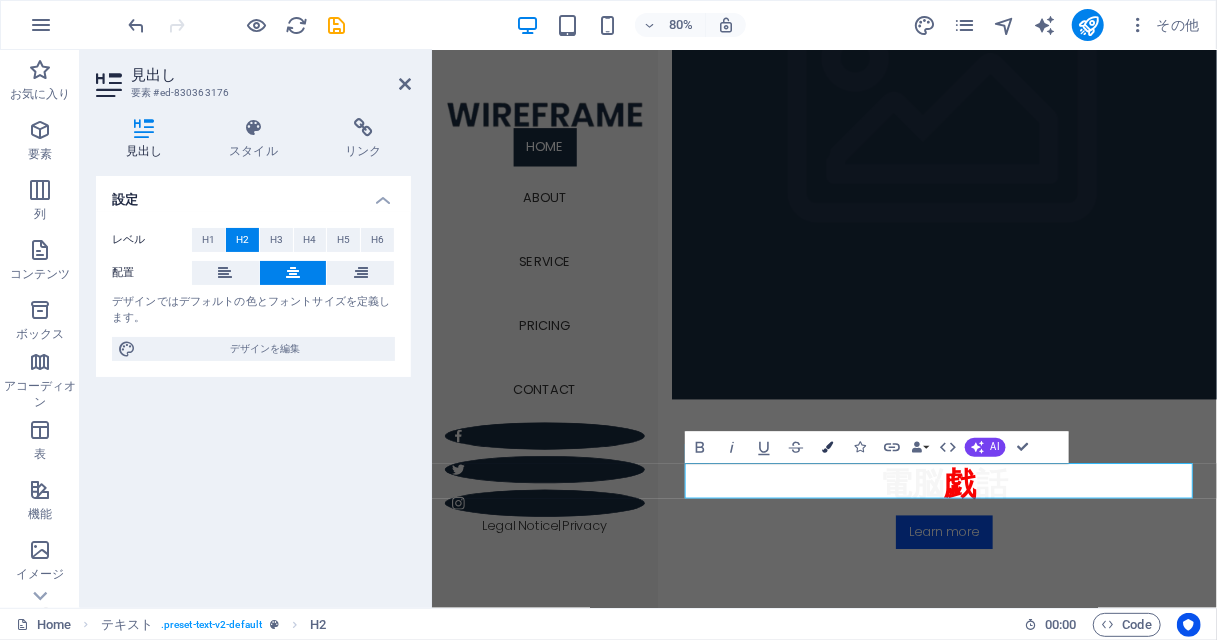 click at bounding box center (827, 447) 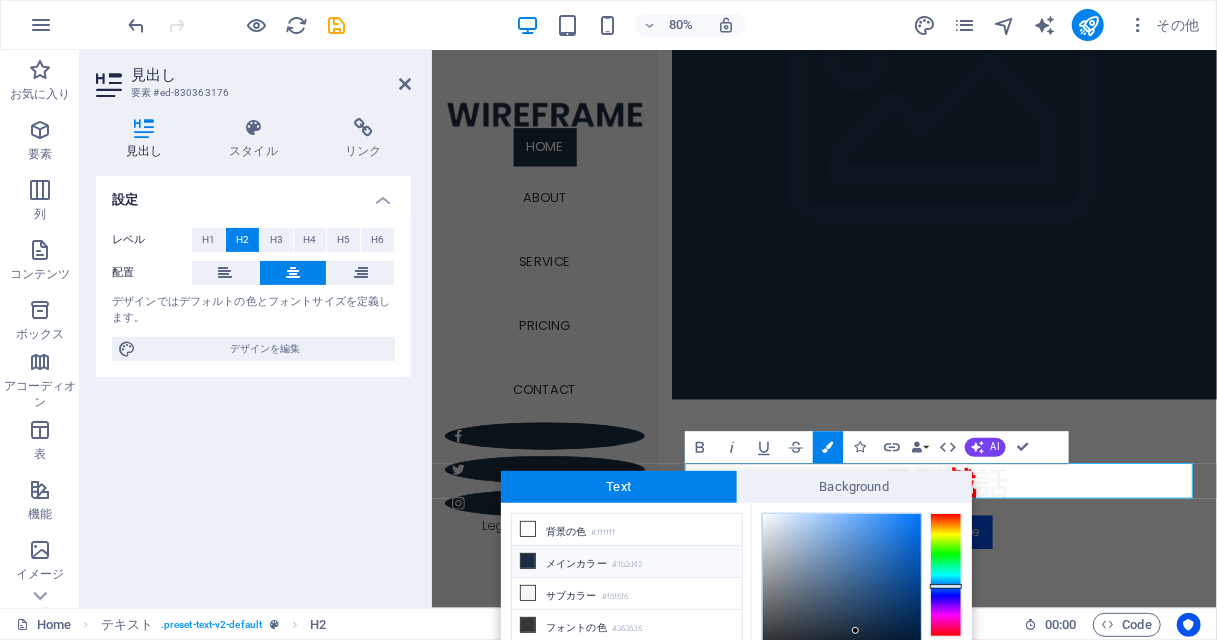 scroll, scrollTop: 112, scrollLeft: 0, axis: vertical 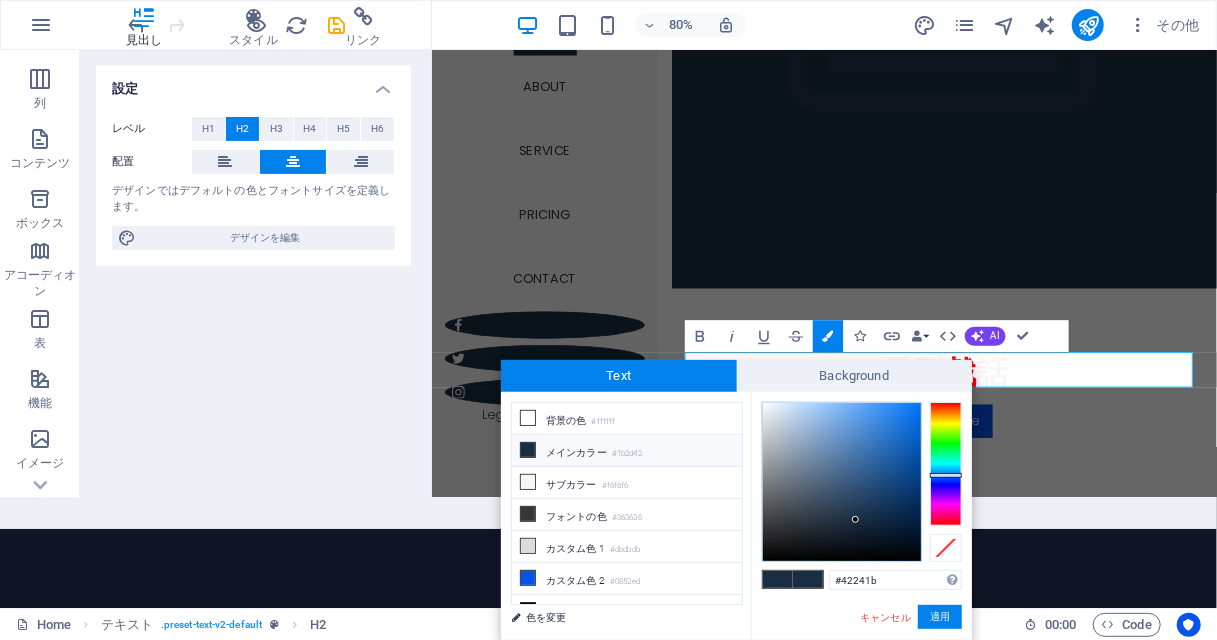 click at bounding box center (946, 464) 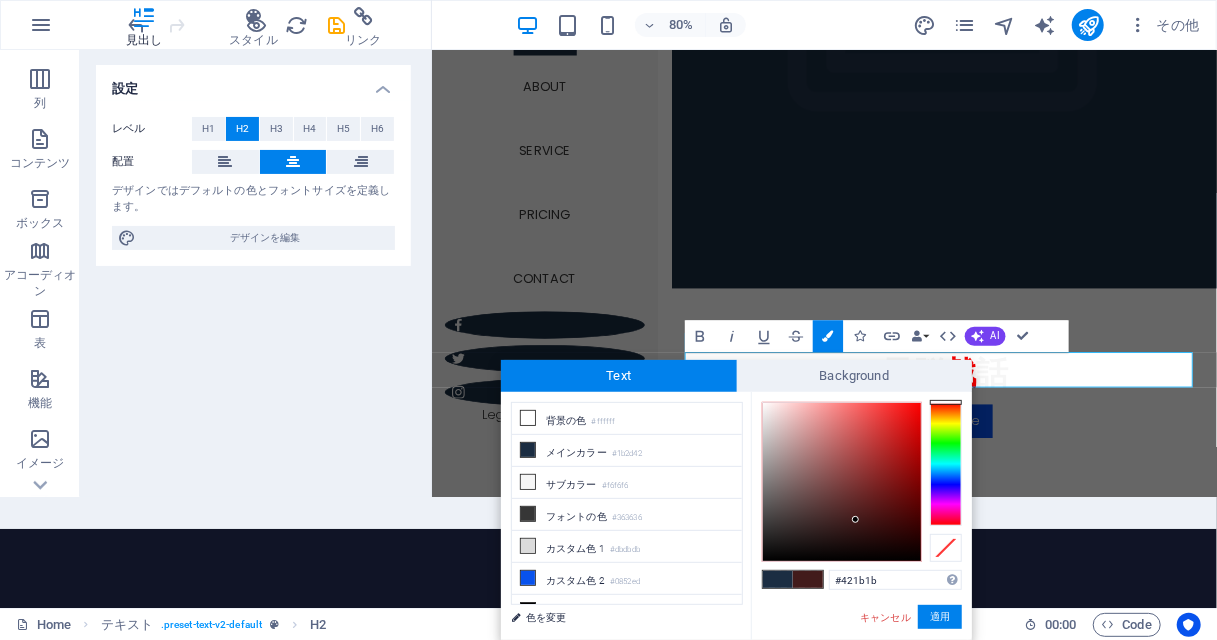 drag, startPoint x: 958, startPoint y: 405, endPoint x: 962, endPoint y: 395, distance: 10.770329 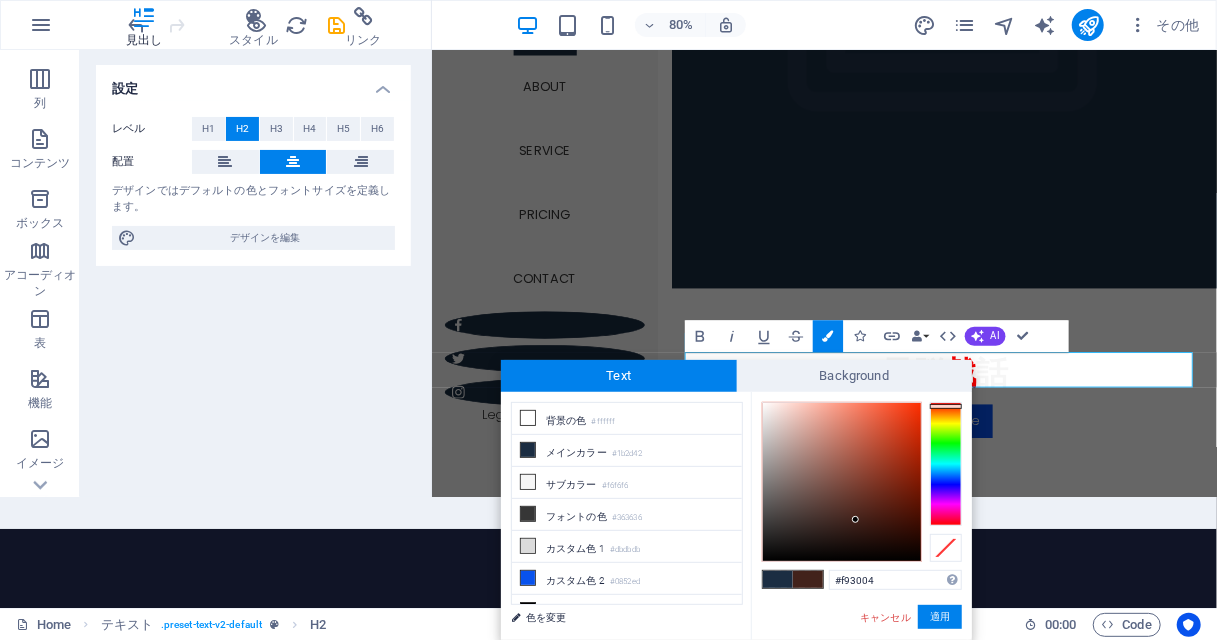 click at bounding box center (842, 482) 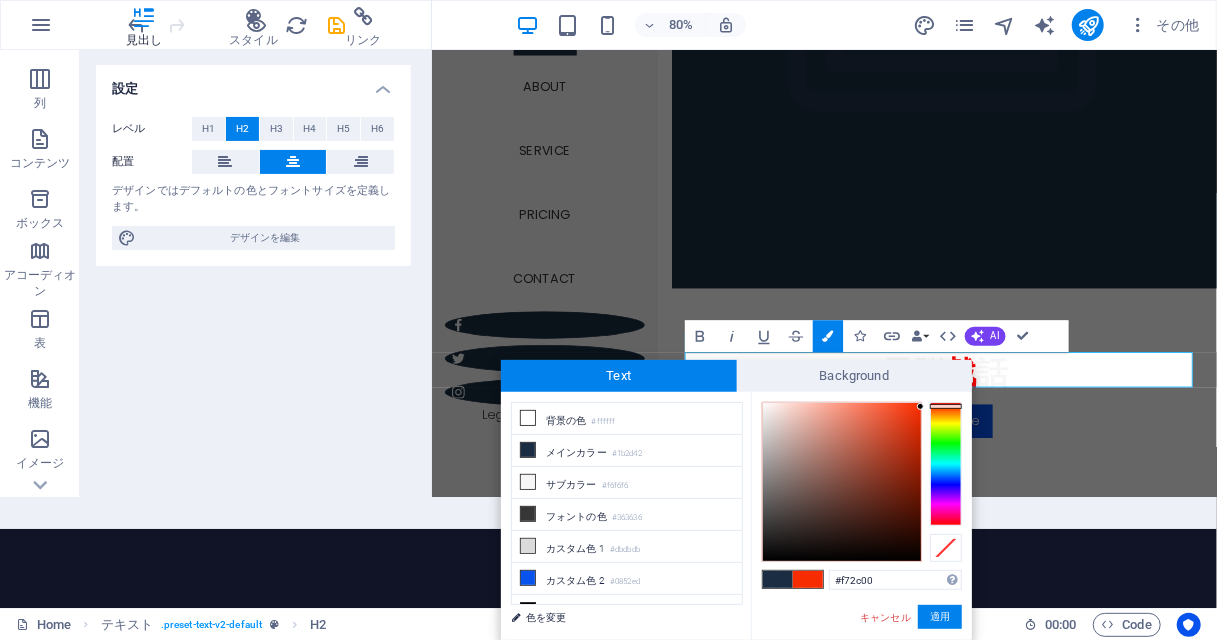 click at bounding box center (862, 482) 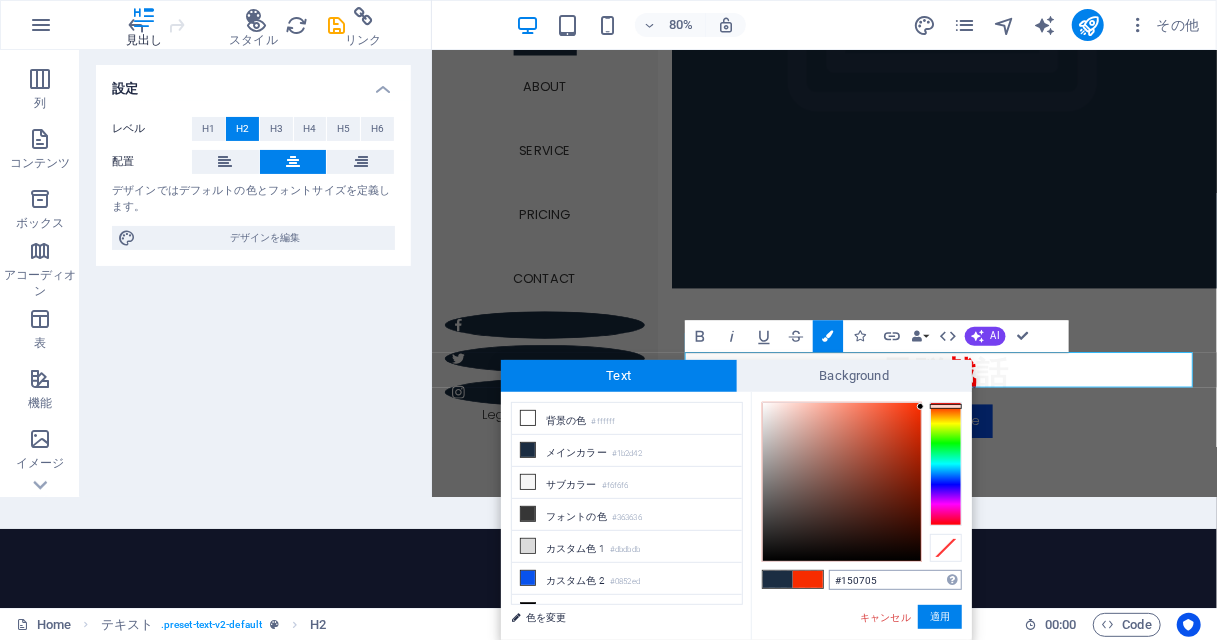 type on "#000000" 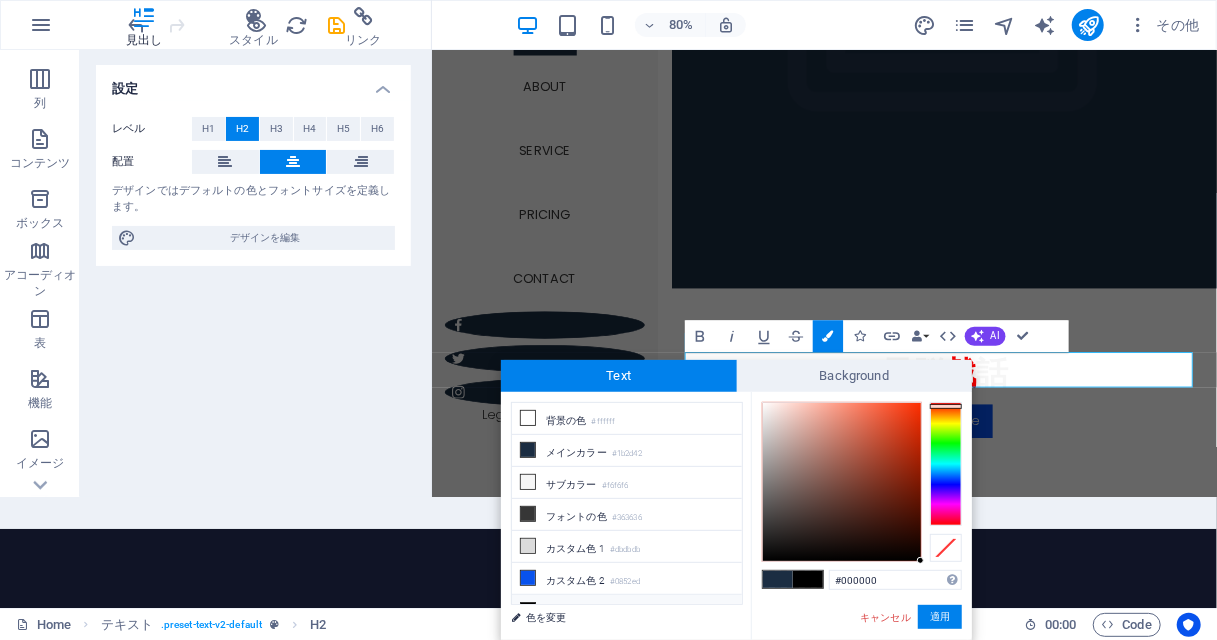 click on "適用" at bounding box center (940, 617) 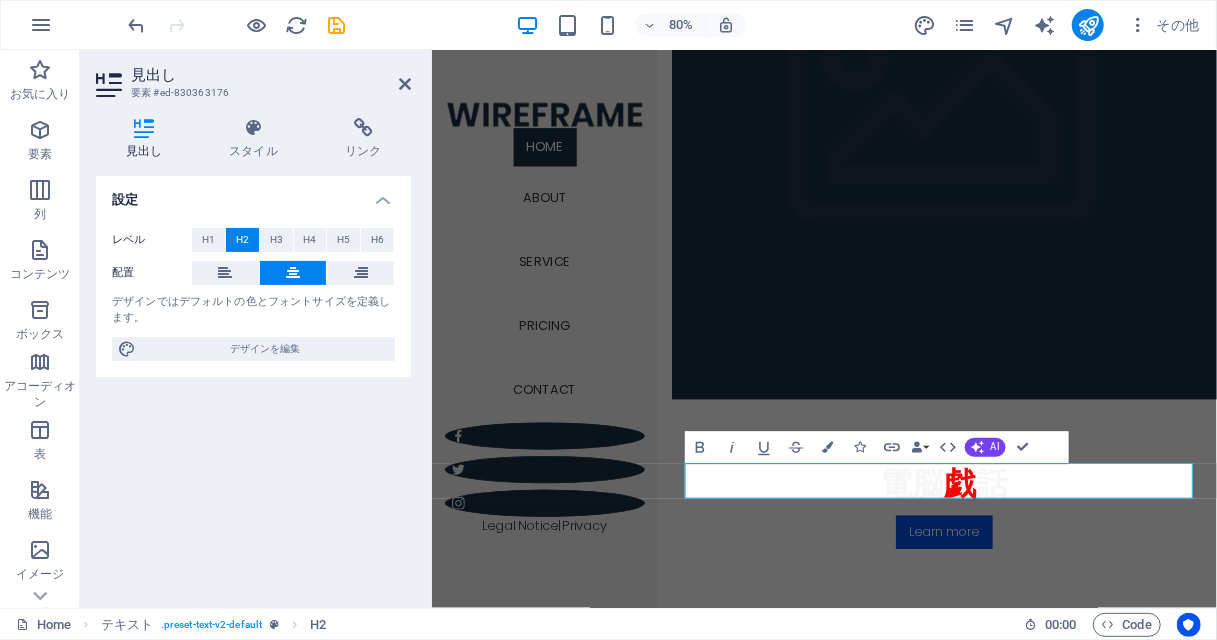 scroll, scrollTop: 0, scrollLeft: 0, axis: both 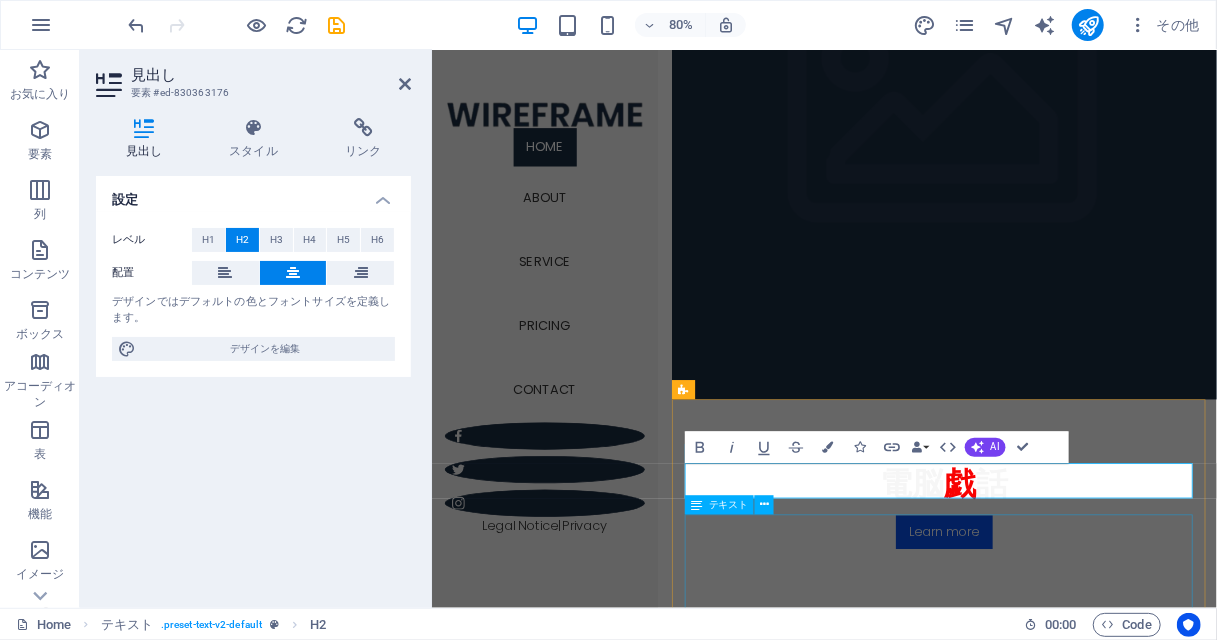 drag, startPoint x: 946, startPoint y: 671, endPoint x: 1205, endPoint y: 547, distance: 287.15326 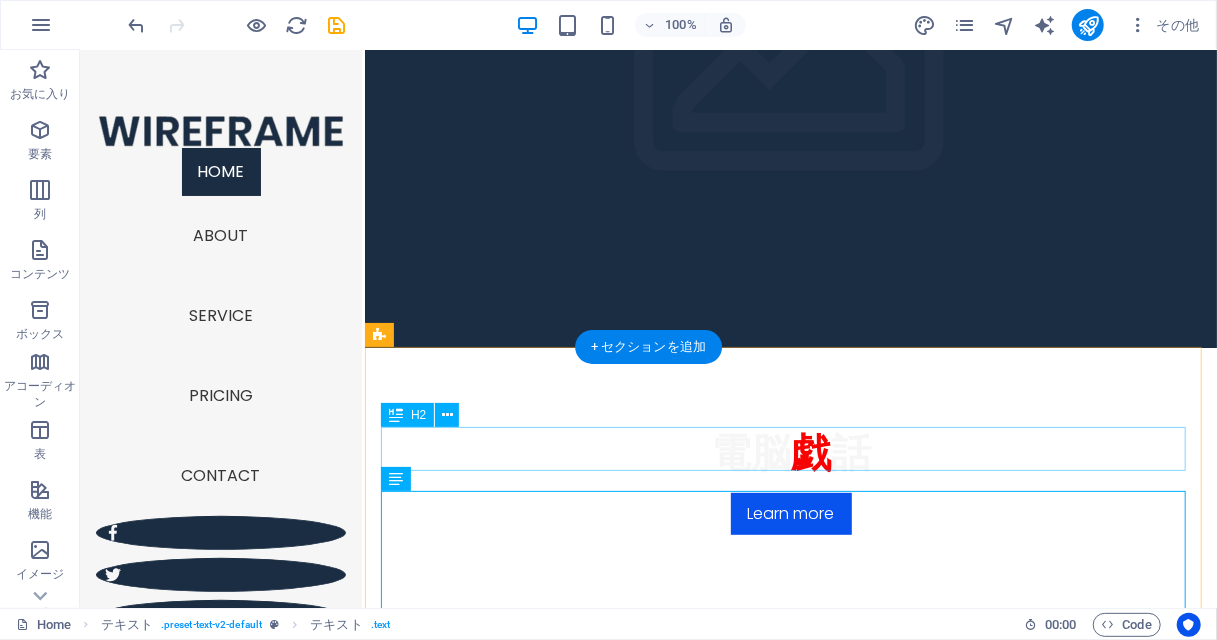 click on "ATTENTION" at bounding box center [790, 716] 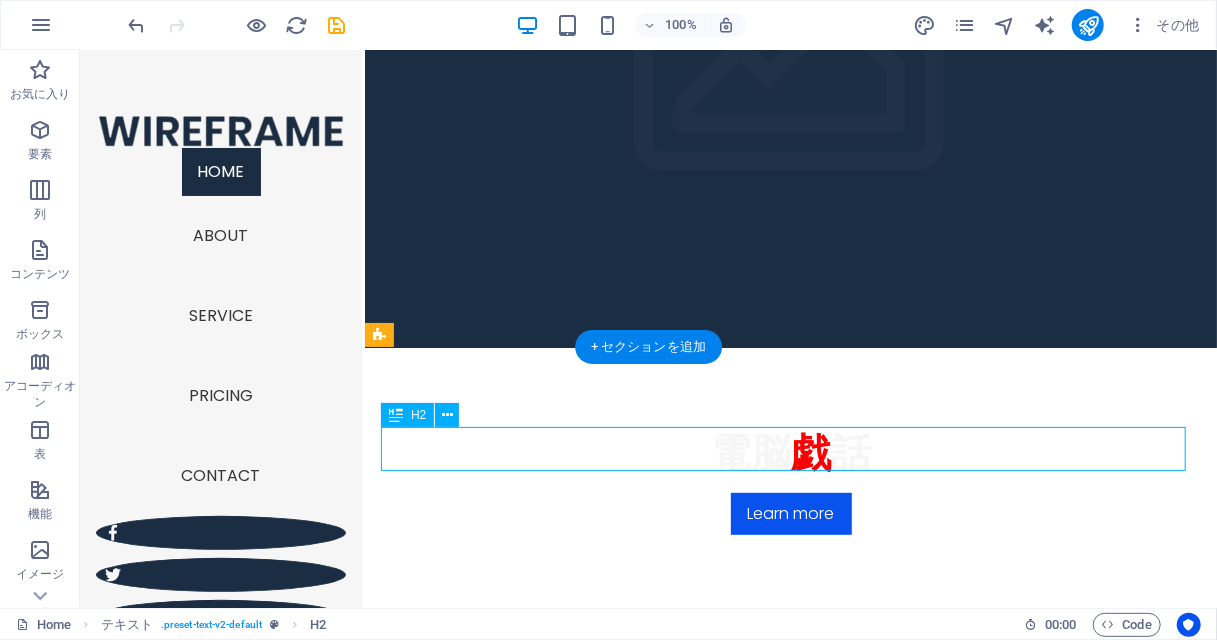 click on "ATTENTION" at bounding box center [790, 716] 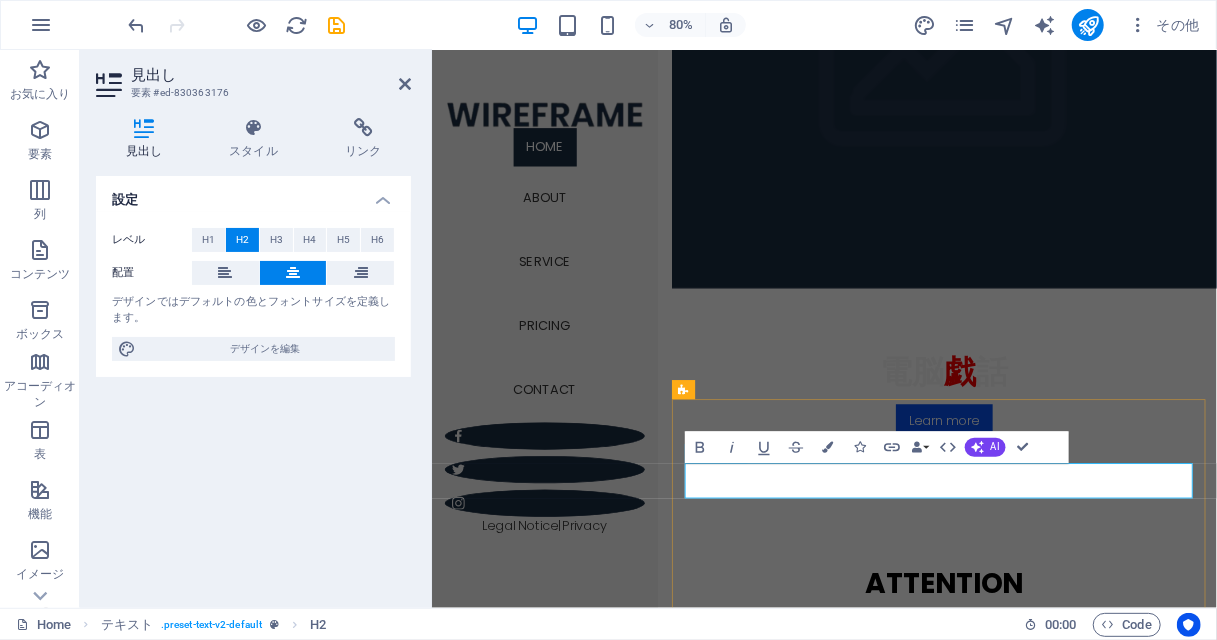 click on "ATTENTION" at bounding box center (1071, 716) 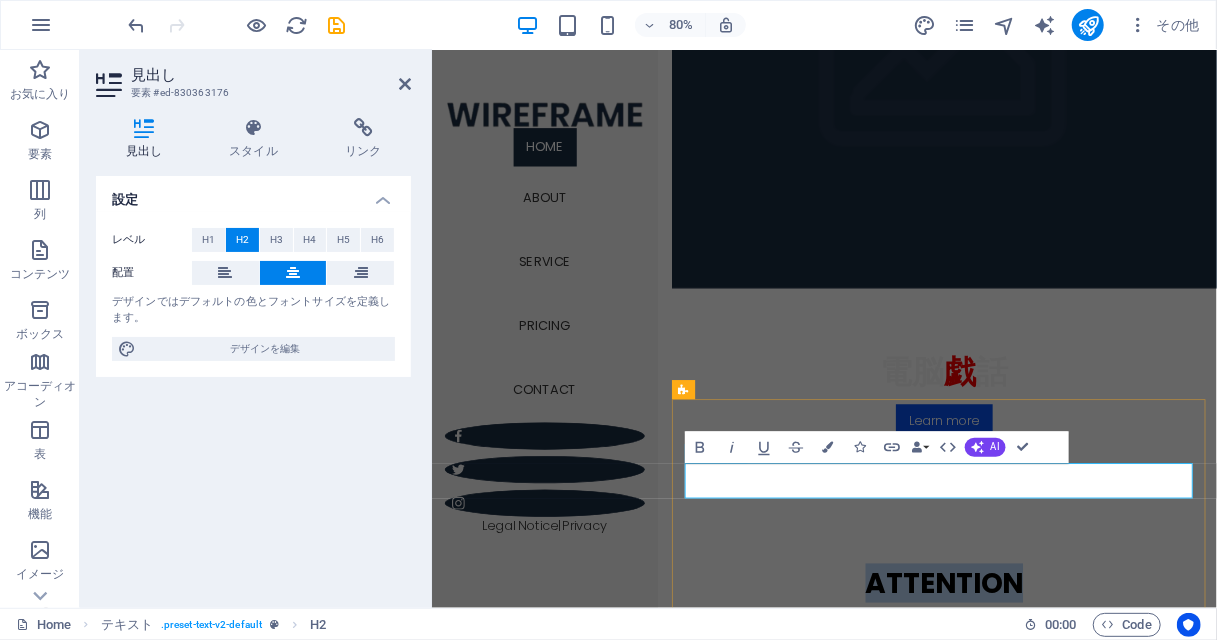 drag, startPoint x: 966, startPoint y: 592, endPoint x: 1172, endPoint y: 599, distance: 206.1189 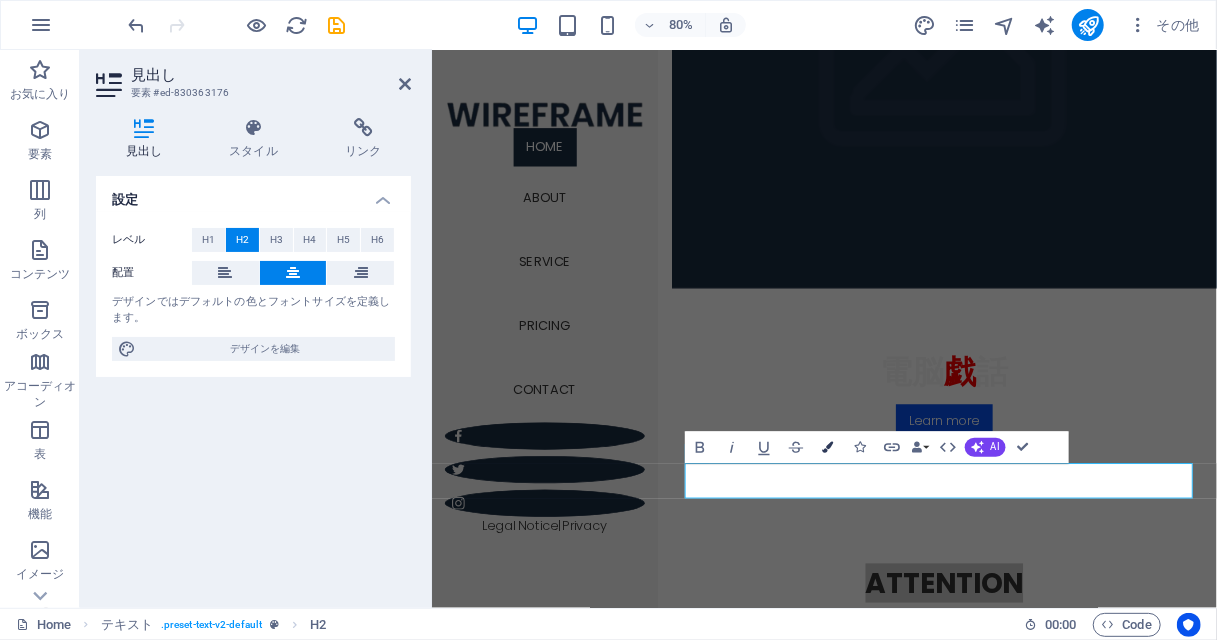 click at bounding box center [827, 447] 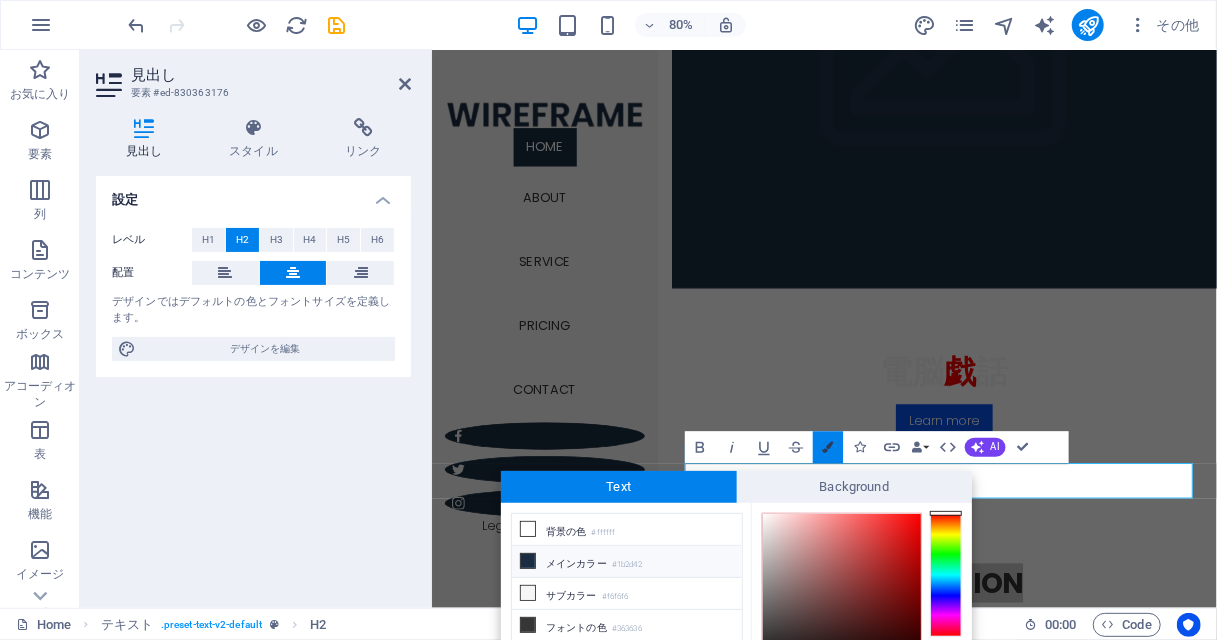 scroll, scrollTop: 112, scrollLeft: 0, axis: vertical 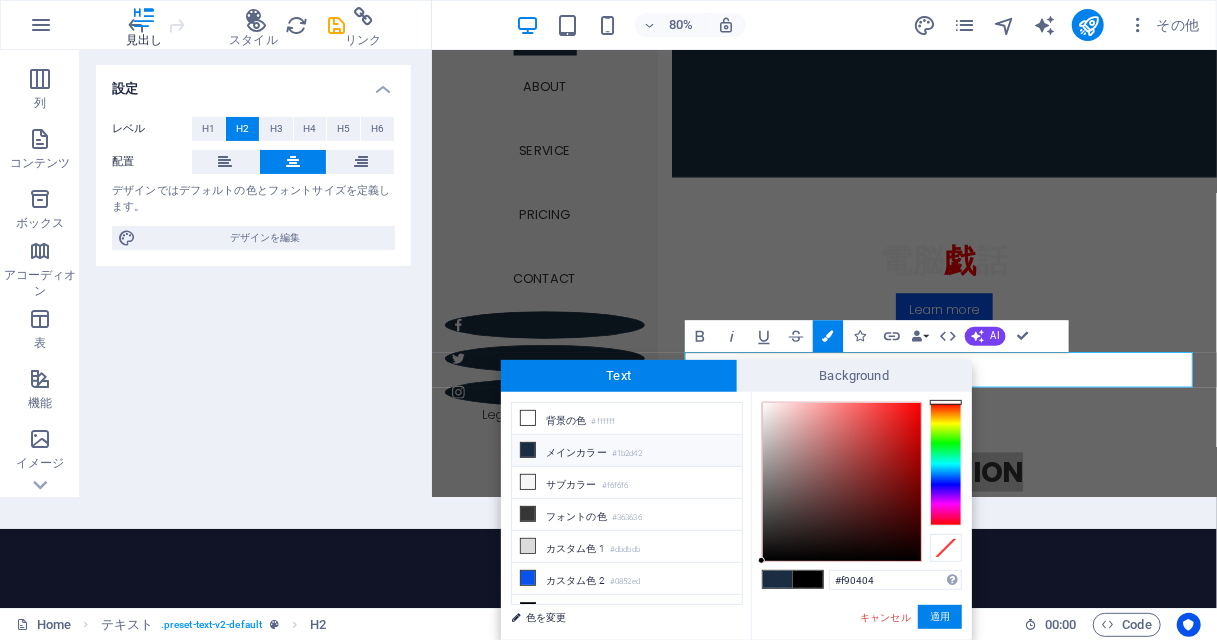 click at bounding box center (842, 482) 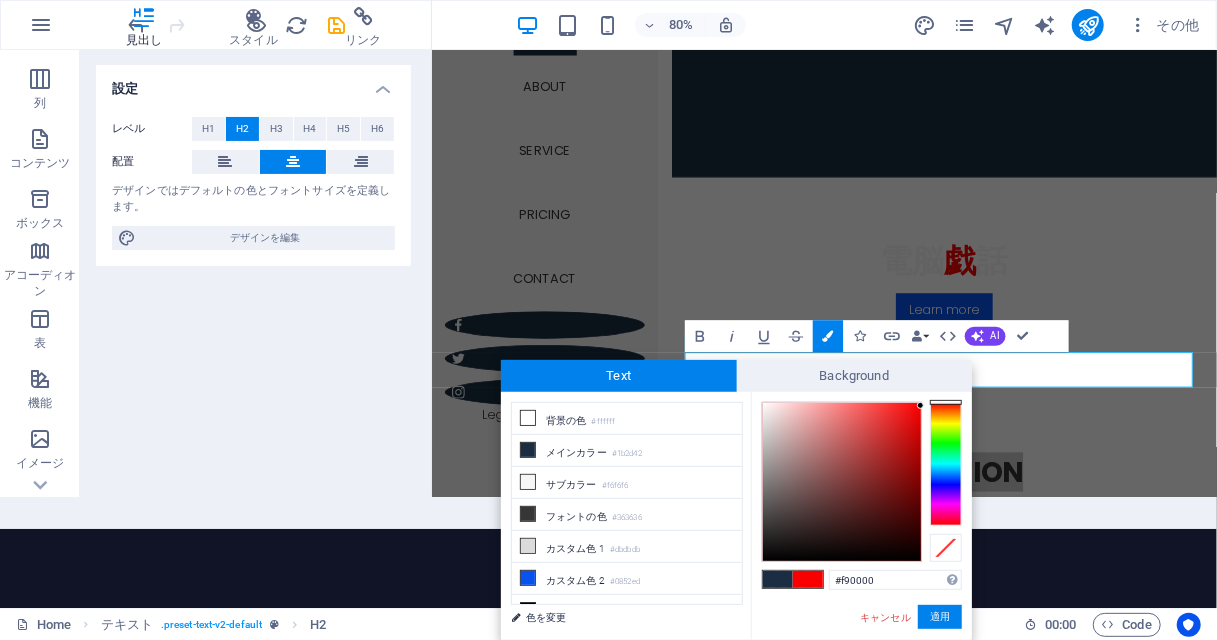 click at bounding box center (862, 482) 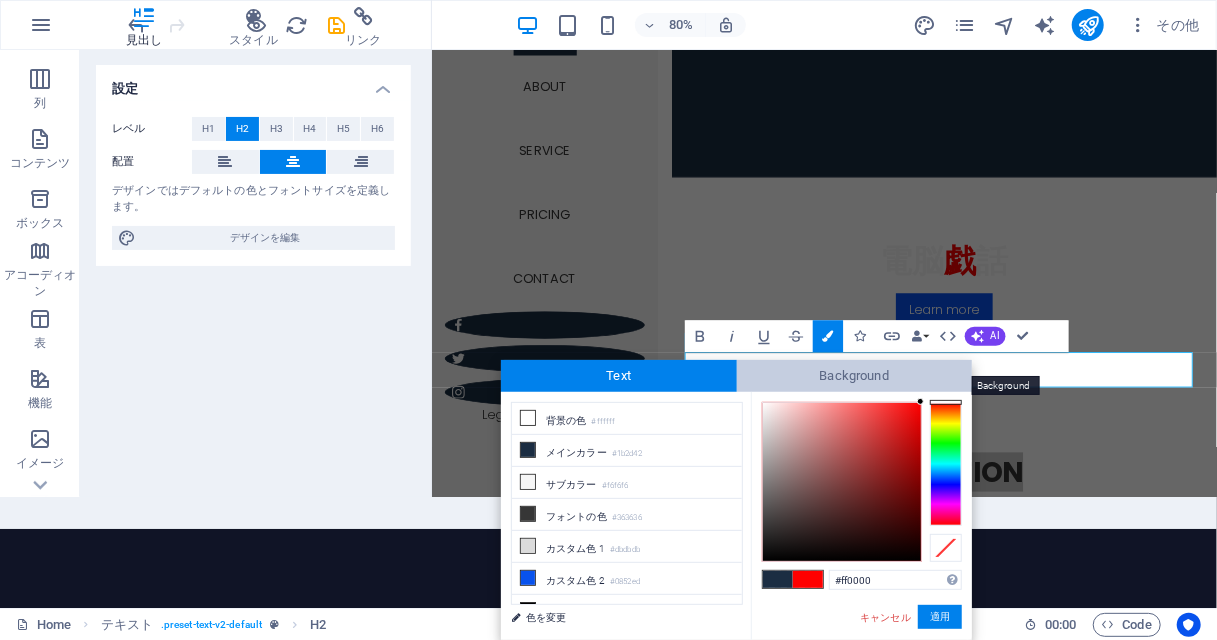 click on "Background" at bounding box center [855, 376] 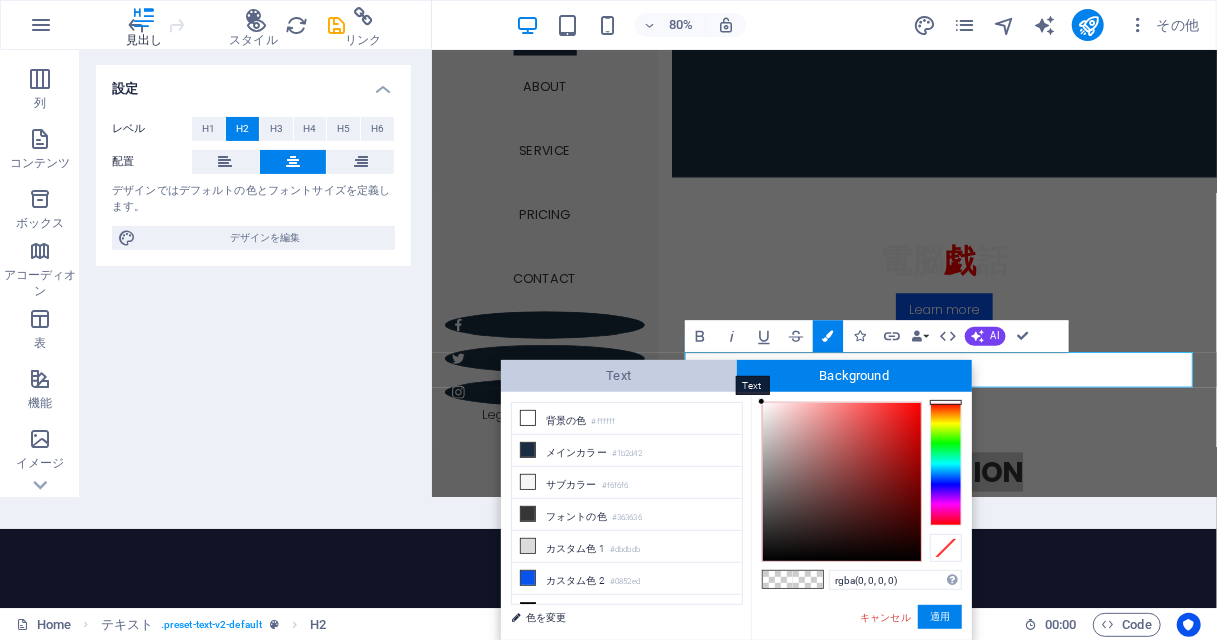 click on "Text" at bounding box center [619, 376] 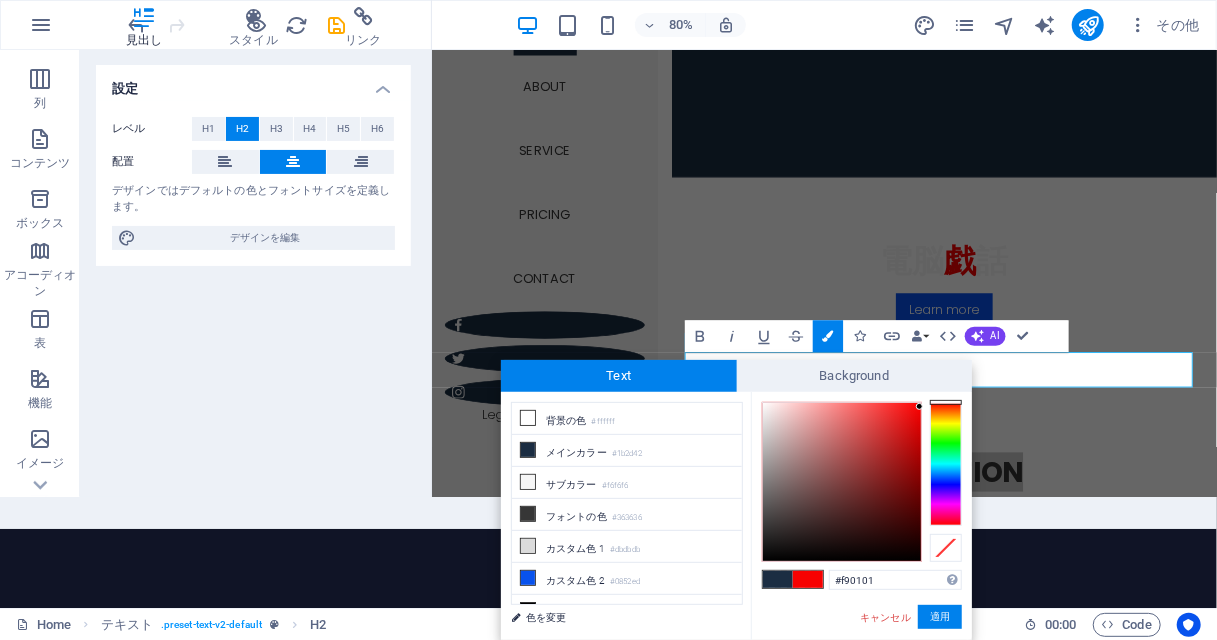 type on "#fb0101" 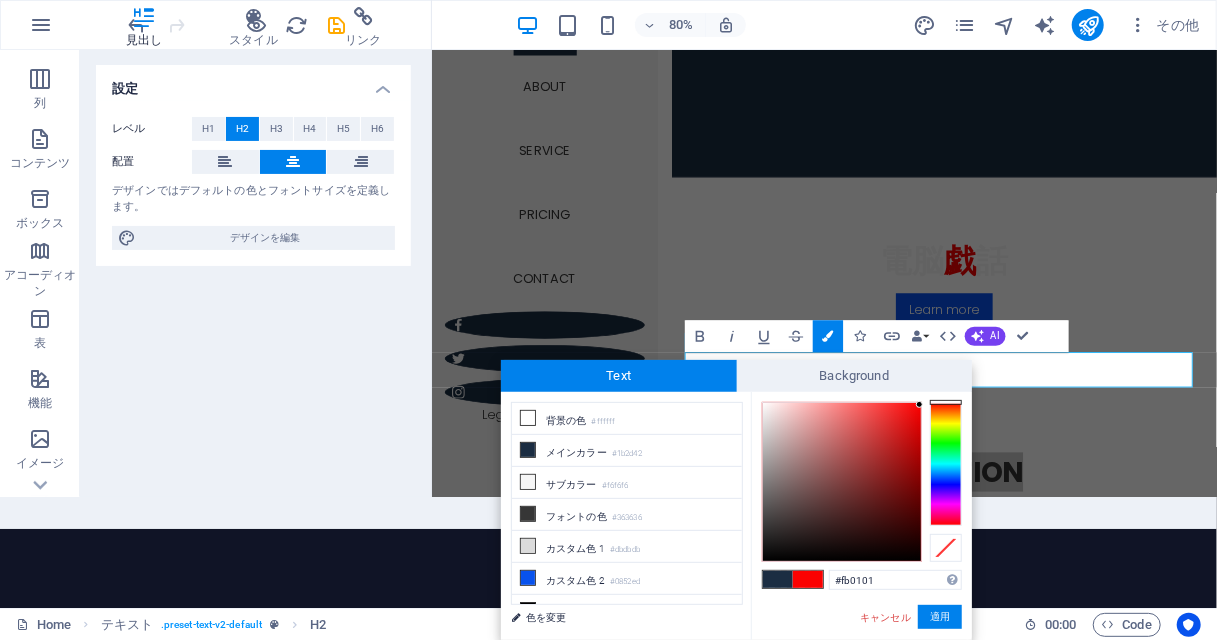 click at bounding box center [919, 404] 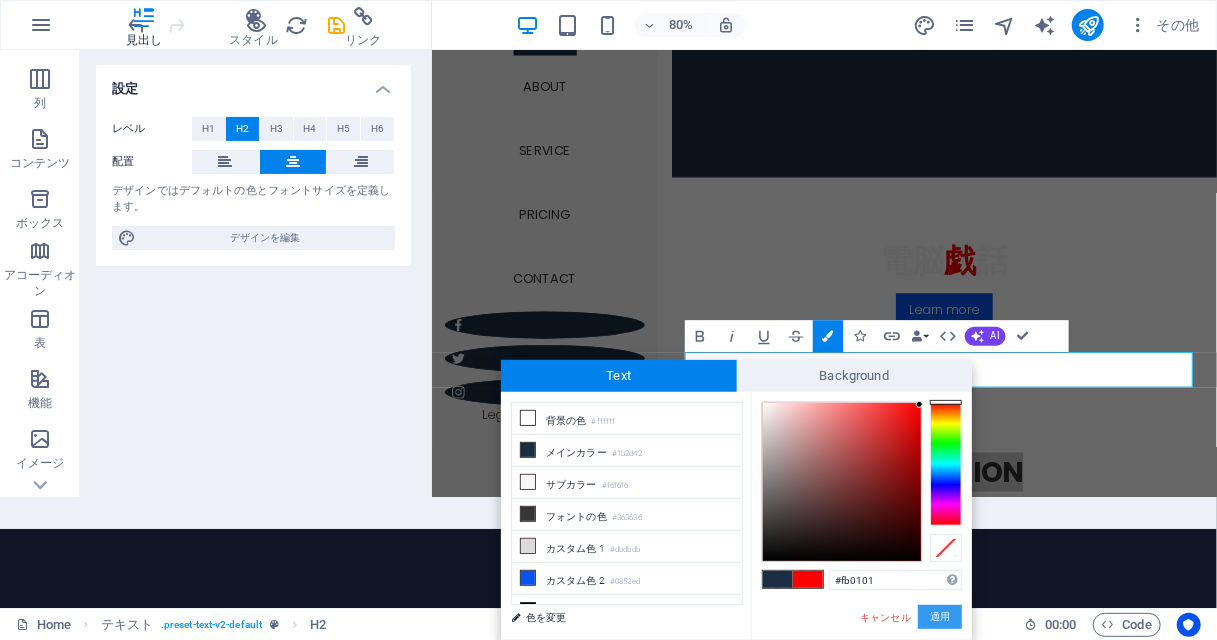 click on "適用" at bounding box center (940, 617) 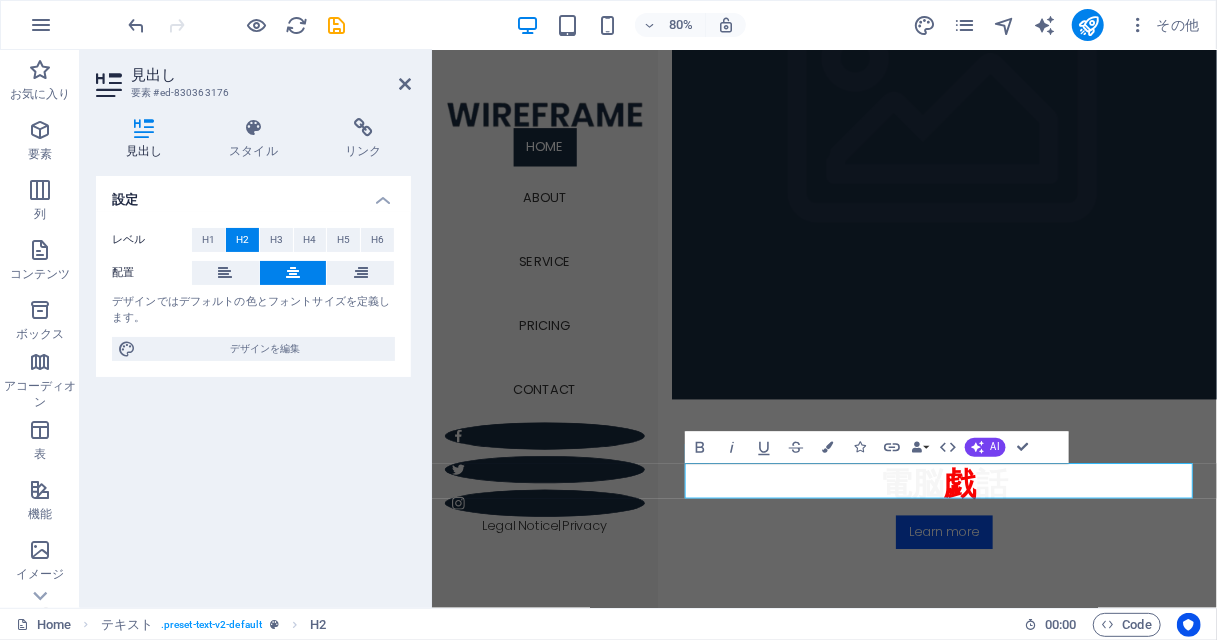 scroll, scrollTop: 0, scrollLeft: 0, axis: both 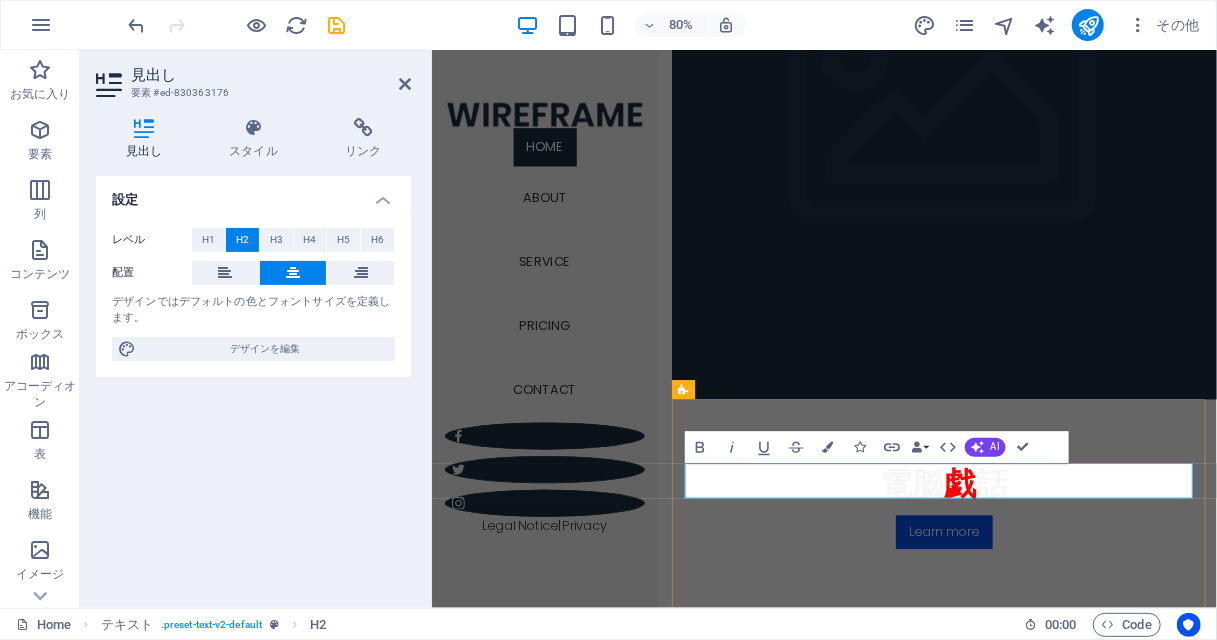 click on "ATTENTION" at bounding box center (1071, 855) 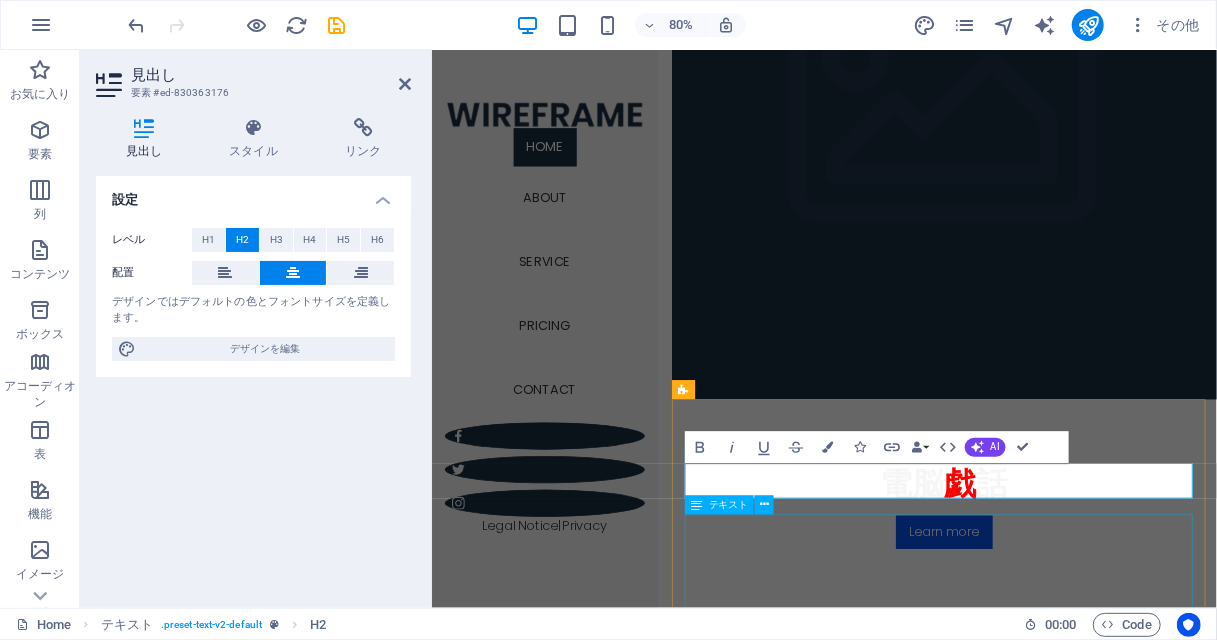 click on "Lorem ipsum dolor sitope amet, consectetur adipisicing elitip. Massumenda, dolore, cum vel modi asperiores consequatur suscipit quidem ducimus eveniet iure expedita consecteture odiogil voluptatum similique fugit voluptates atem accusamus quae quas dolorem tenetur facere tempora maiores adipisci reiciendis accusantium voluptatibus id voluptate tempore dolor harum nisi amet! Nobis, eaque. Aenean commodo ligula eget dolor. Lorem ipsum dolor sit amet, consectetuer adipiscing elit leget odiogil voluptatum similique fugit voluptates dolor. Libero assumenda, dolore, cum vel modi asperiores consequatur." at bounding box center (1071, 993) 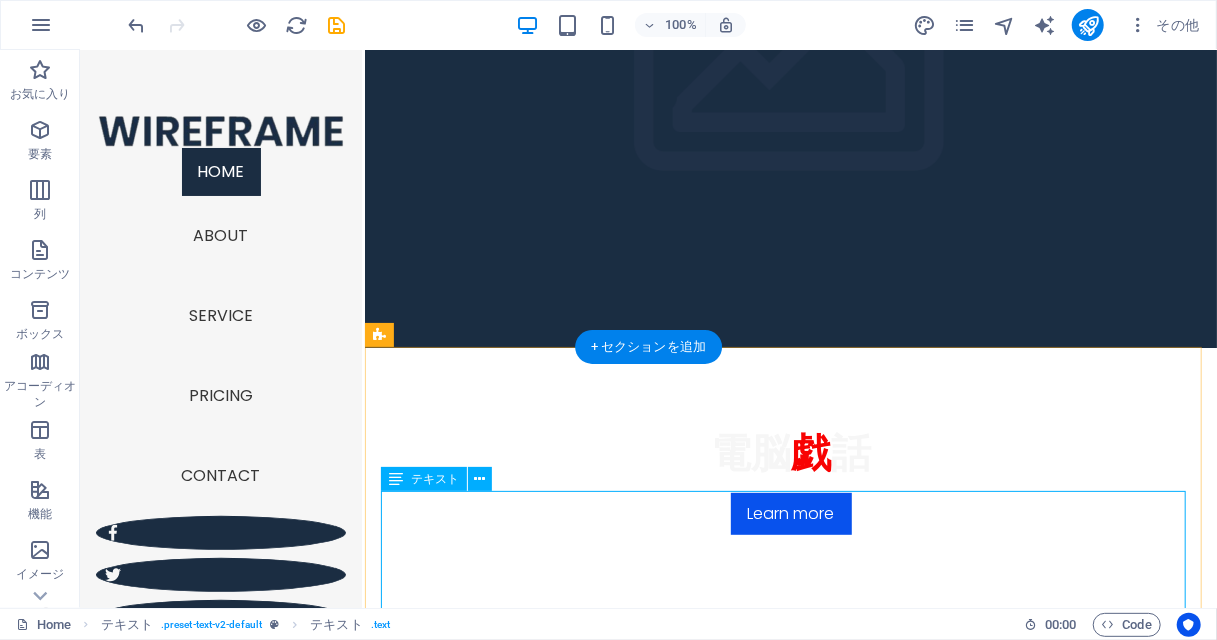 click on "Lorem ipsum dolor sitope amet, consectetur adipisicing elitip. Massumenda, dolore, cum vel modi asperiores consequatur suscipit quidem ducimus eveniet iure expedita consecteture odiogil voluptatum similique fugit voluptates atem accusamus quae quas dolorem tenetur facere tempora maiores adipisci reiciendis accusantium voluptatibus id voluptate tempore dolor harum nisi amet! Nobis, eaque. Aenean commodo ligula eget dolor. Lorem ipsum dolor sit amet, consectetuer adipiscing elit leget odiogil voluptatum similique fugit voluptates dolor. Libero assumenda, dolore, cum vel modi asperiores consequatur." at bounding box center [790, 842] 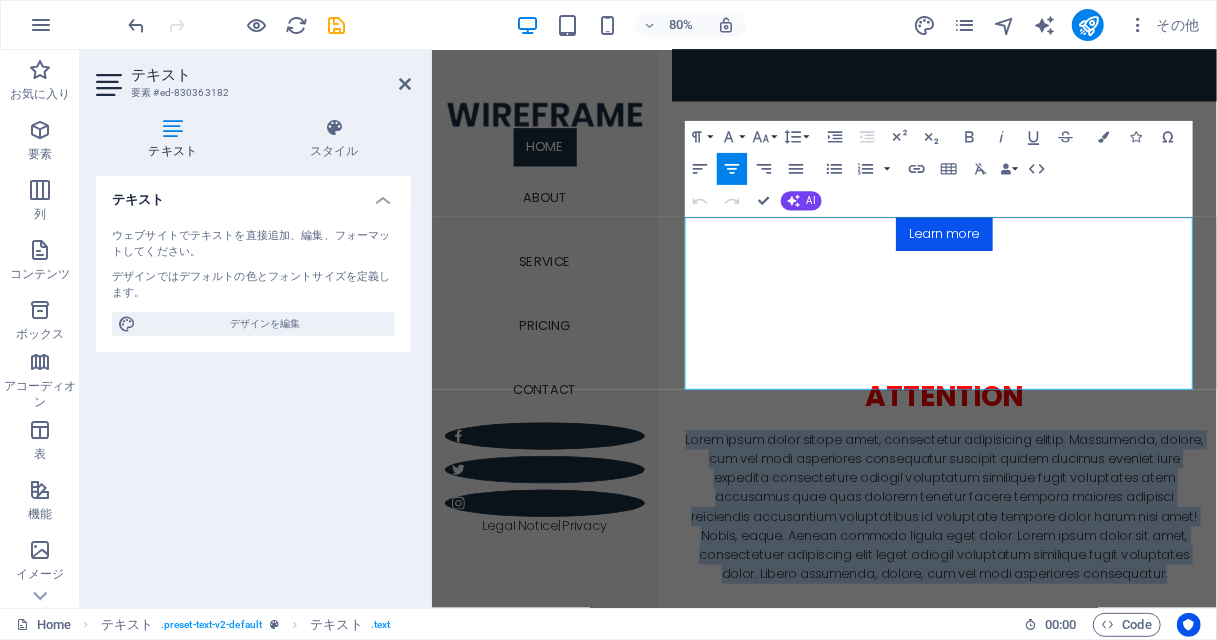 scroll, scrollTop: 684, scrollLeft: 0, axis: vertical 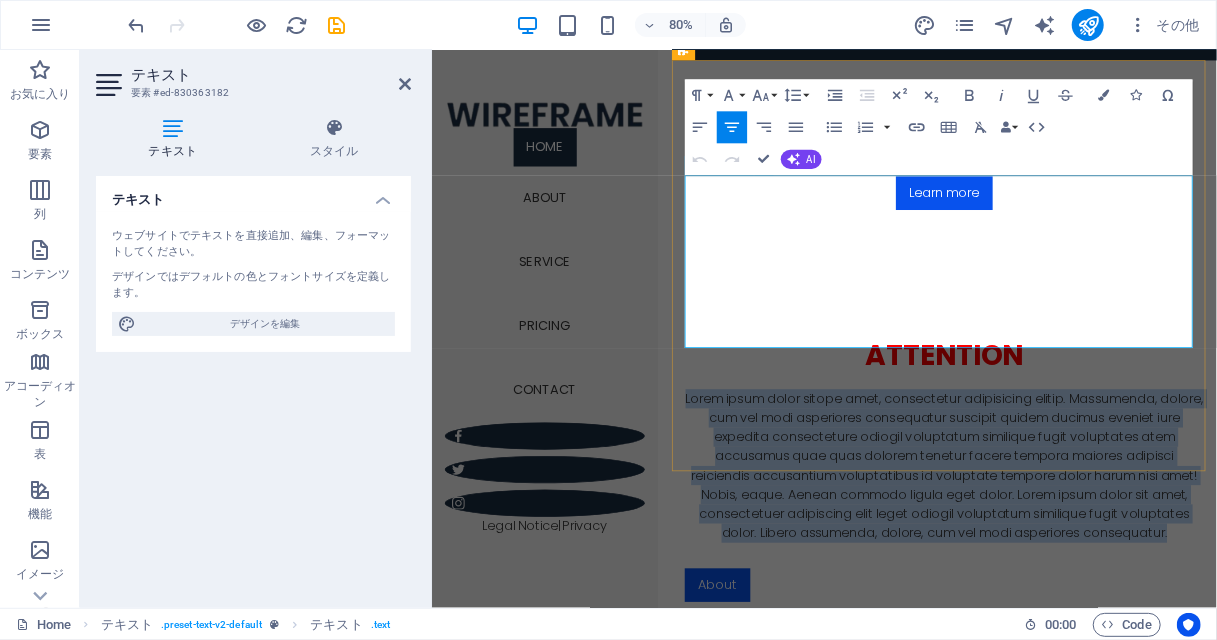 drag, startPoint x: 762, startPoint y: 643, endPoint x: 1306, endPoint y: 406, distance: 593.38434 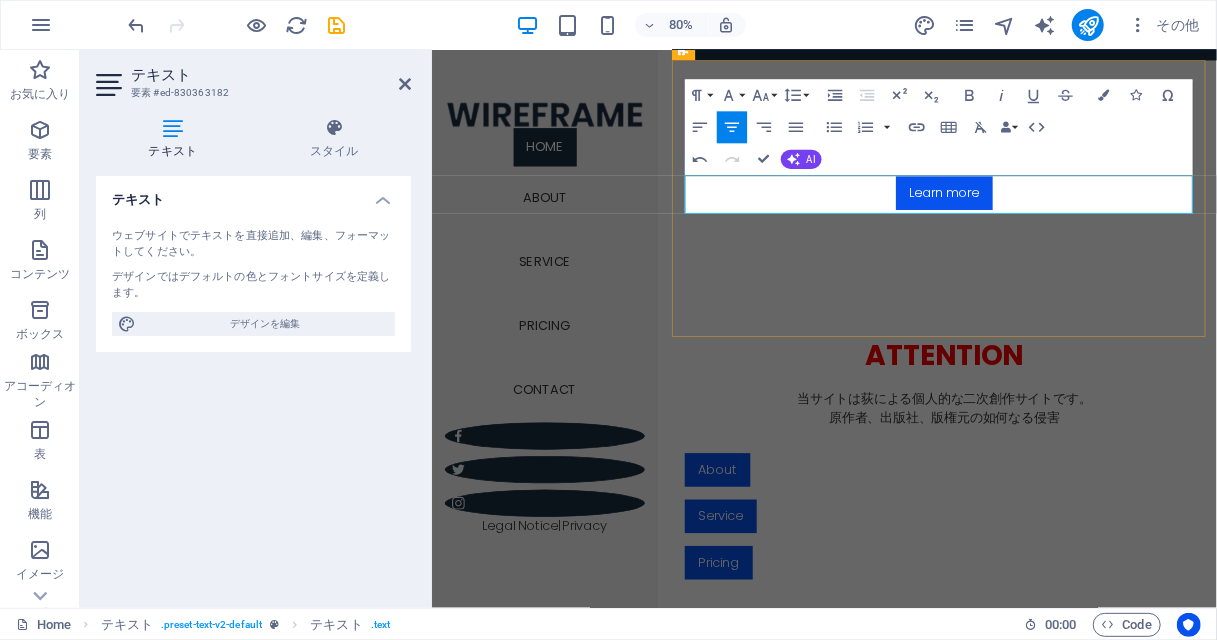 click on "原作者、出版社、版権元の如何なる侵害" at bounding box center [1071, 509] 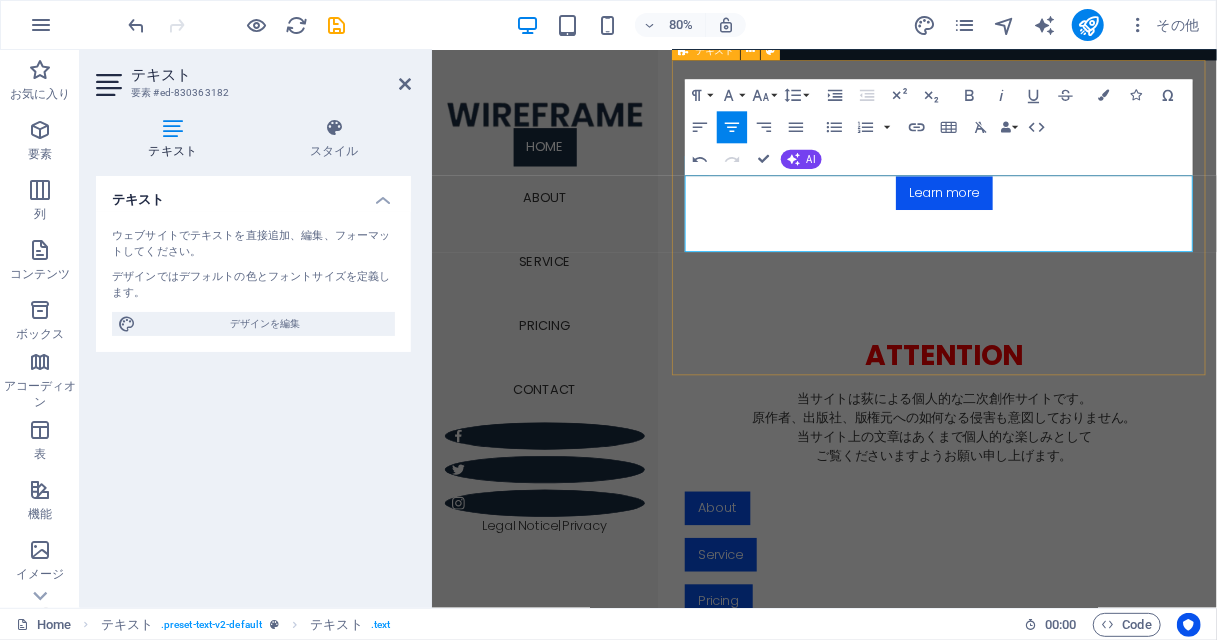click on "ATTENTION 当サイトは荻による個人的な二次創作サイトです。 原作者、出版社、版権元への如何なる侵害も意図しておりません。 当サイト上の文章はあくまで個人的な楽しみとして ご覧くださいますようお願い申し上げます。 About Service Pricing" at bounding box center [1071, 584] 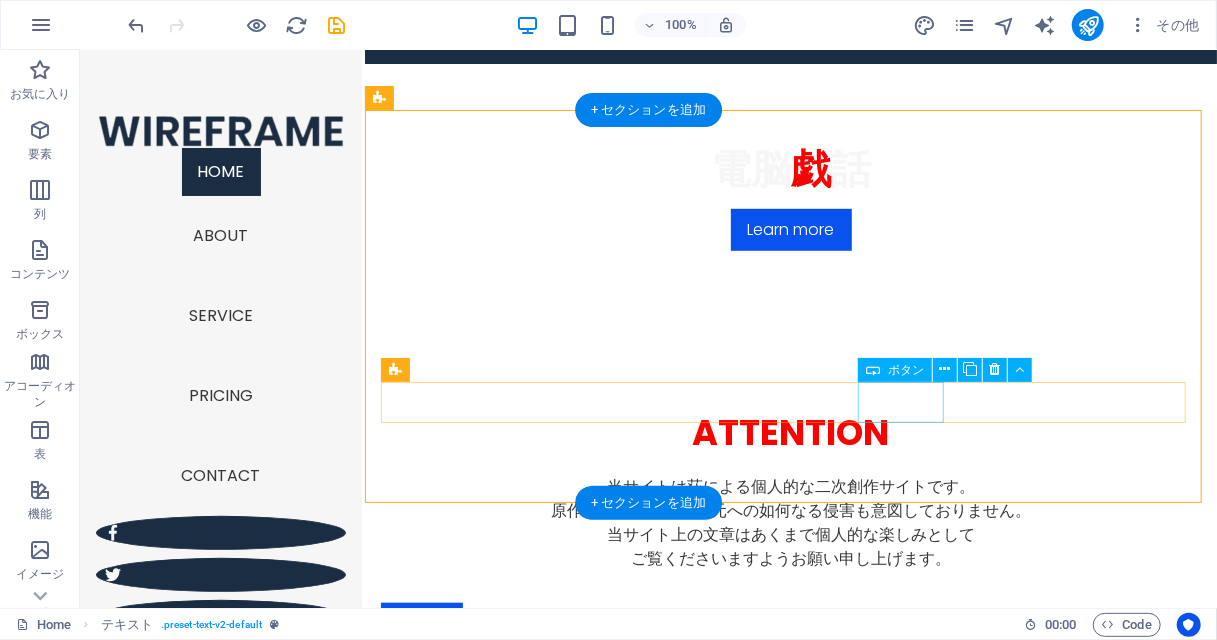 scroll, scrollTop: 444, scrollLeft: 0, axis: vertical 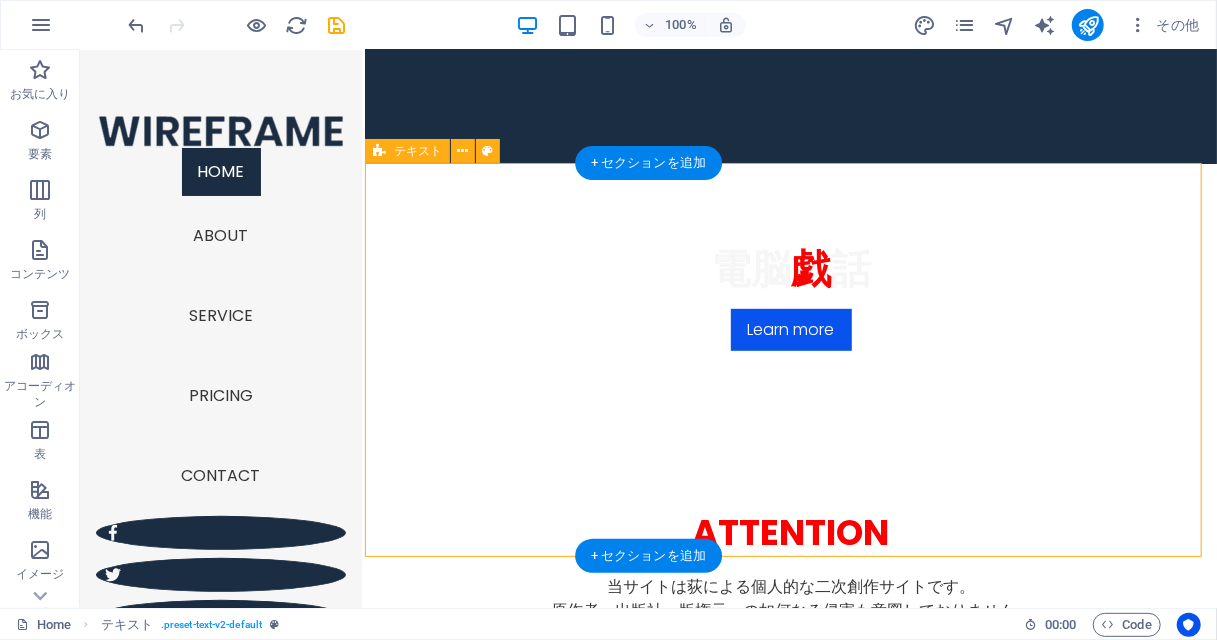 click on "ATTENTION 当サイトは荻による個人的な二次創作サイトです。 原作者、出版社、版権元への如何なる侵害も意図しておりません。 当サイト上の文章はあくまで個人的な楽しみとして ご覧くださいますようお願い申し上げます。 About Service Pricing" at bounding box center [790, 685] 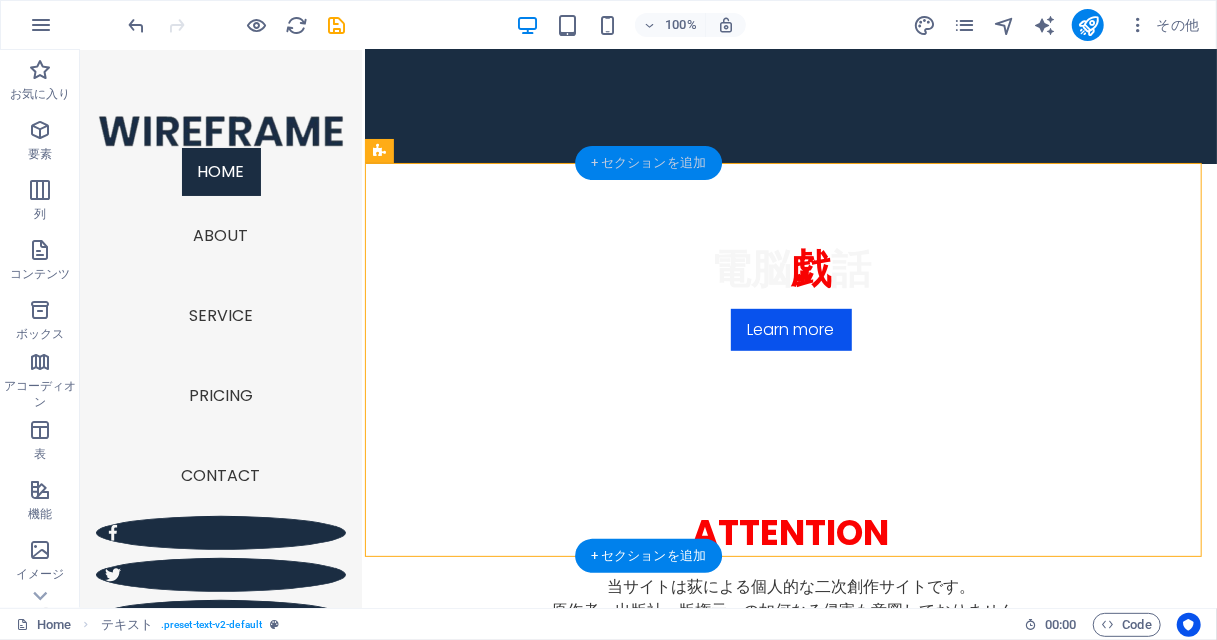 click on "+ セクションを追加" at bounding box center [648, 163] 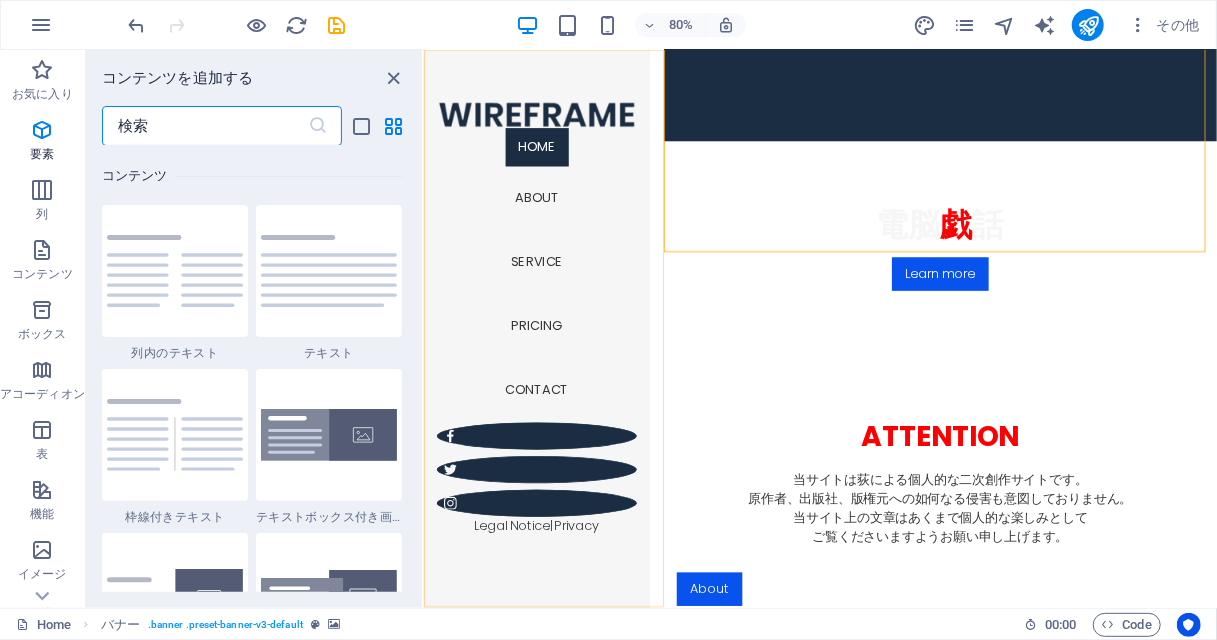 scroll, scrollTop: 3499, scrollLeft: 0, axis: vertical 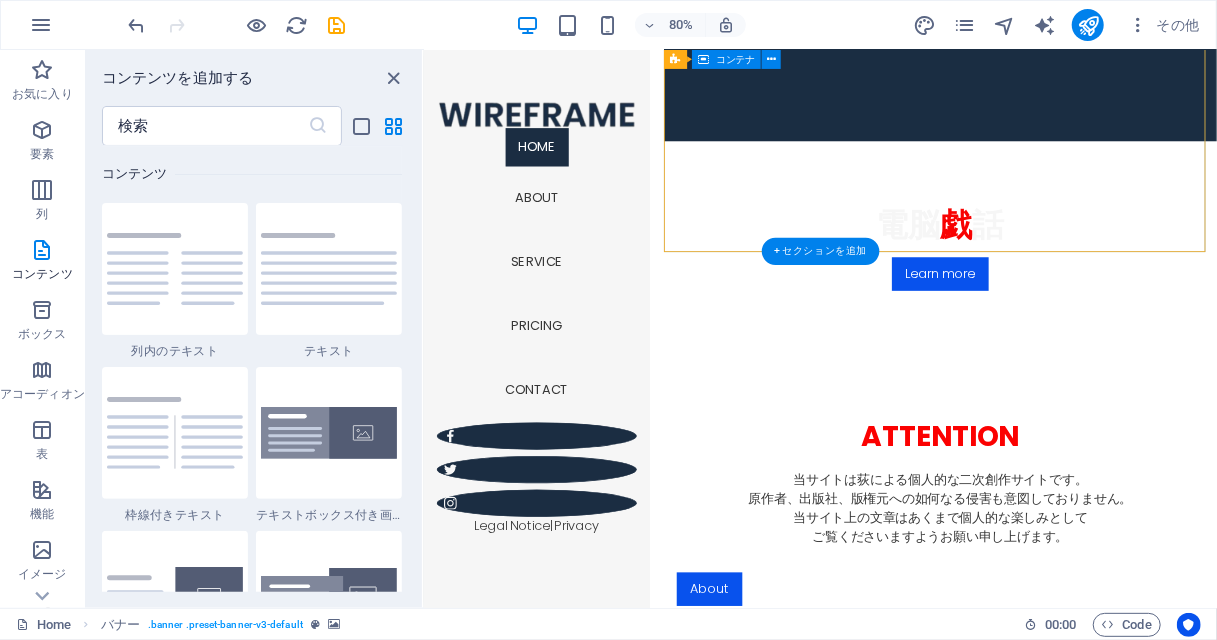 click on "電脳 戯 話 Learn more" at bounding box center [1068, 296] 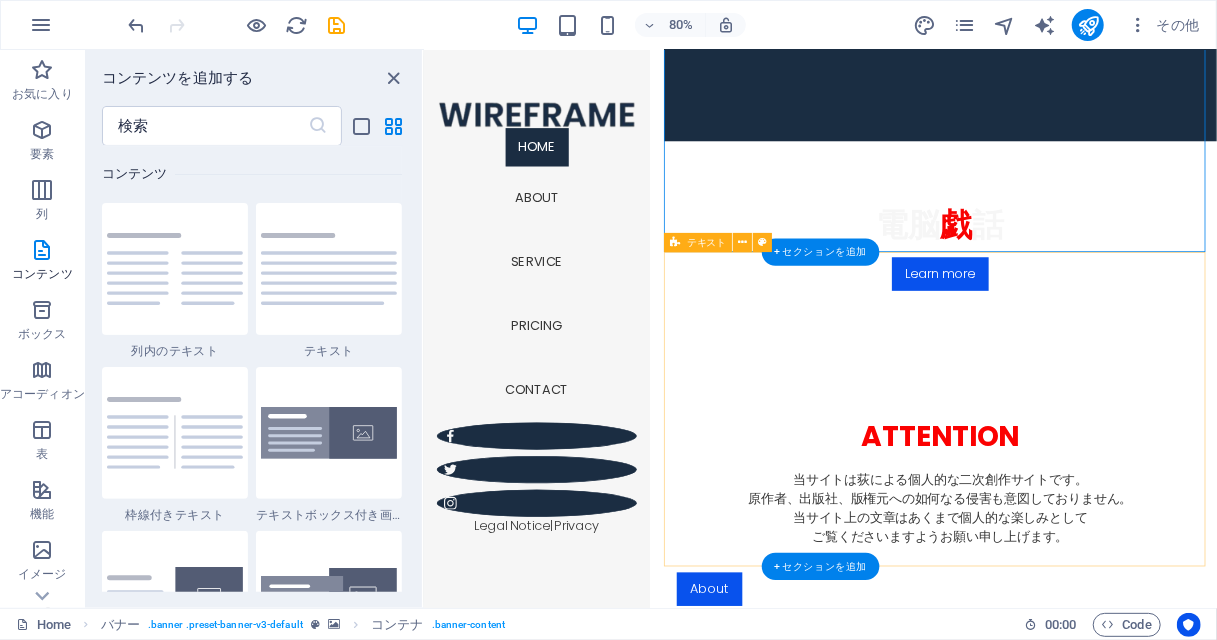 click on "ATTENTION 当サイトは荻による個人的な二次創作サイトです。 原作者、出版社、版権元への如何なる侵害も意図しておりません。 当サイト上の文章はあくまで個人的な楽しみとして ご覧くださいますようお願い申し上げます。 About Service Pricing" at bounding box center [1068, 685] 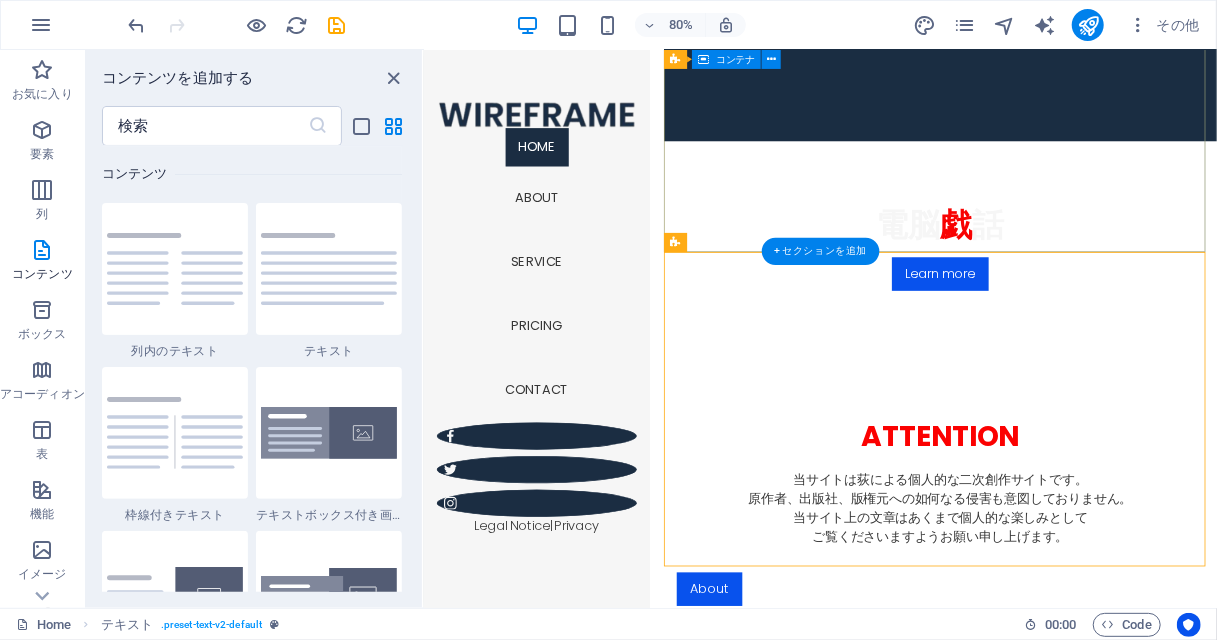 click on "電脳 戯 話 Learn more" at bounding box center (1068, 296) 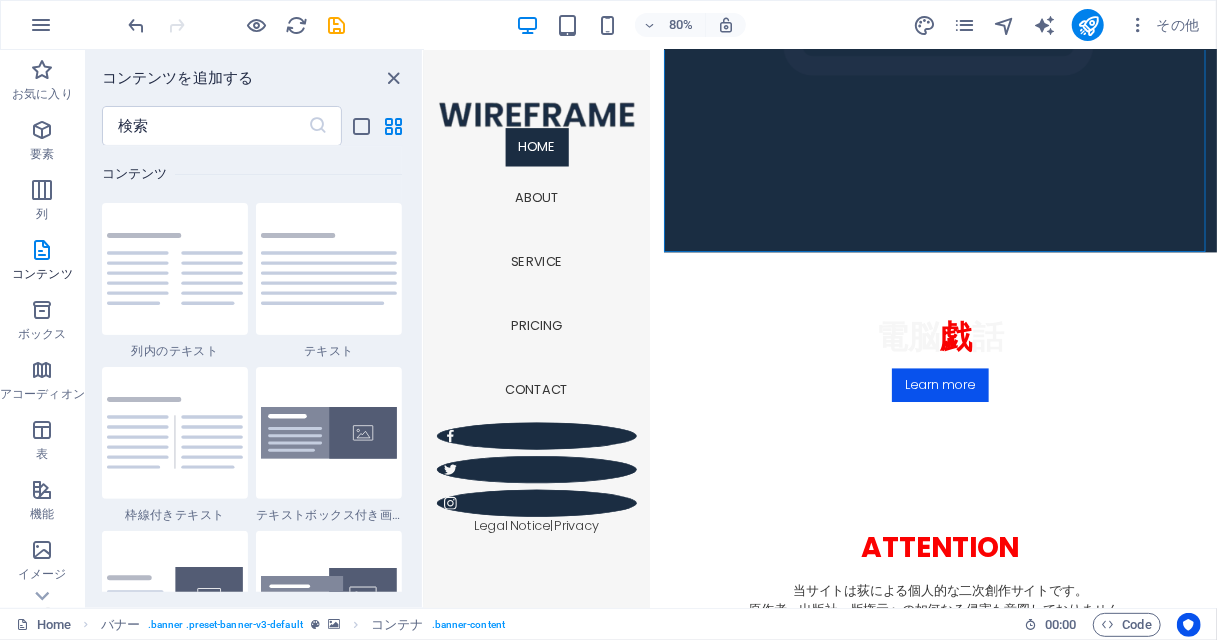 scroll, scrollTop: 1054, scrollLeft: 0, axis: vertical 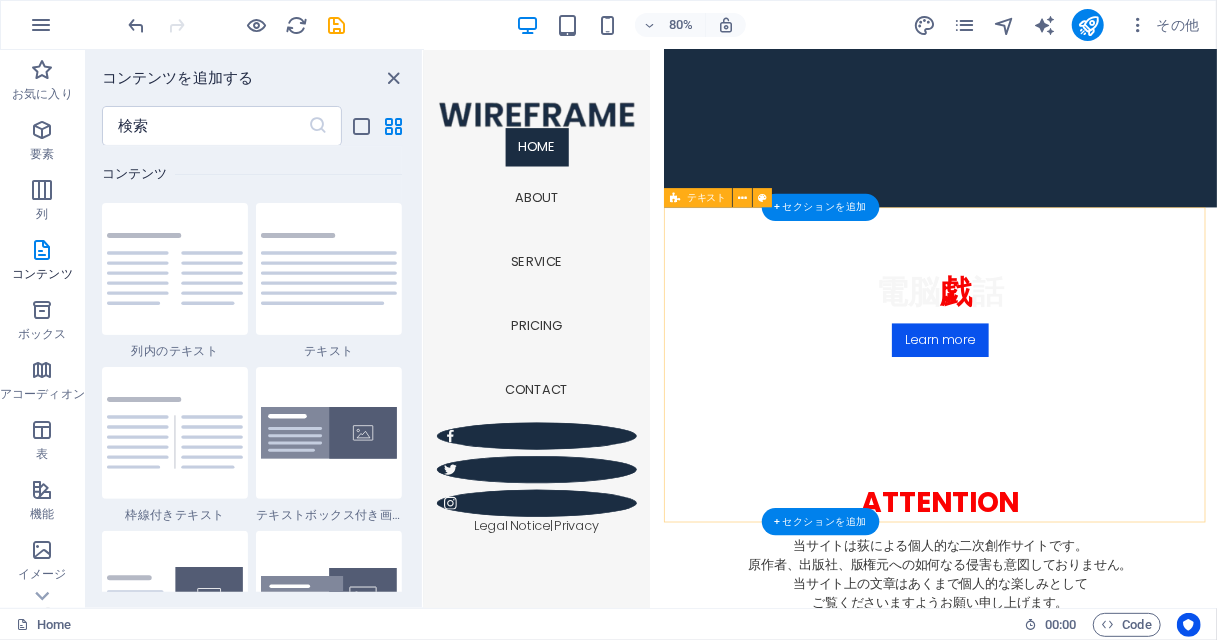 click on "ATTENTION 当サイトは荻による個人的な二次創作サイトです。 原作者、出版社、版権元への如何なる侵害も意図しておりません。 当サイト上の文章はあくまで個人的な楽しみとして ご覧くださいますようお願い申し上げます。 About Service Pricing" at bounding box center [1068, 768] 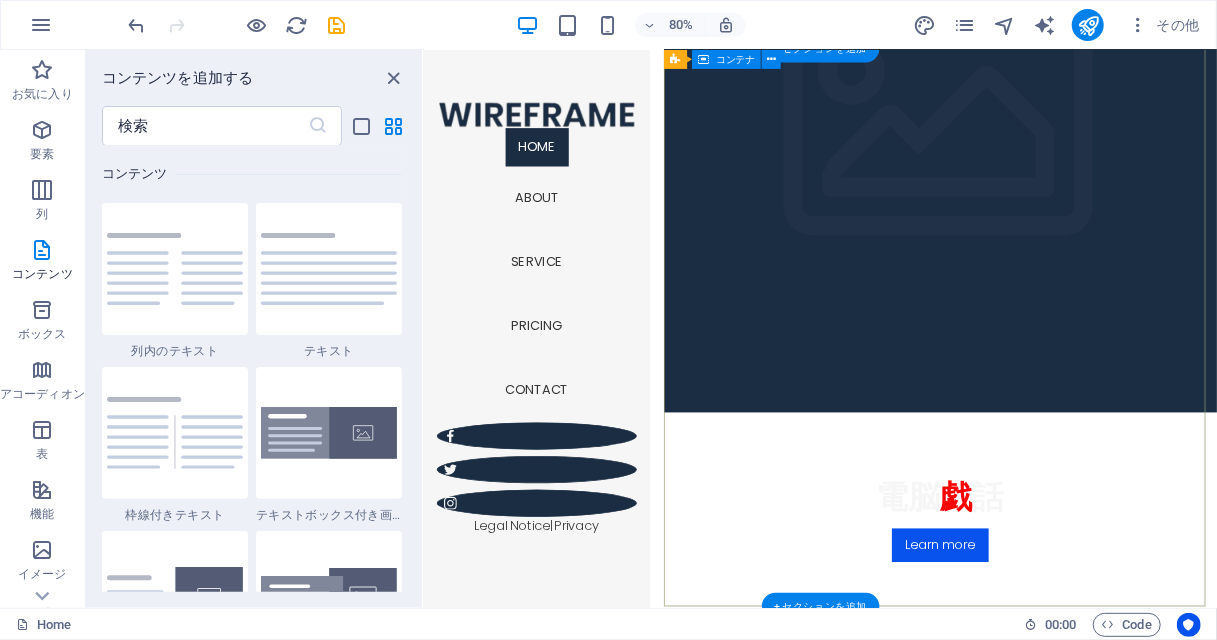 scroll, scrollTop: 0, scrollLeft: 0, axis: both 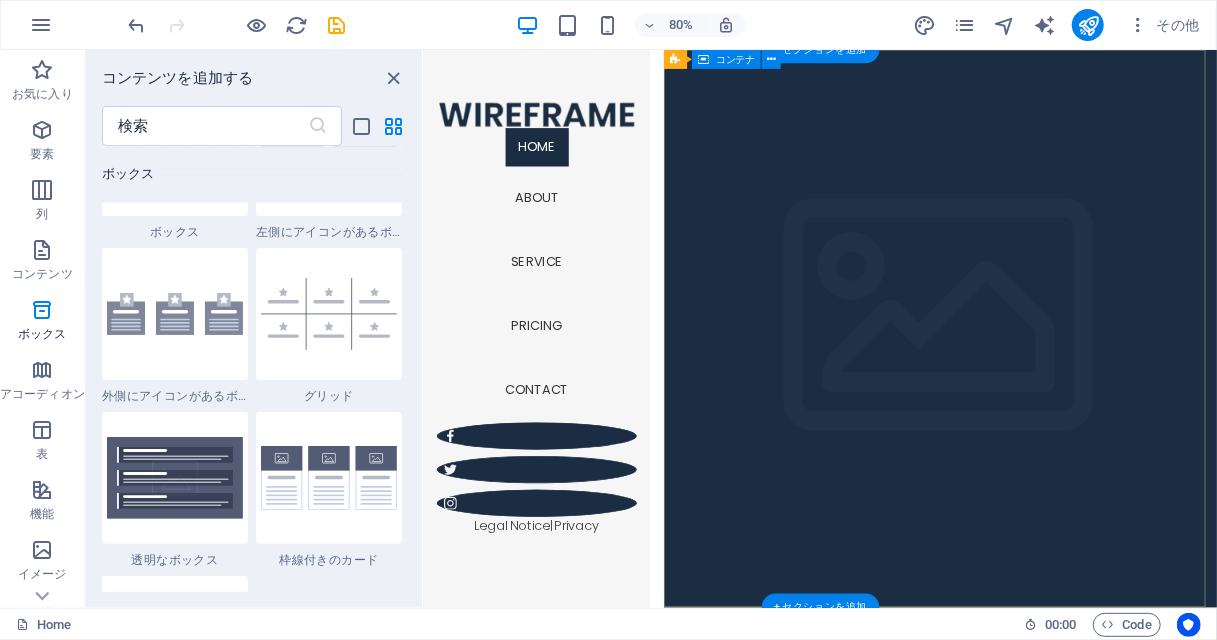 click on "電脳 戯 話 Learn more" at bounding box center [1068, 879] 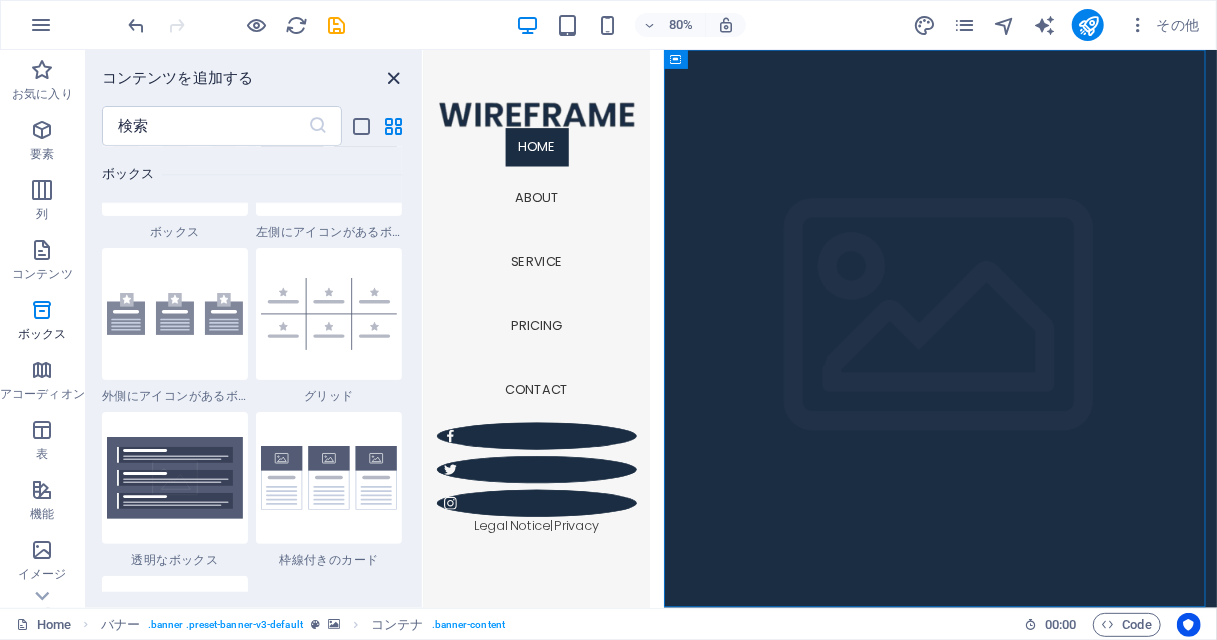 click at bounding box center [394, 78] 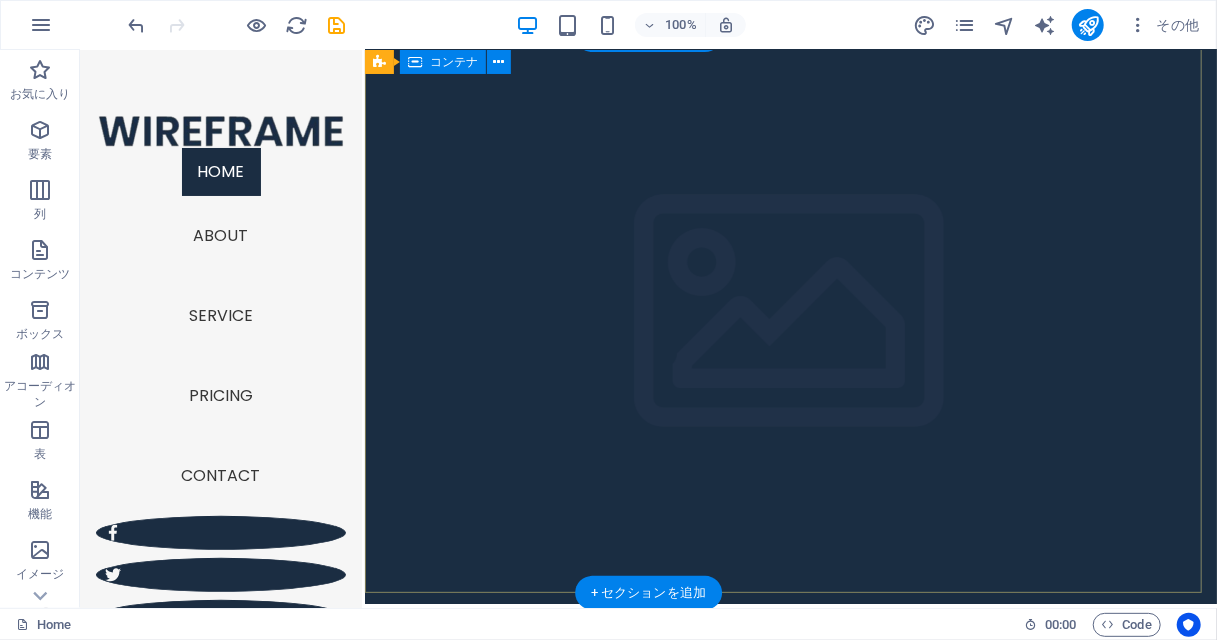 scroll, scrollTop: 0, scrollLeft: 0, axis: both 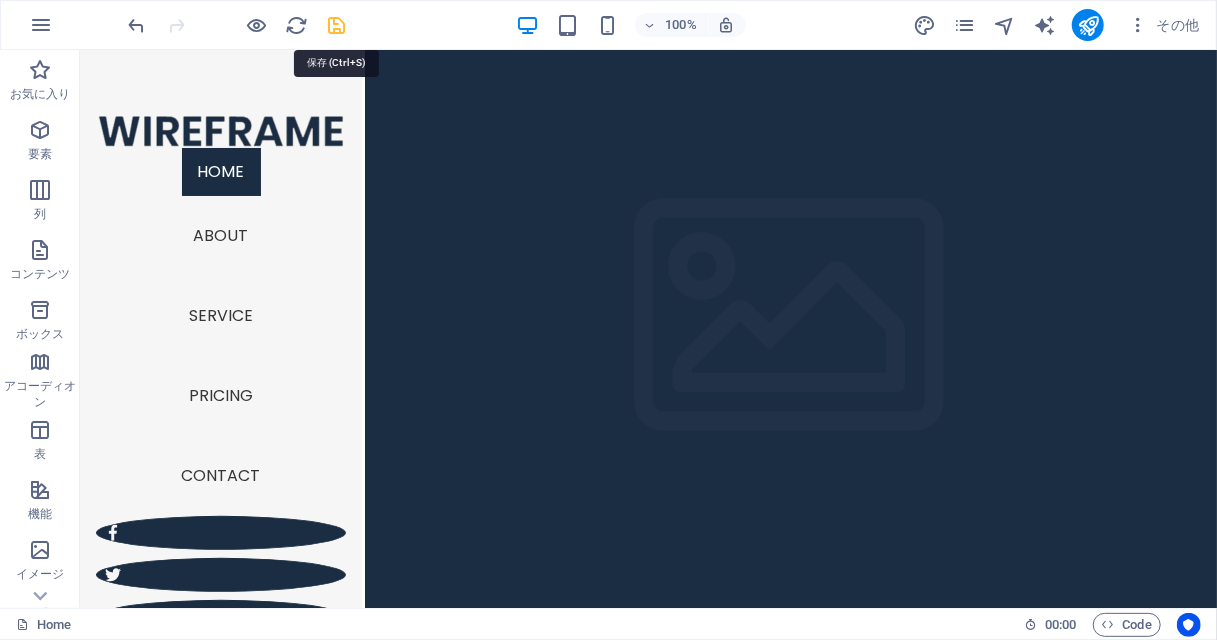 click at bounding box center [337, 25] 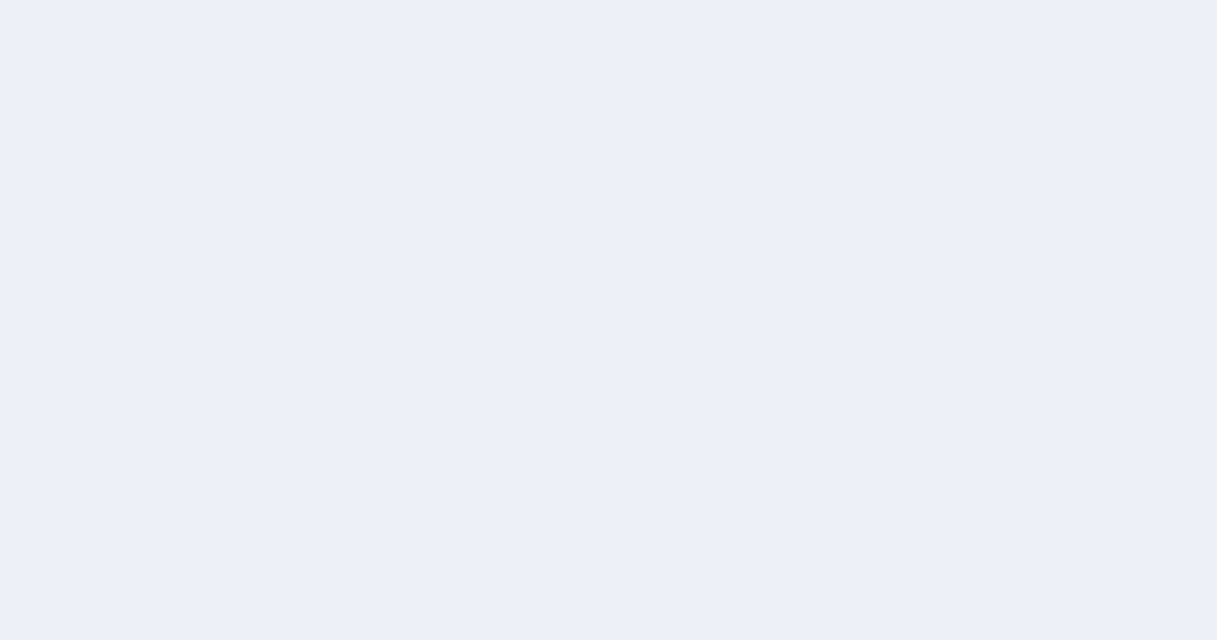 scroll, scrollTop: 0, scrollLeft: 0, axis: both 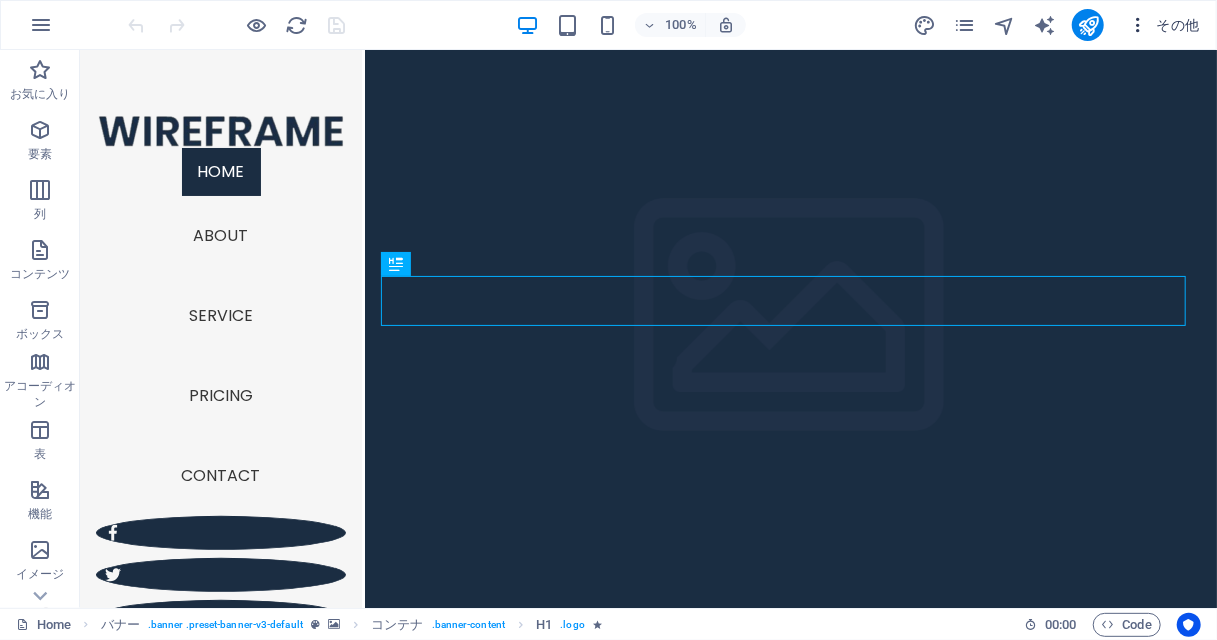 click on "その他" at bounding box center [1164, 25] 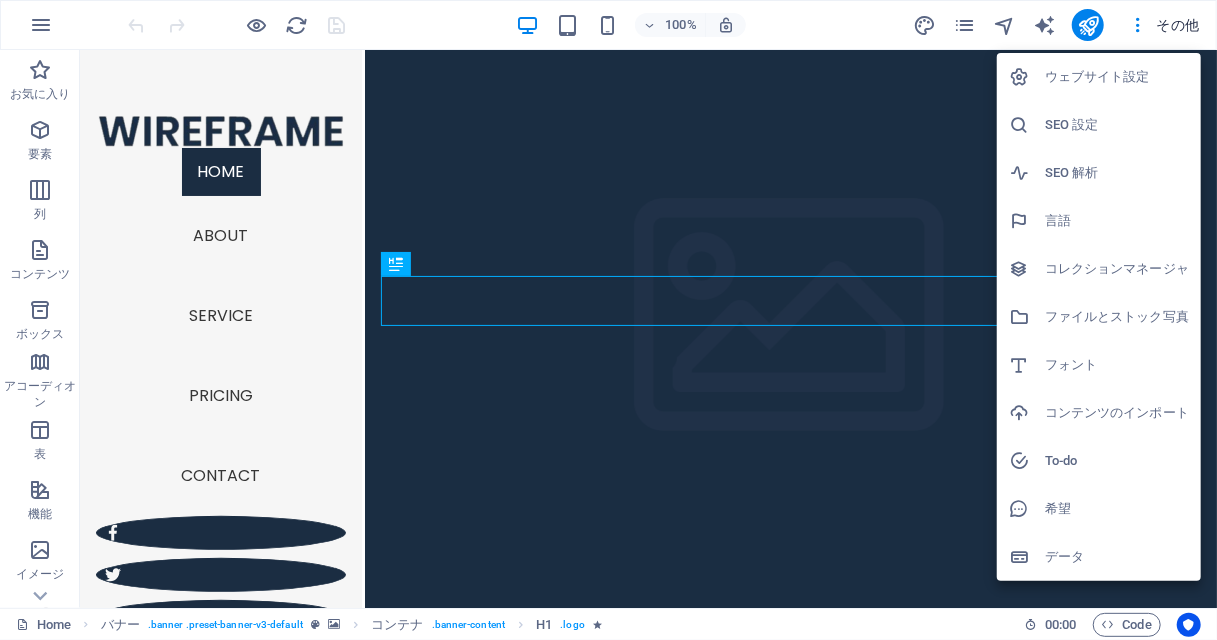 click at bounding box center (608, 320) 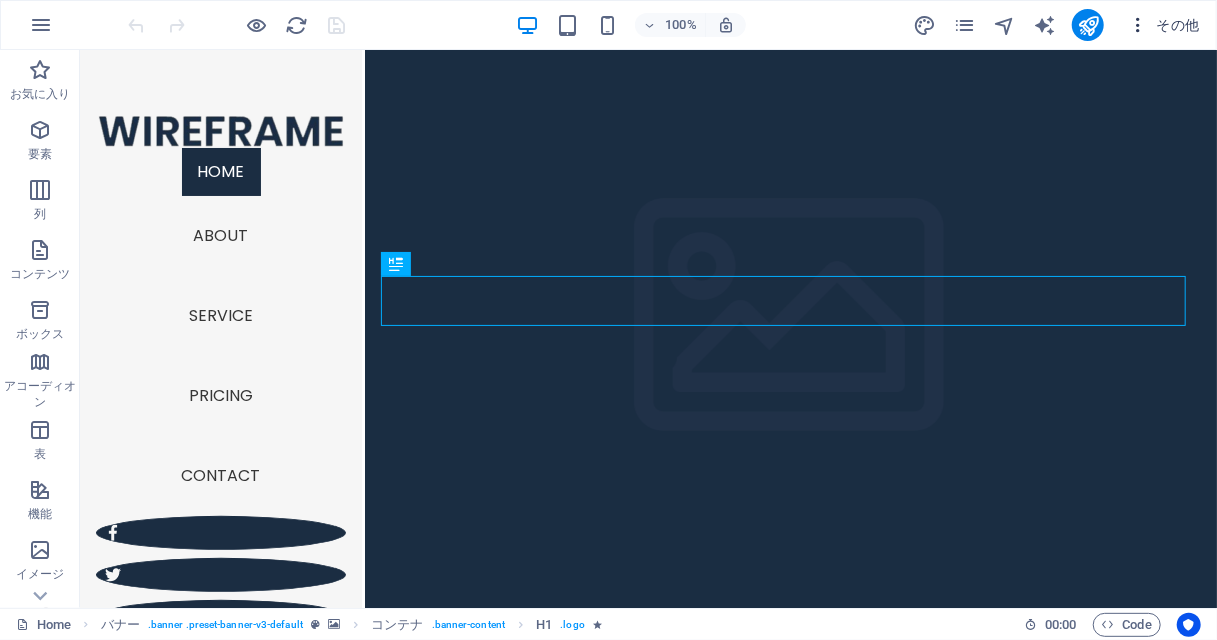 click at bounding box center [1138, 25] 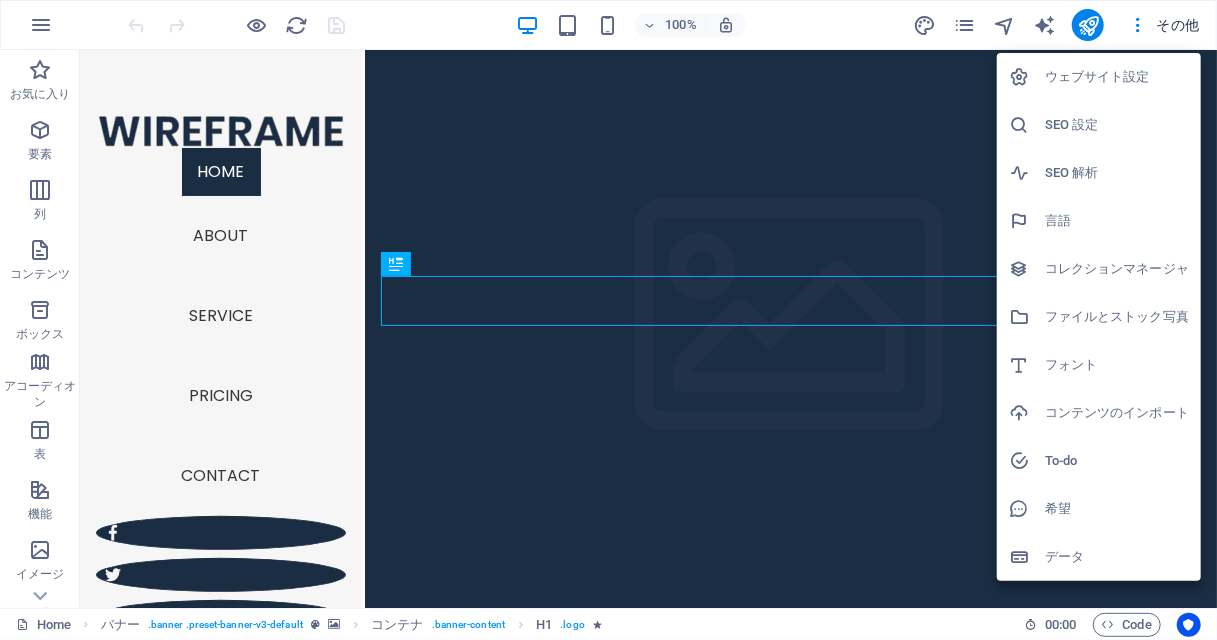 click at bounding box center [608, 320] 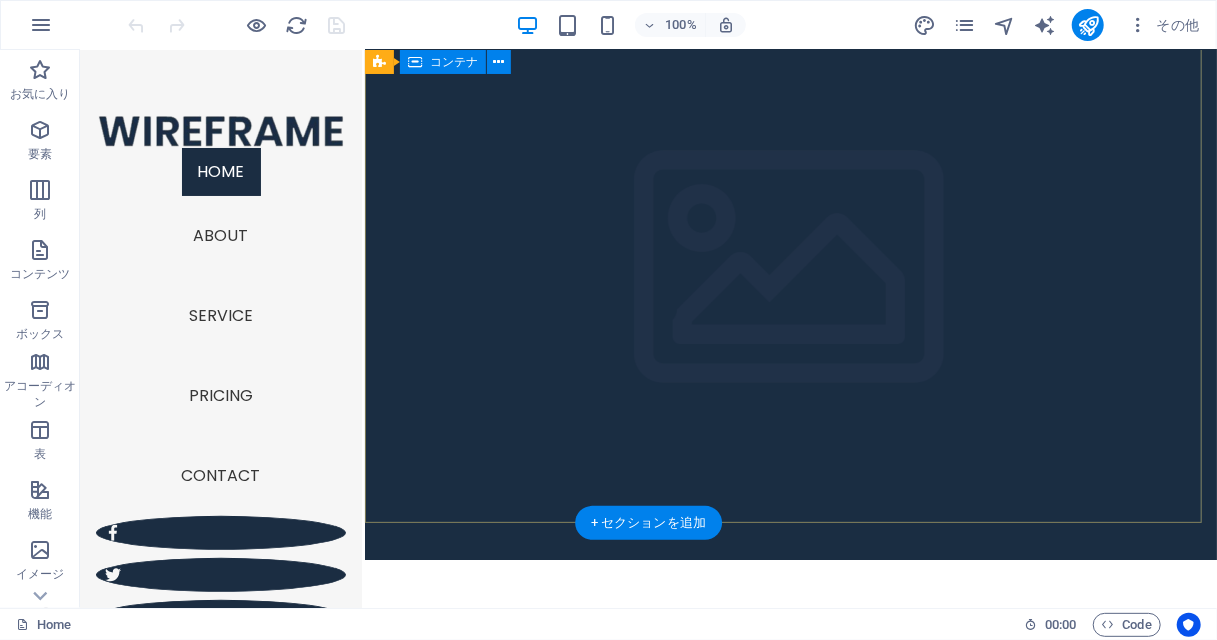 scroll, scrollTop: 0, scrollLeft: 0, axis: both 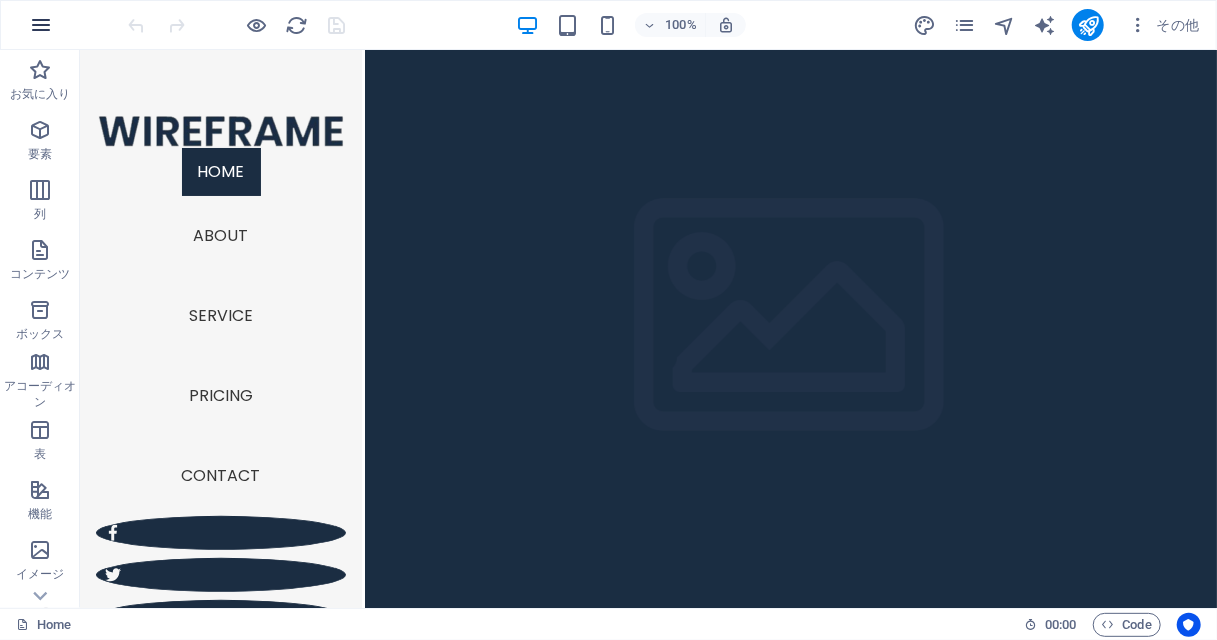 click at bounding box center [41, 25] 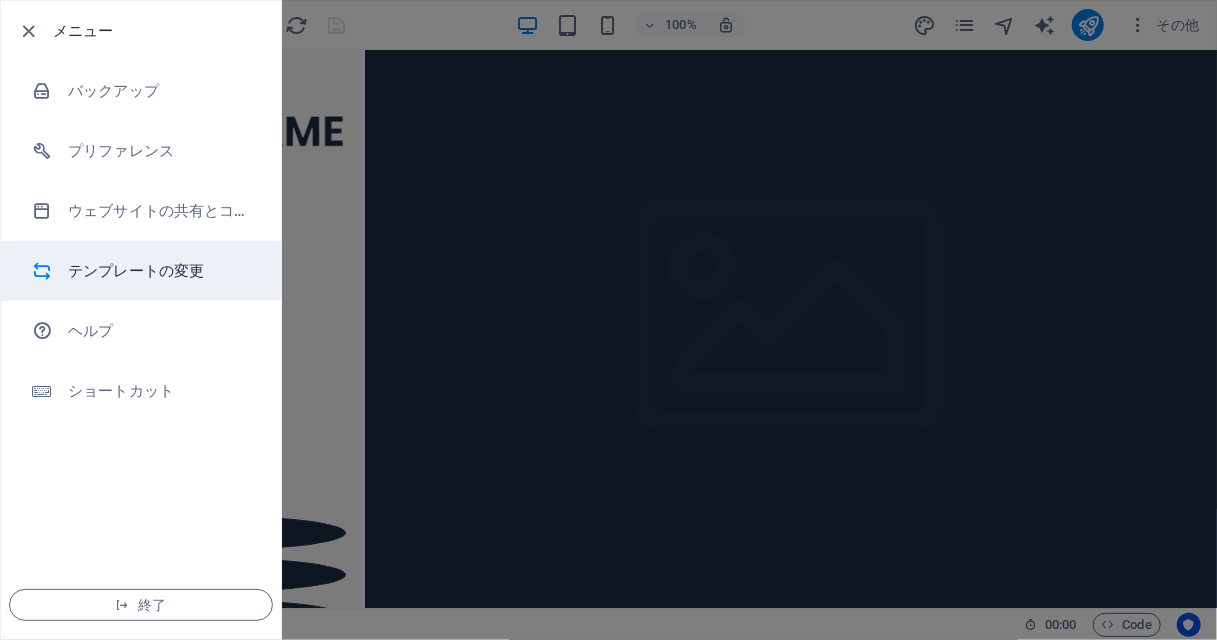 click on "テンプレートの変更" at bounding box center (160, 271) 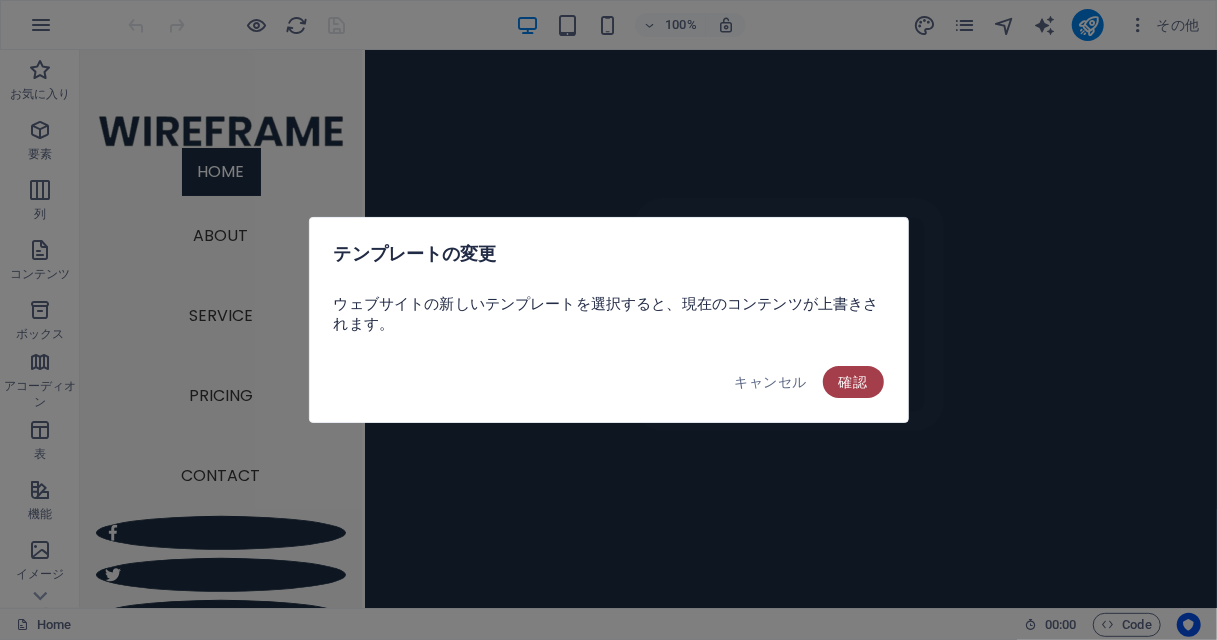 click on "確認" at bounding box center [853, 382] 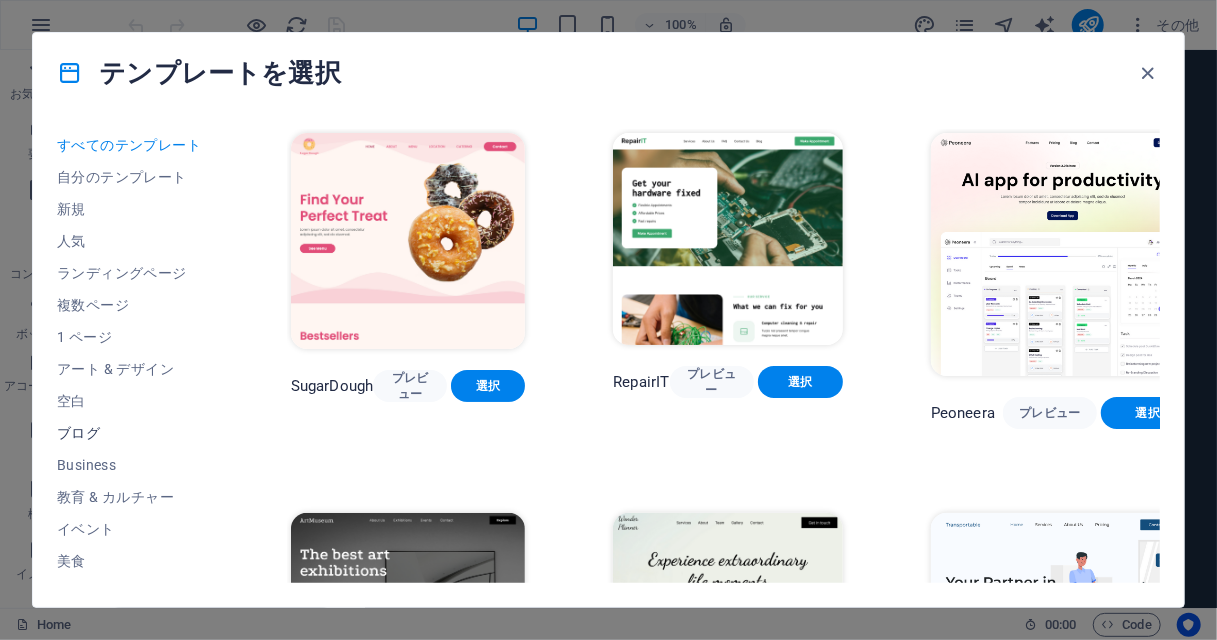 click on "ブログ" at bounding box center [130, 433] 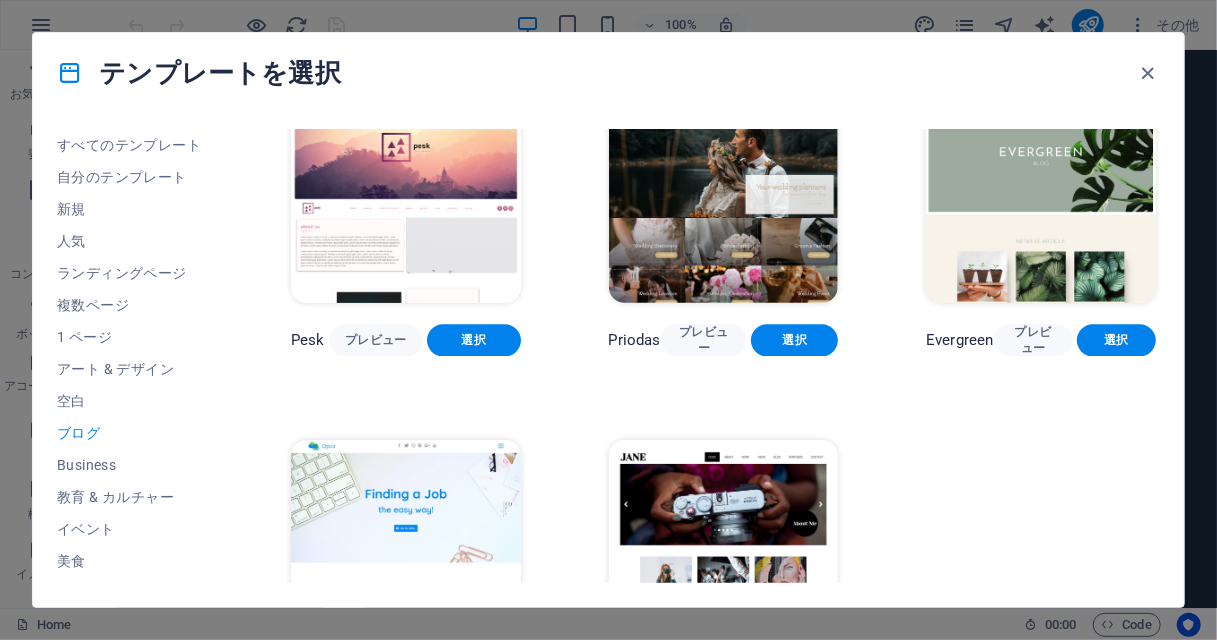 scroll, scrollTop: 2068, scrollLeft: 0, axis: vertical 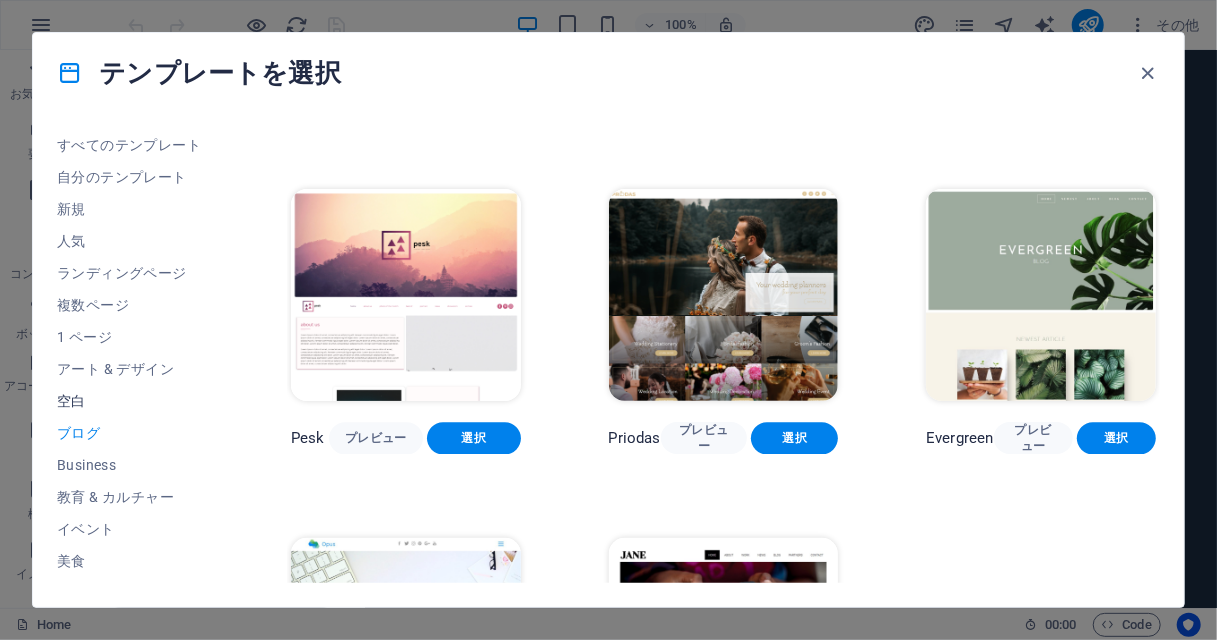 click on "空白" at bounding box center (130, 401) 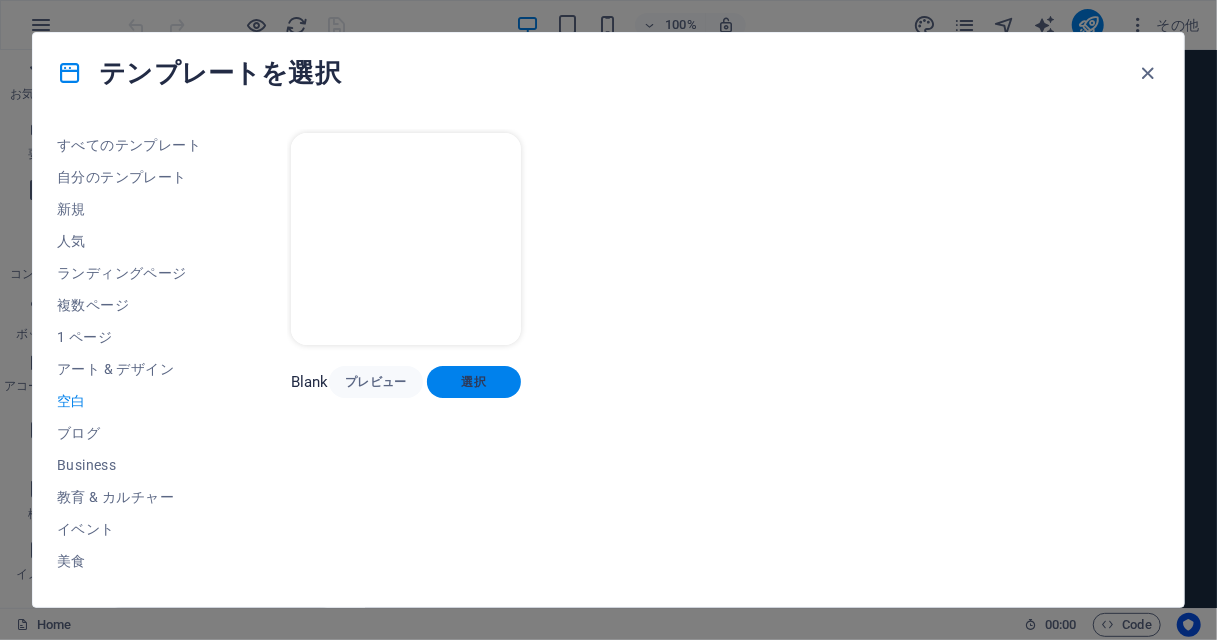 click on "選択" at bounding box center (474, 382) 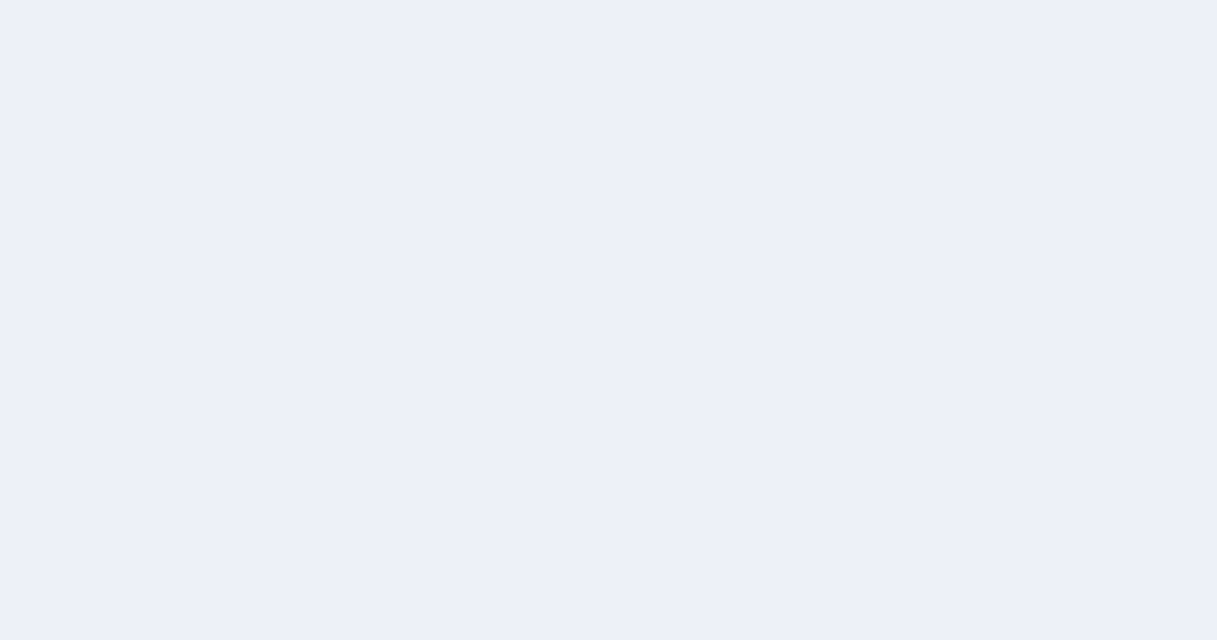 scroll, scrollTop: 0, scrollLeft: 0, axis: both 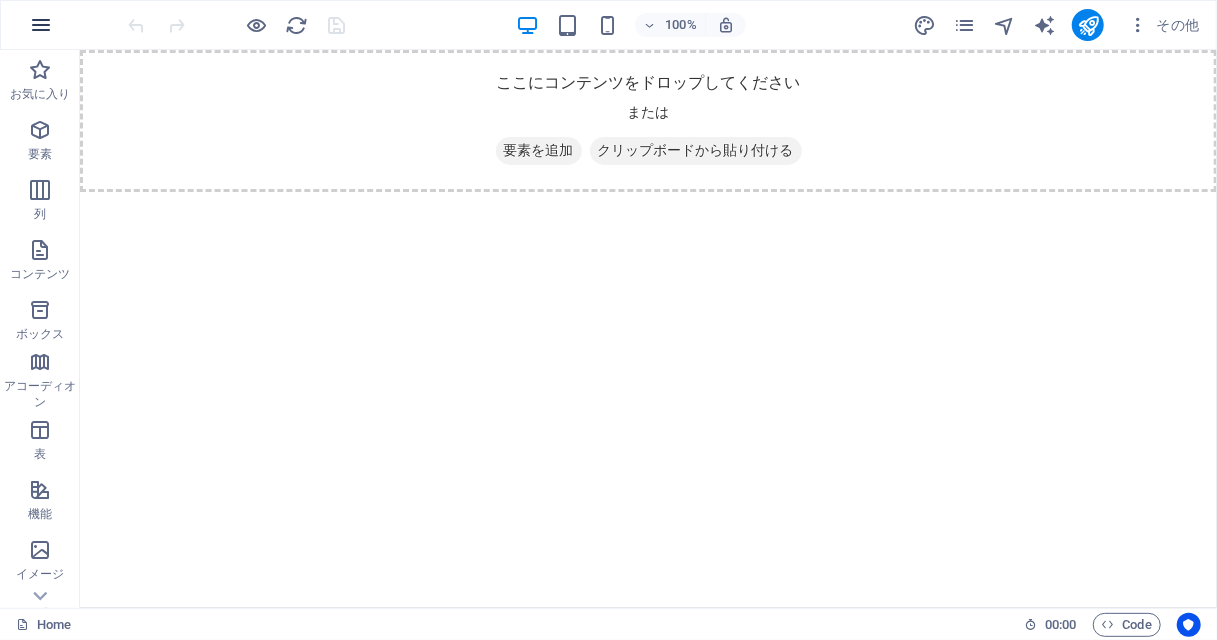 click at bounding box center (41, 25) 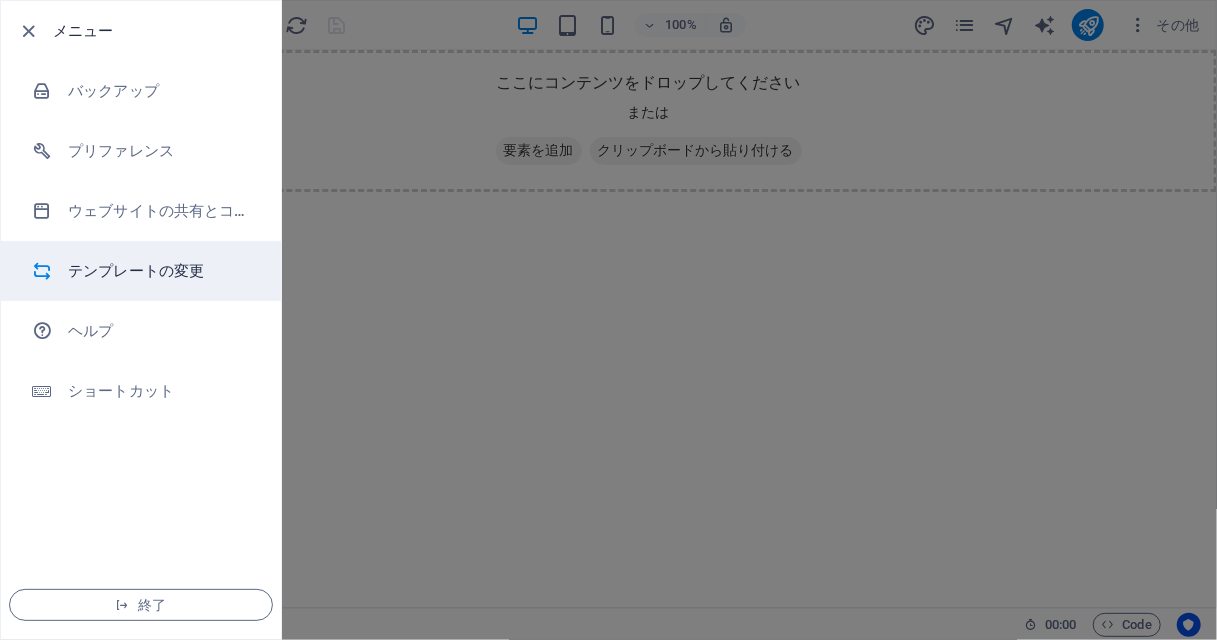 click on "テンプレートの変更" at bounding box center [160, 271] 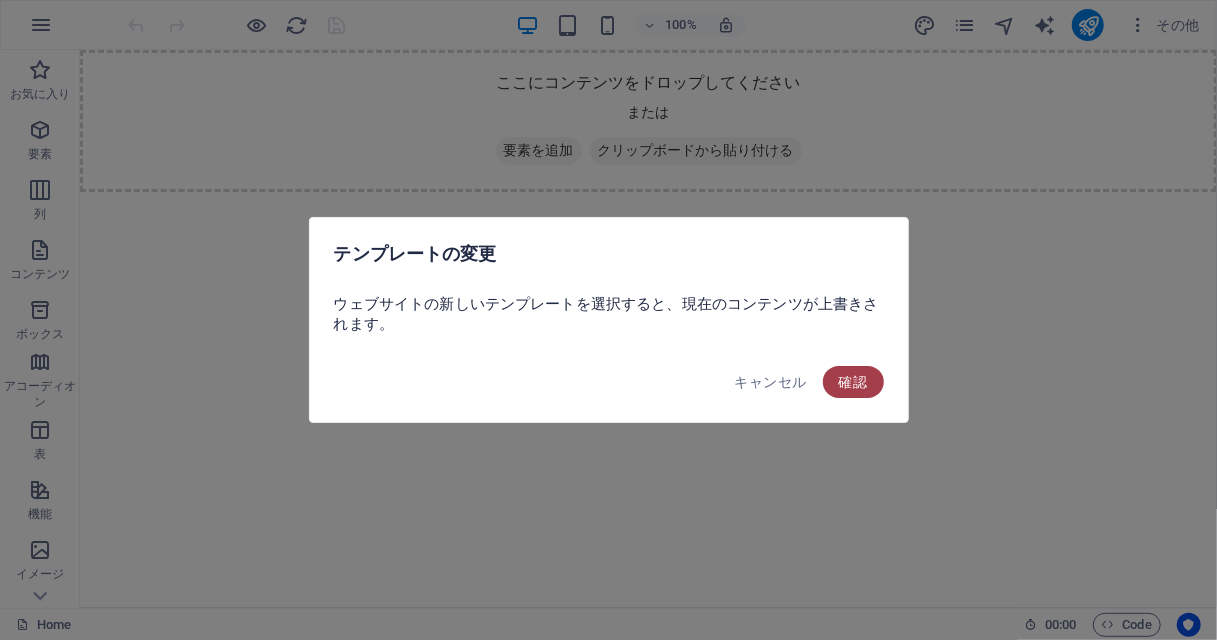 click on "確認" at bounding box center (853, 382) 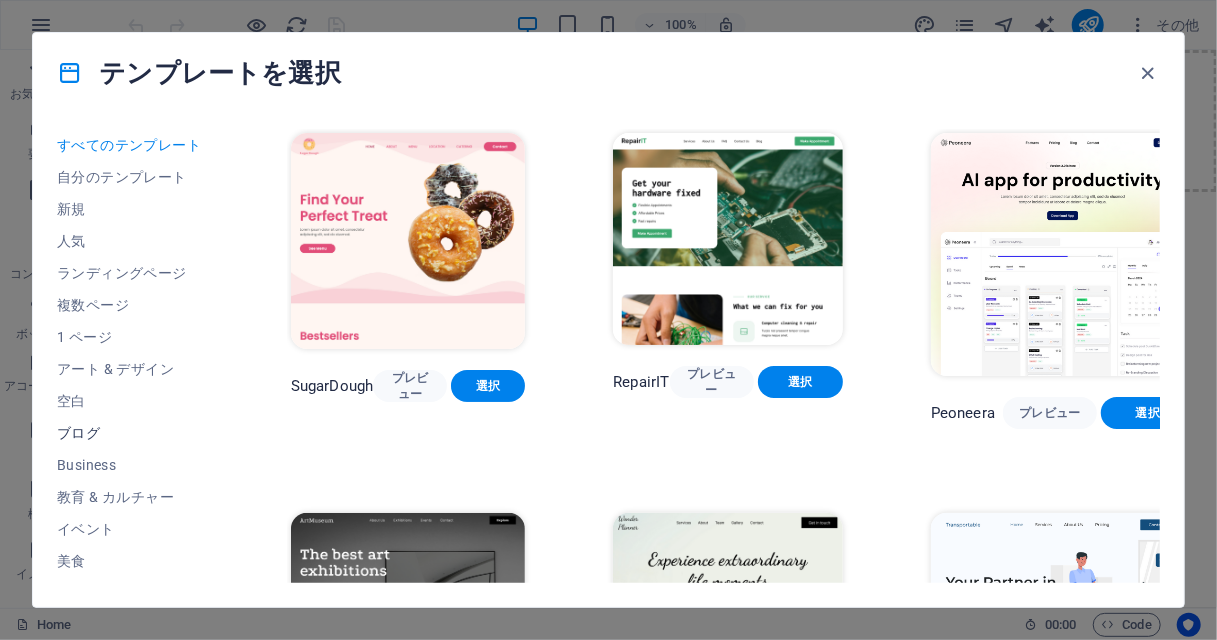 click on "ブログ" at bounding box center [130, 433] 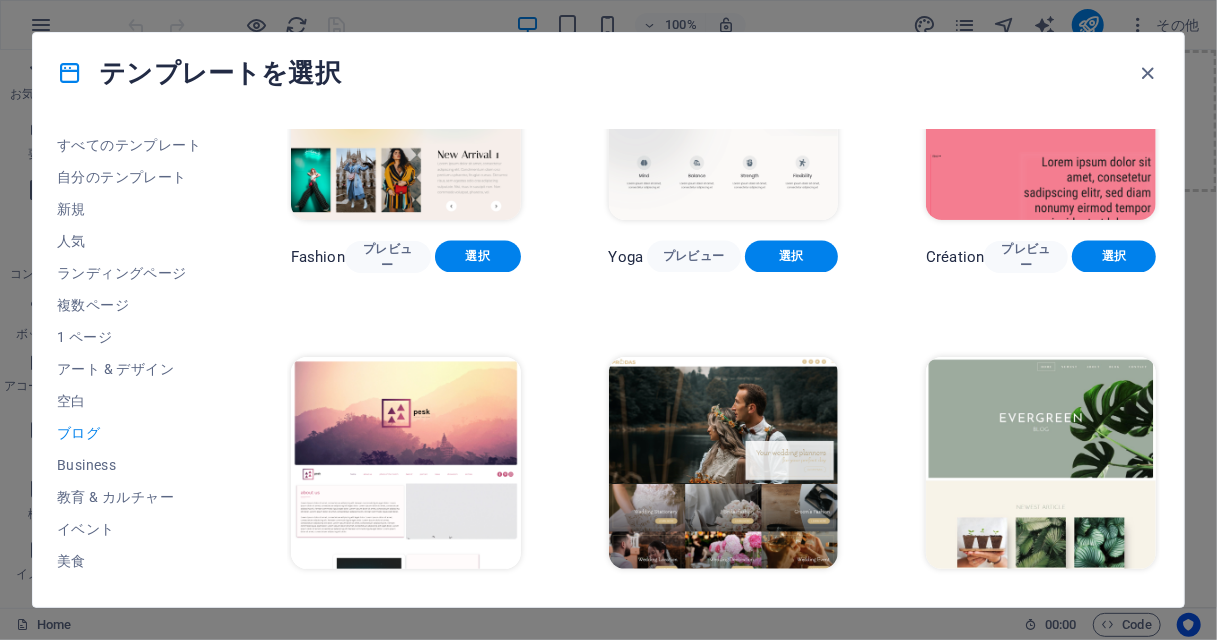 scroll, scrollTop: 2000, scrollLeft: 0, axis: vertical 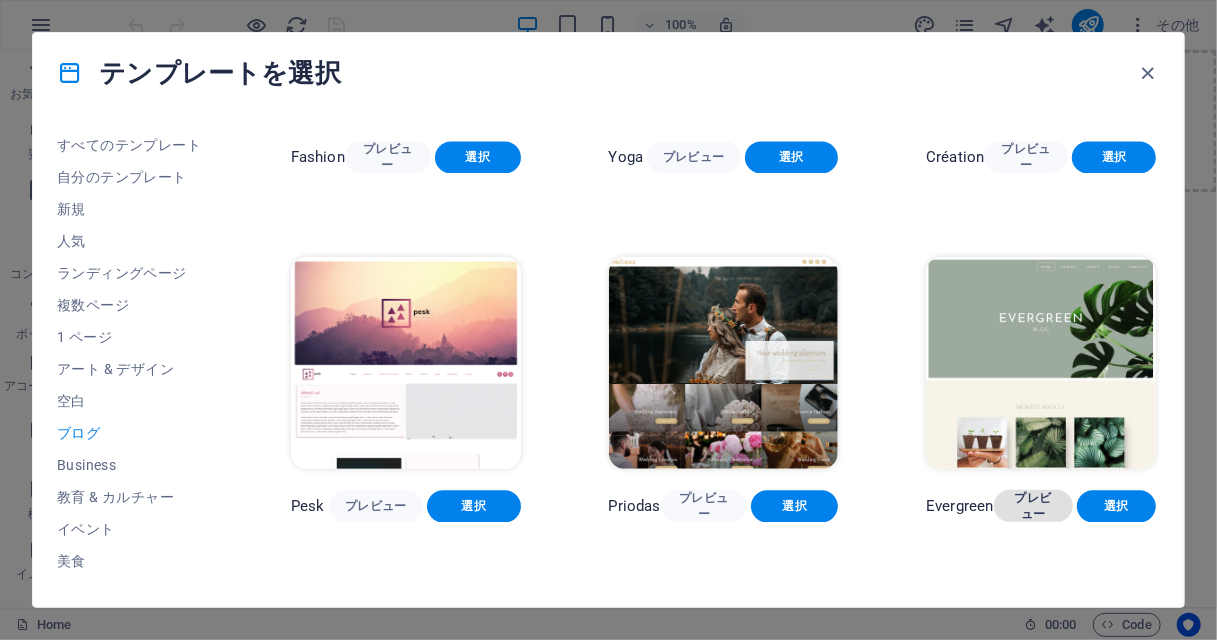 click on "プレビュー" at bounding box center (1033, 506) 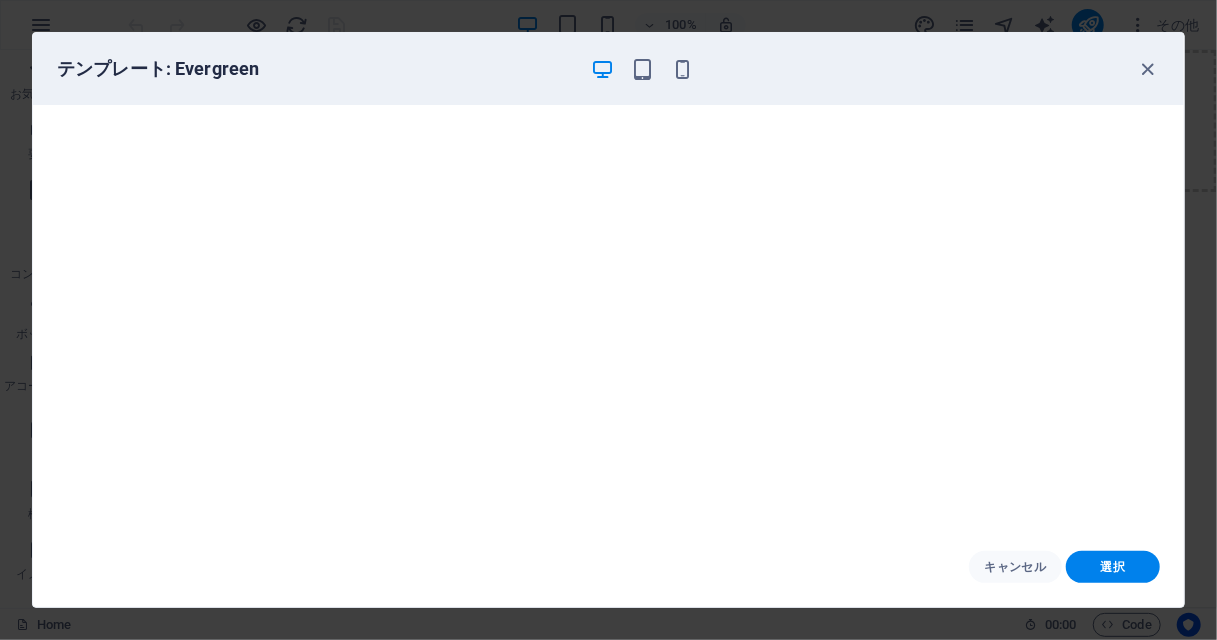 scroll, scrollTop: 0, scrollLeft: 0, axis: both 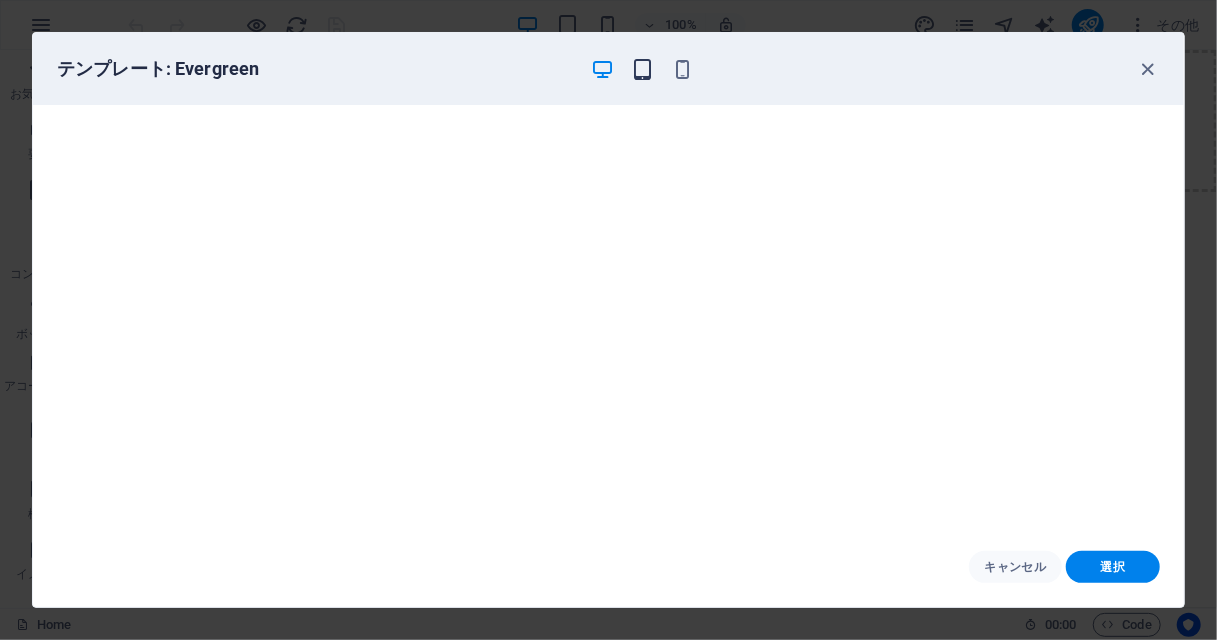 click at bounding box center [642, 69] 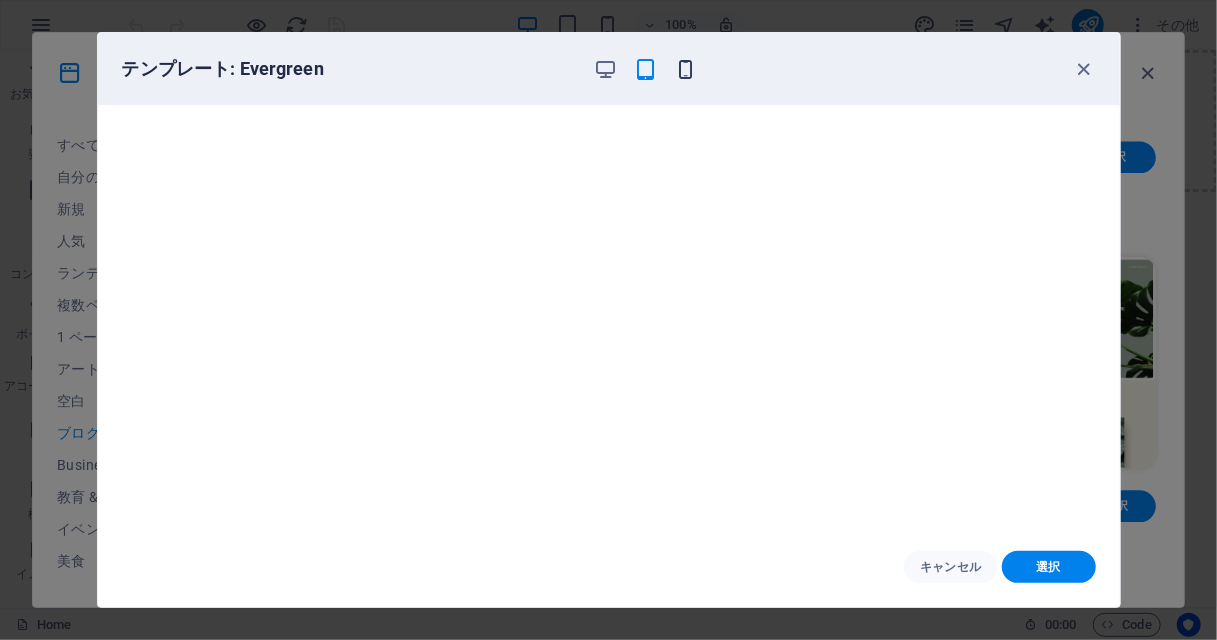 click at bounding box center (685, 69) 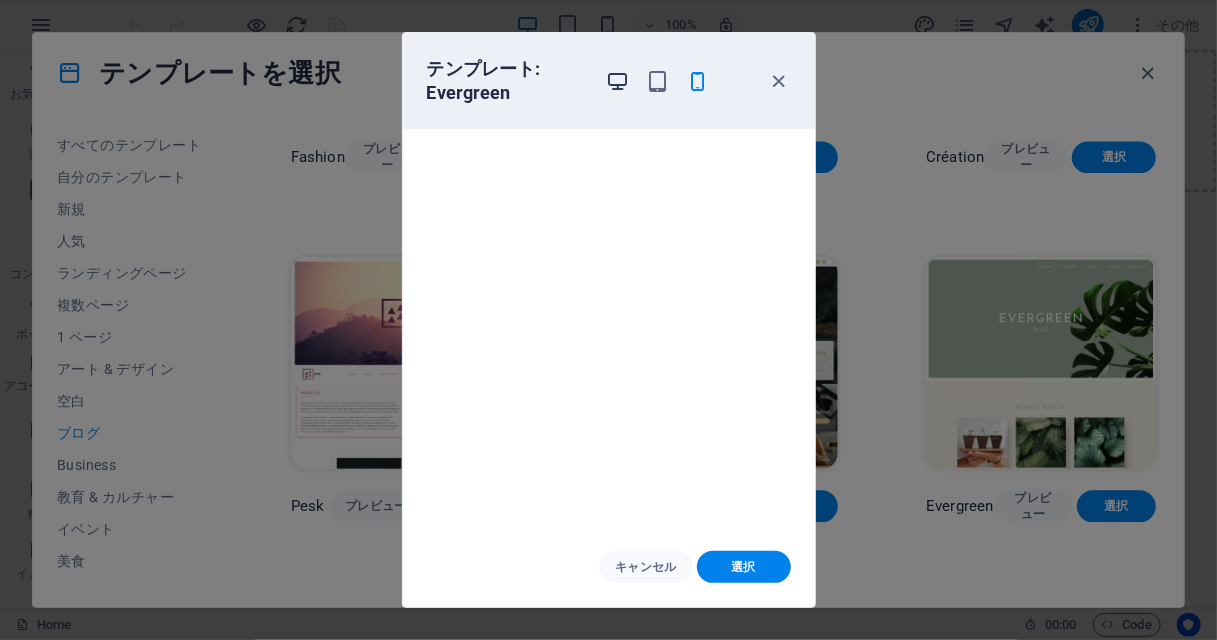 click at bounding box center [617, 81] 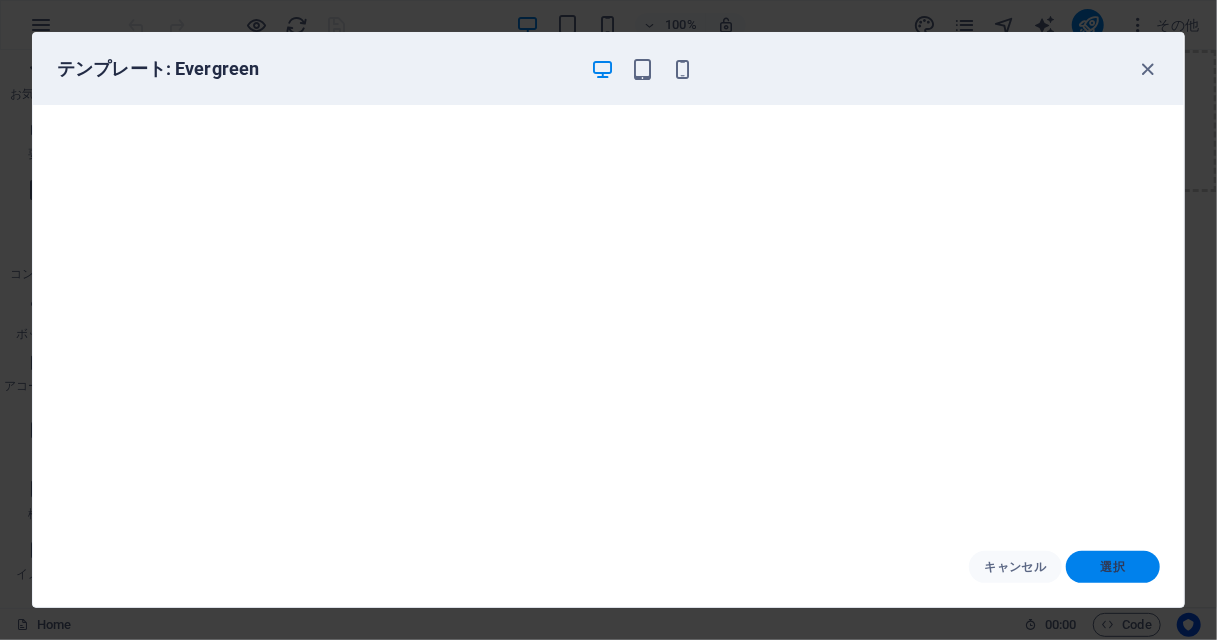 click on "選択" at bounding box center [1113, 567] 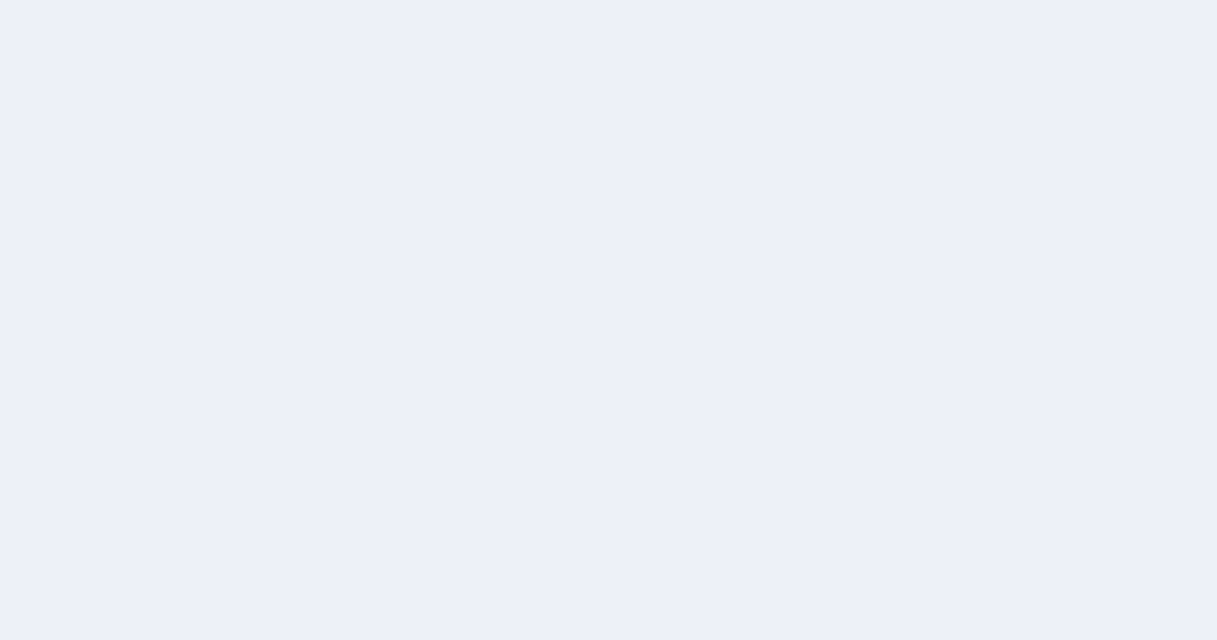 scroll, scrollTop: 0, scrollLeft: 0, axis: both 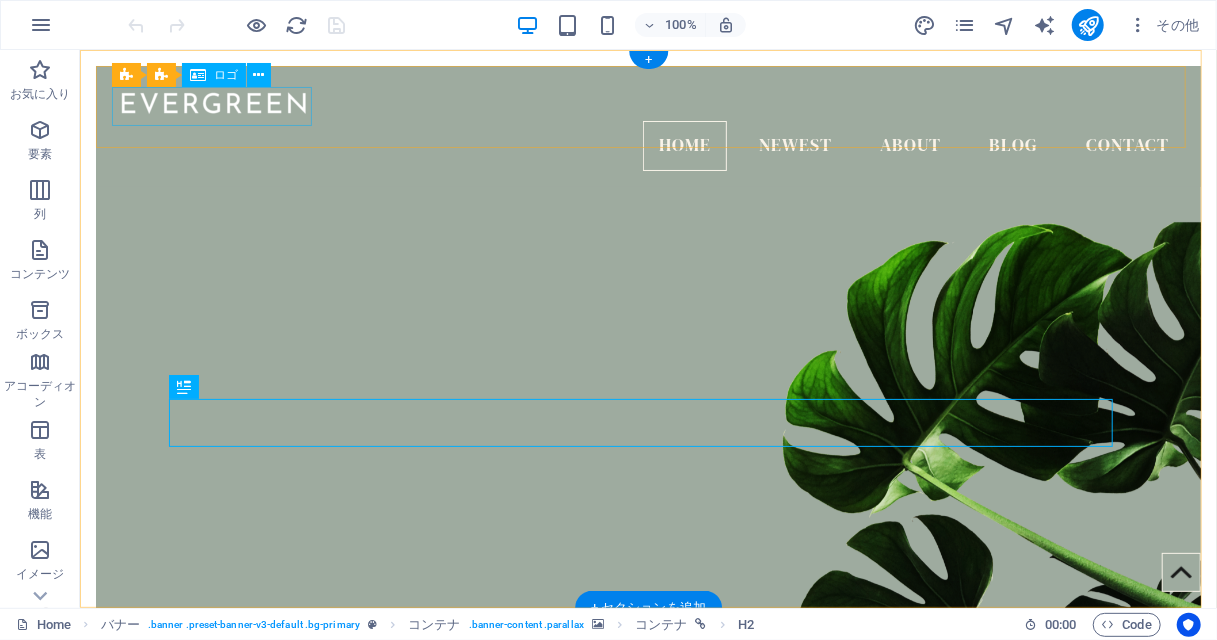 click at bounding box center (647, 100) 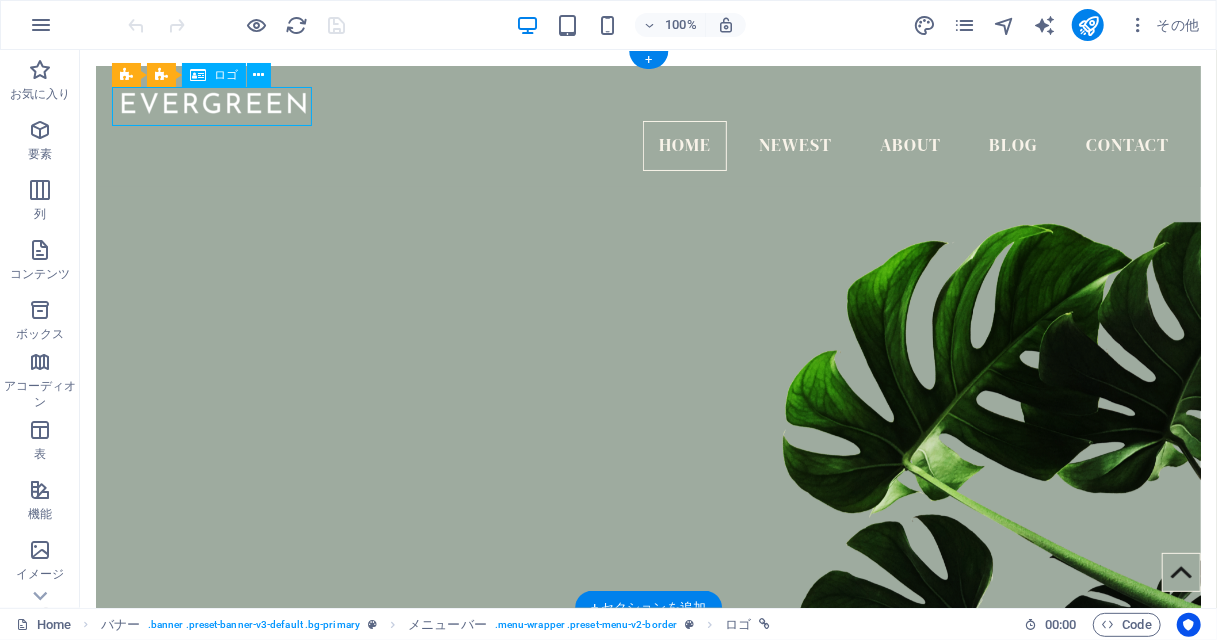 click at bounding box center [647, 100] 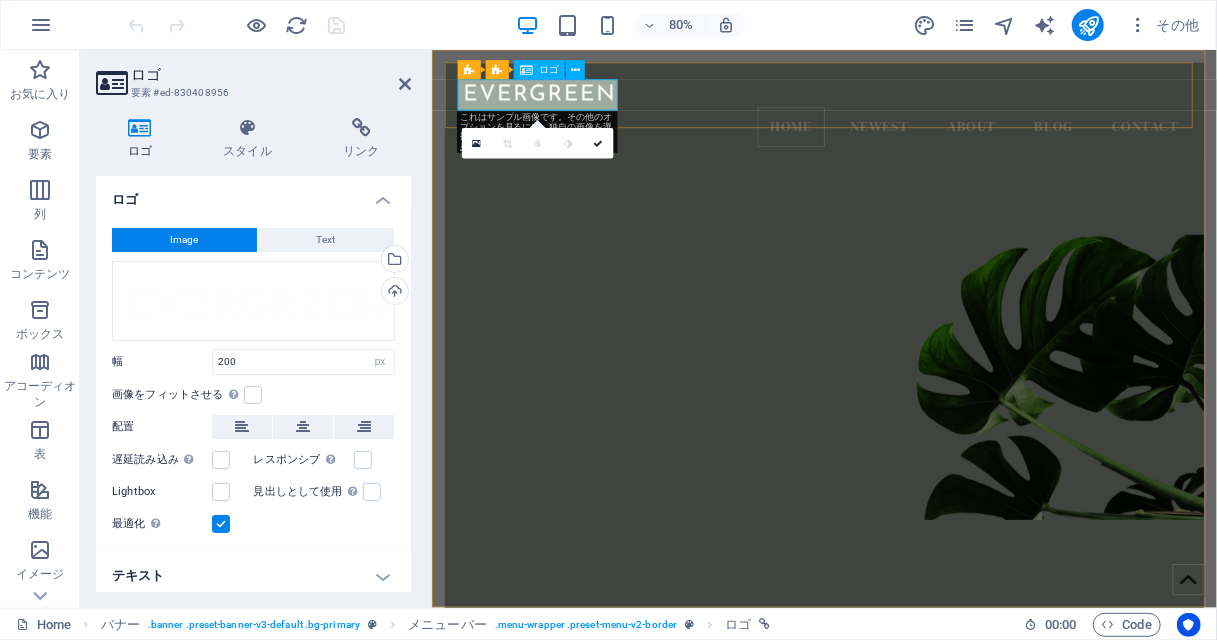 click at bounding box center [921, 100] 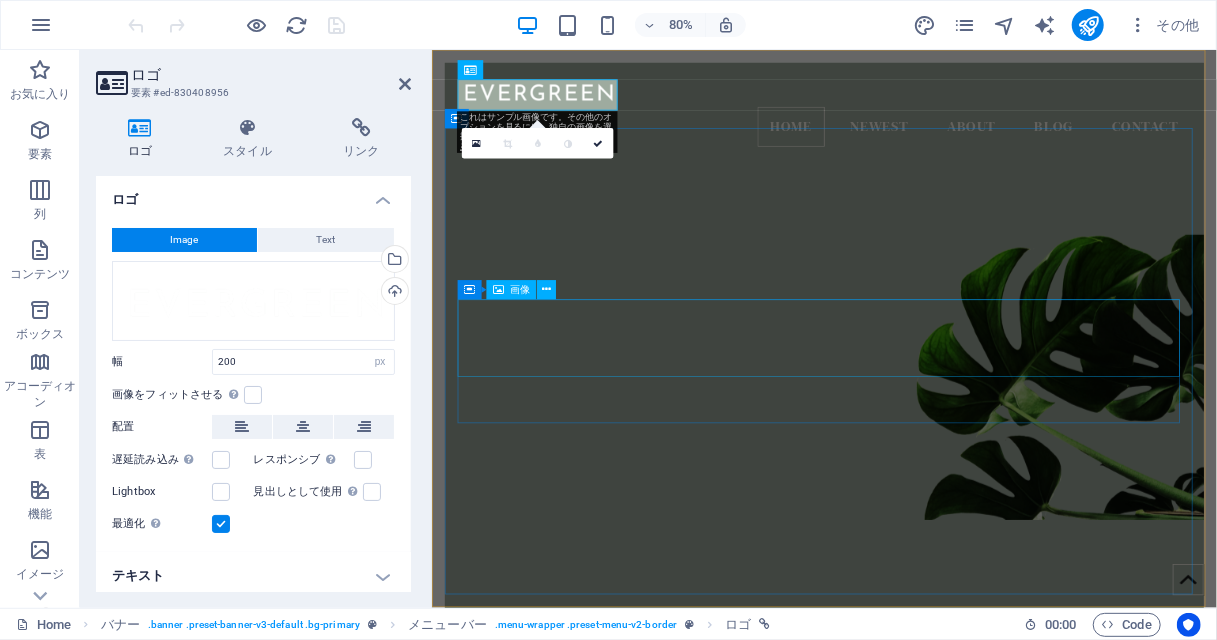 click at bounding box center (921, 852) 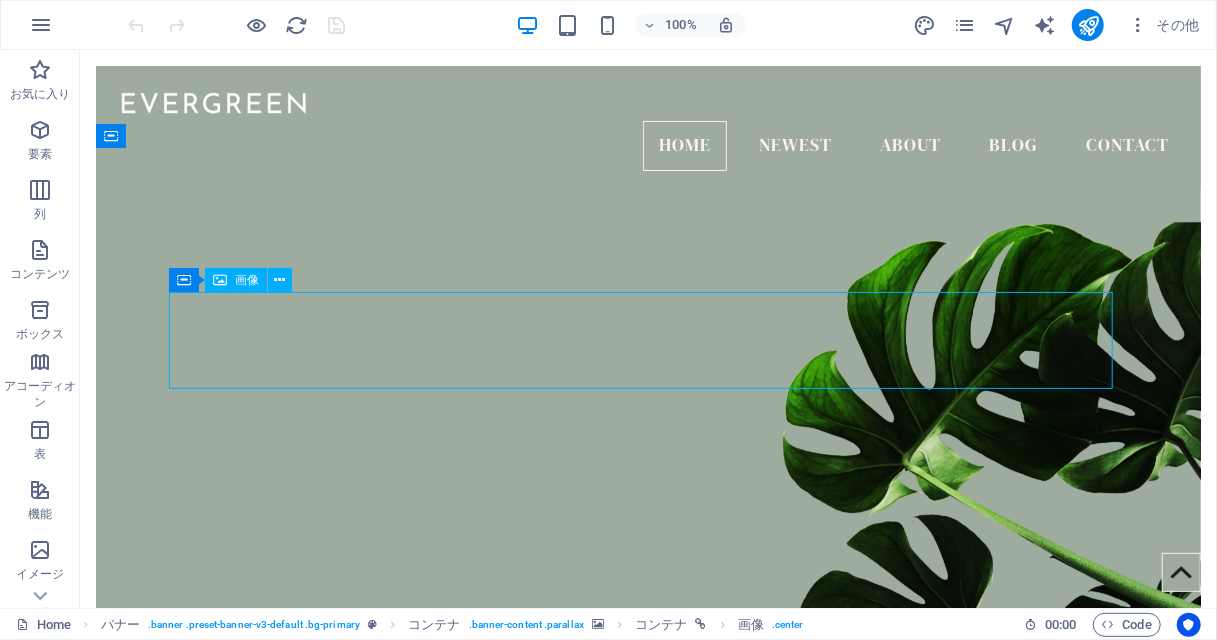 click at bounding box center [648, 852] 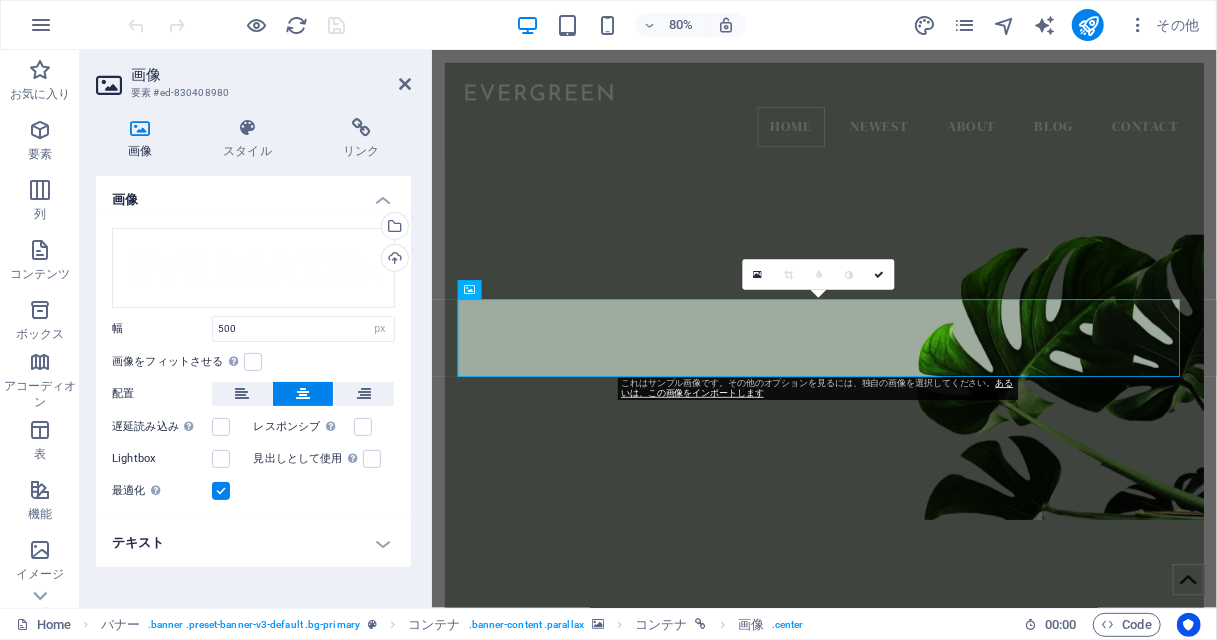 click at bounding box center [921, 392] 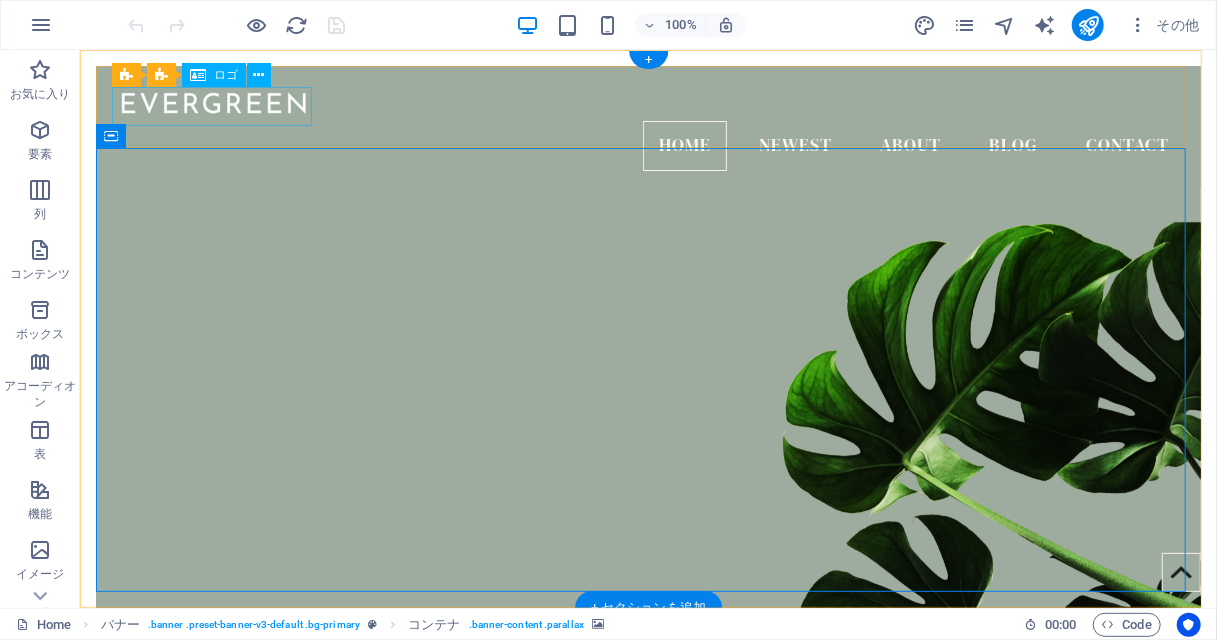 click at bounding box center (647, 100) 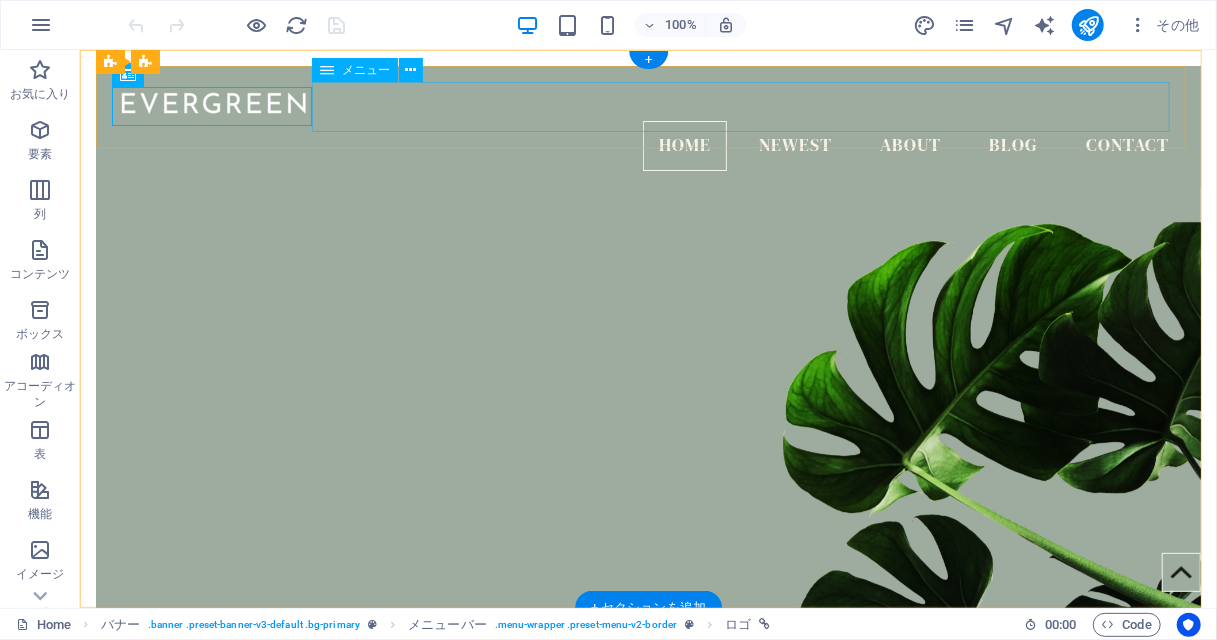 click on "Home Newest About Blog Contact" at bounding box center (647, 145) 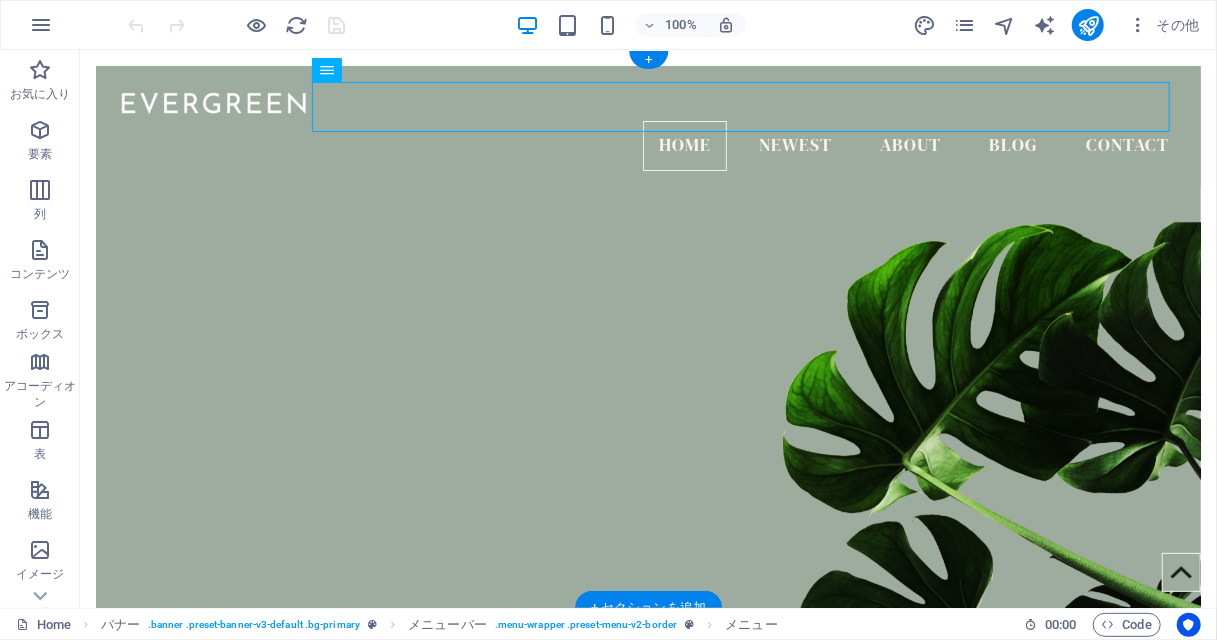 click at bounding box center (647, 392) 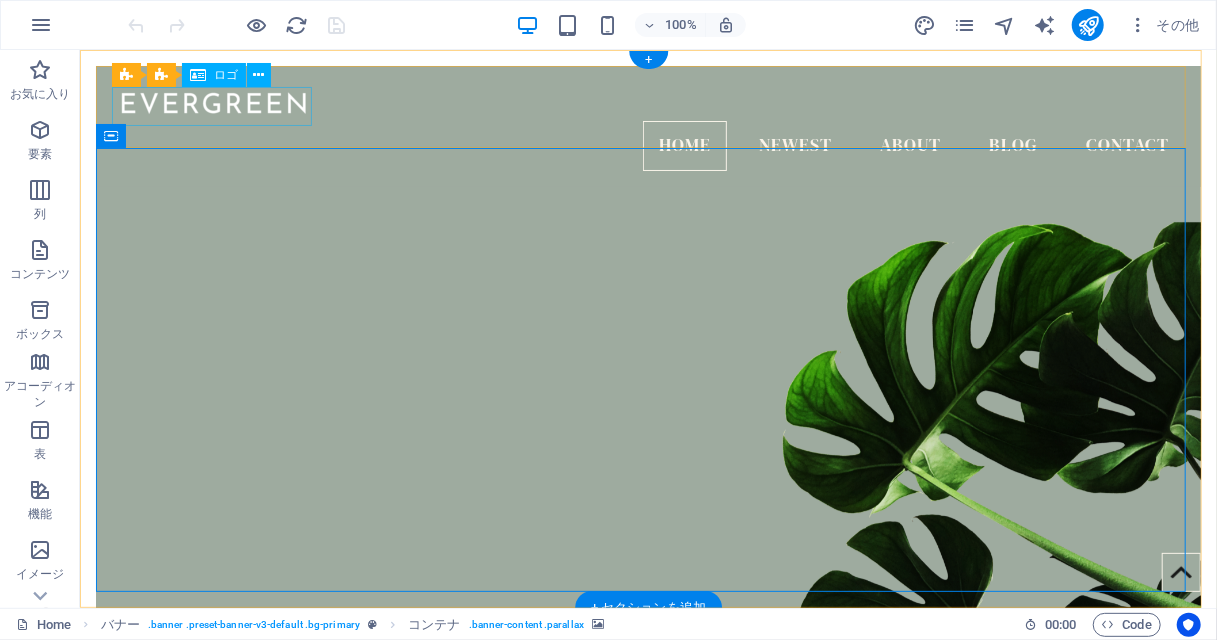 click at bounding box center [647, 100] 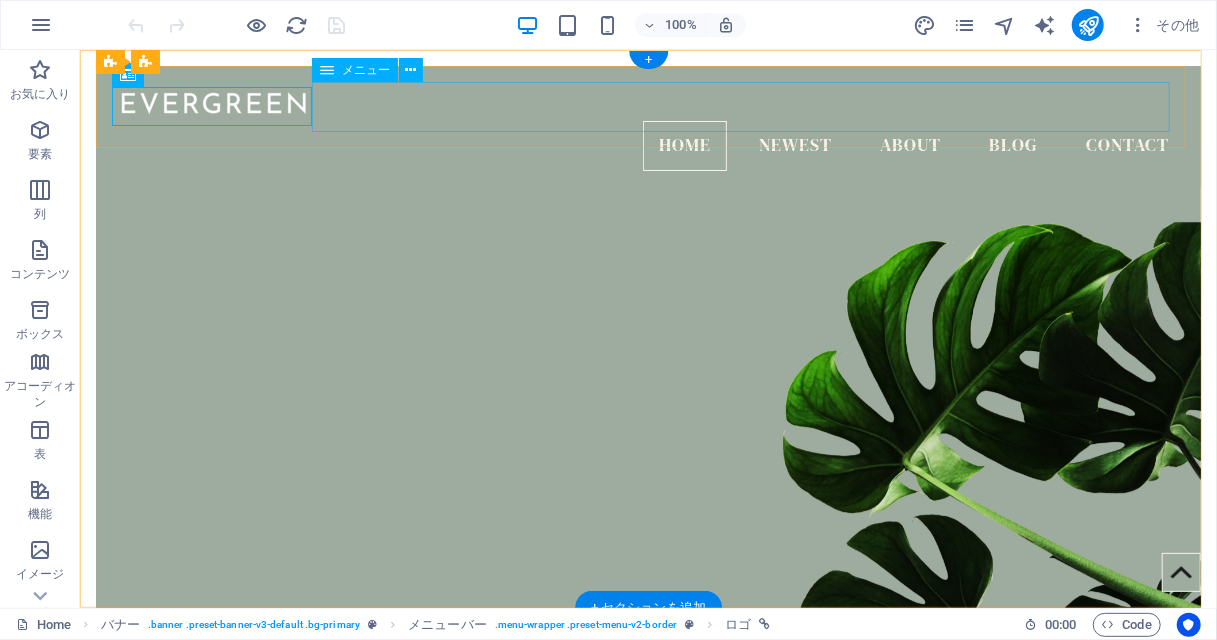 click on "Home Newest About Blog Contact" at bounding box center (647, 145) 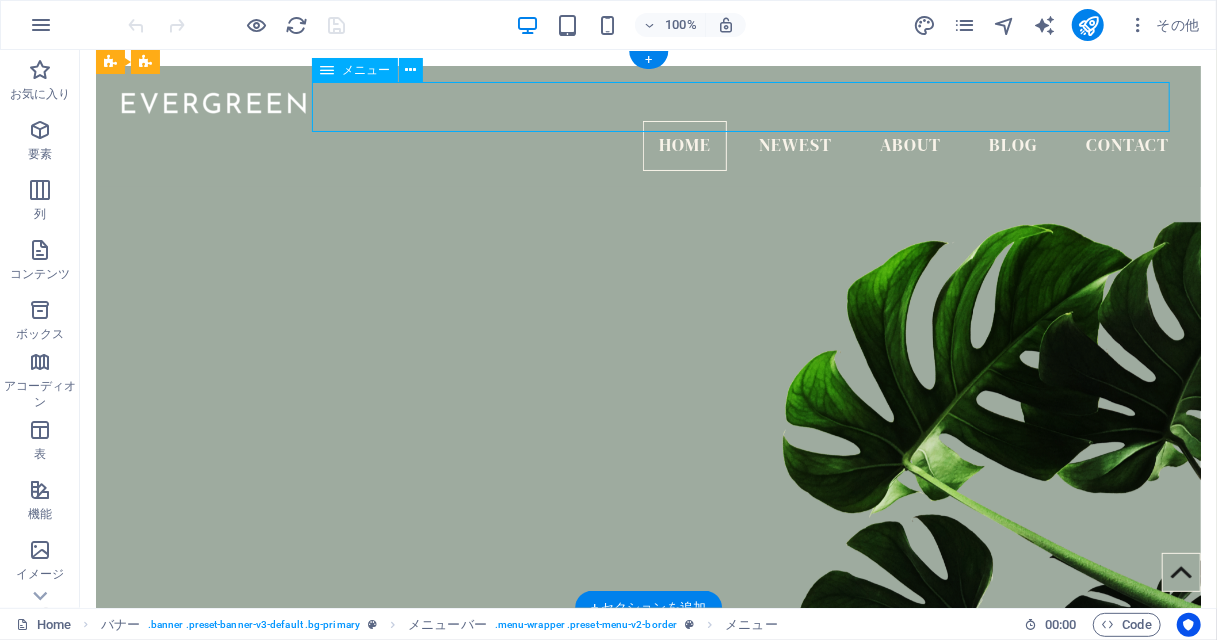 click on "Home Newest About Blog Contact" at bounding box center (647, 145) 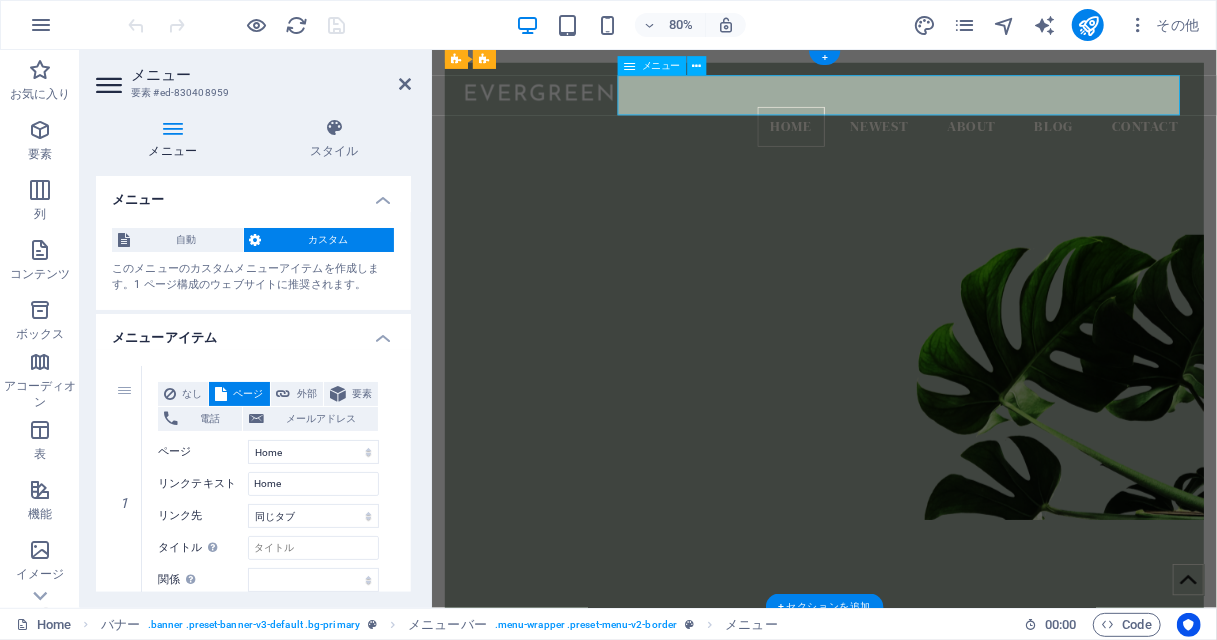 click on "Home Newest About Blog Contact" at bounding box center (921, 145) 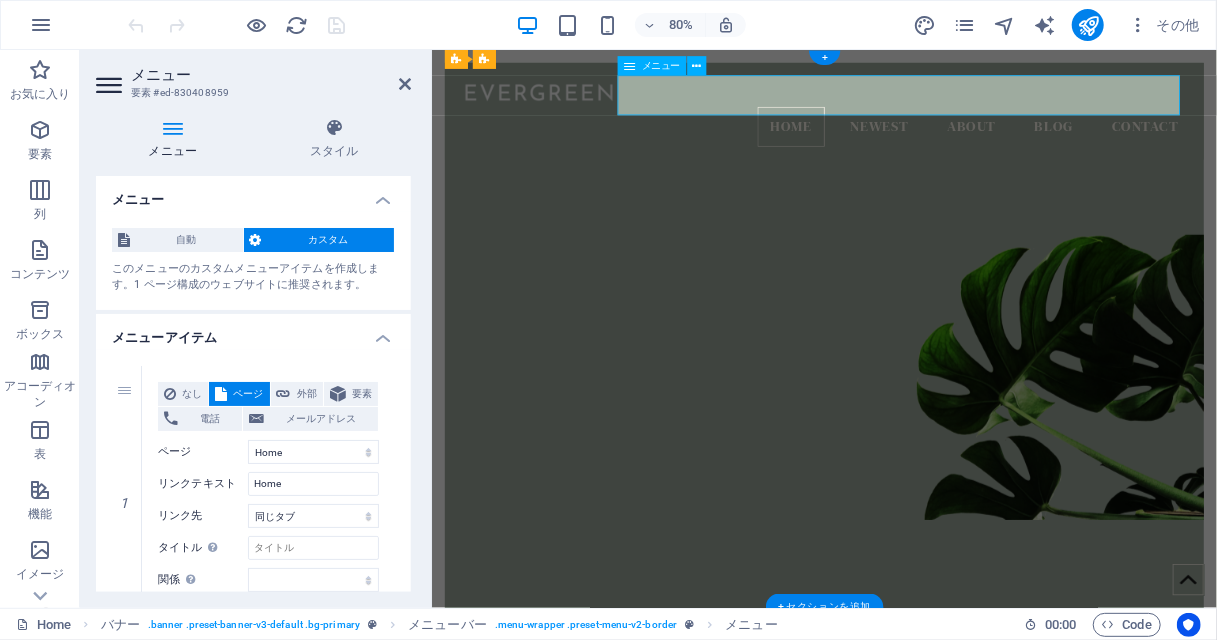 click on "Home Newest About Blog Contact" at bounding box center (921, 145) 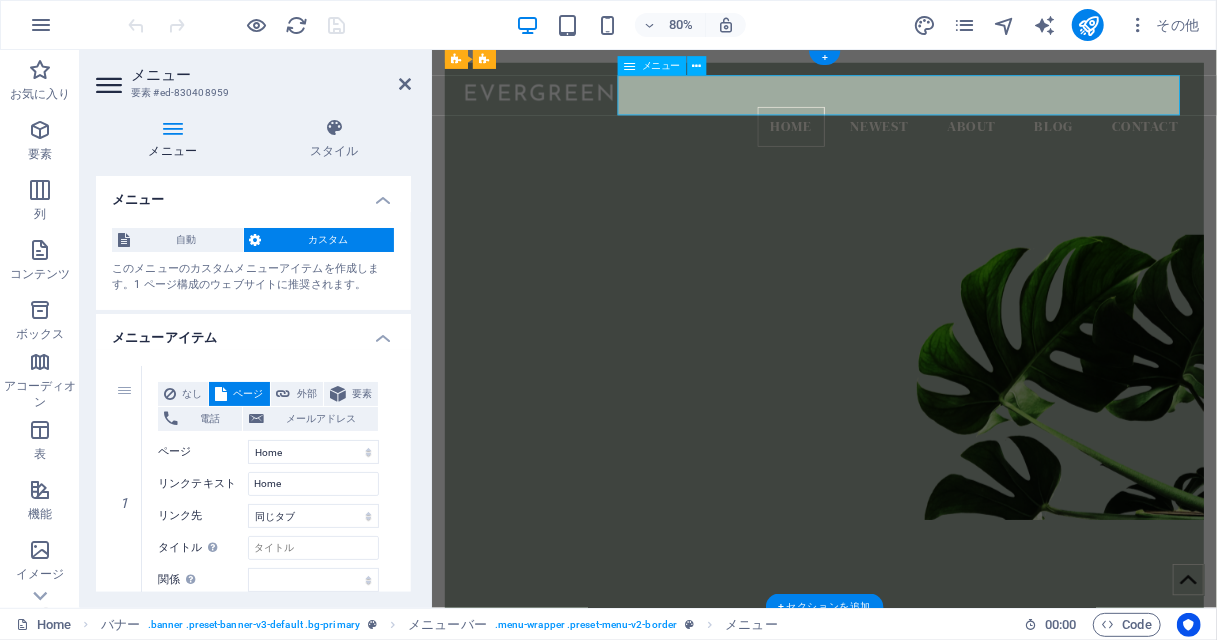 click on "Home Newest About Blog Contact" at bounding box center [921, 145] 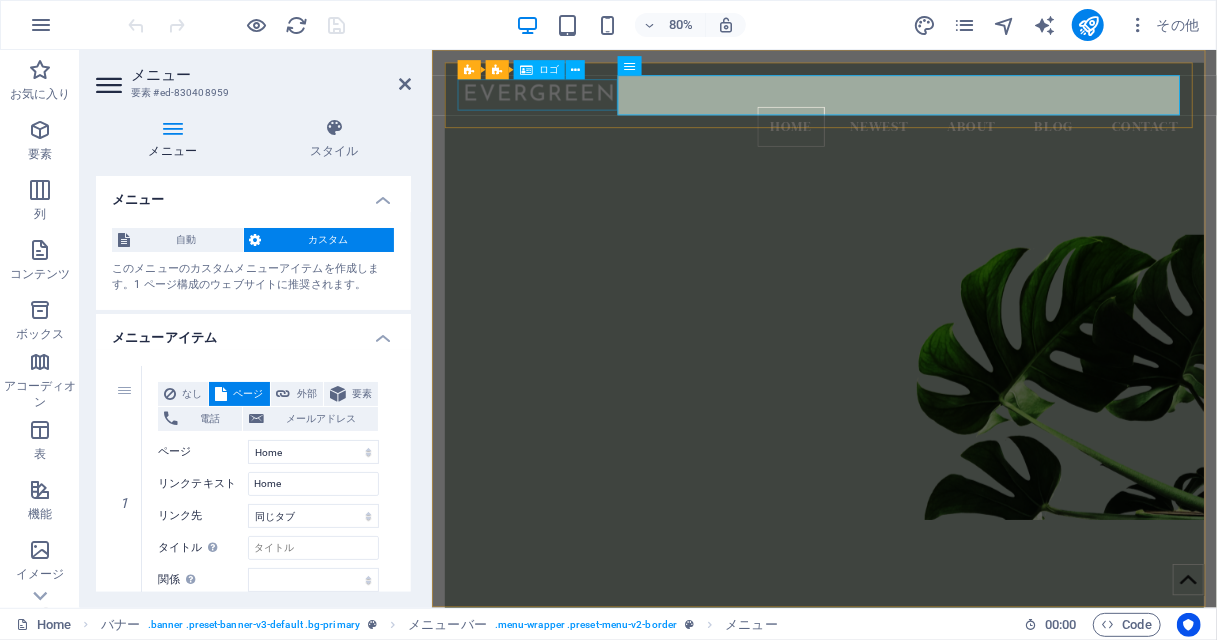 click at bounding box center [921, 100] 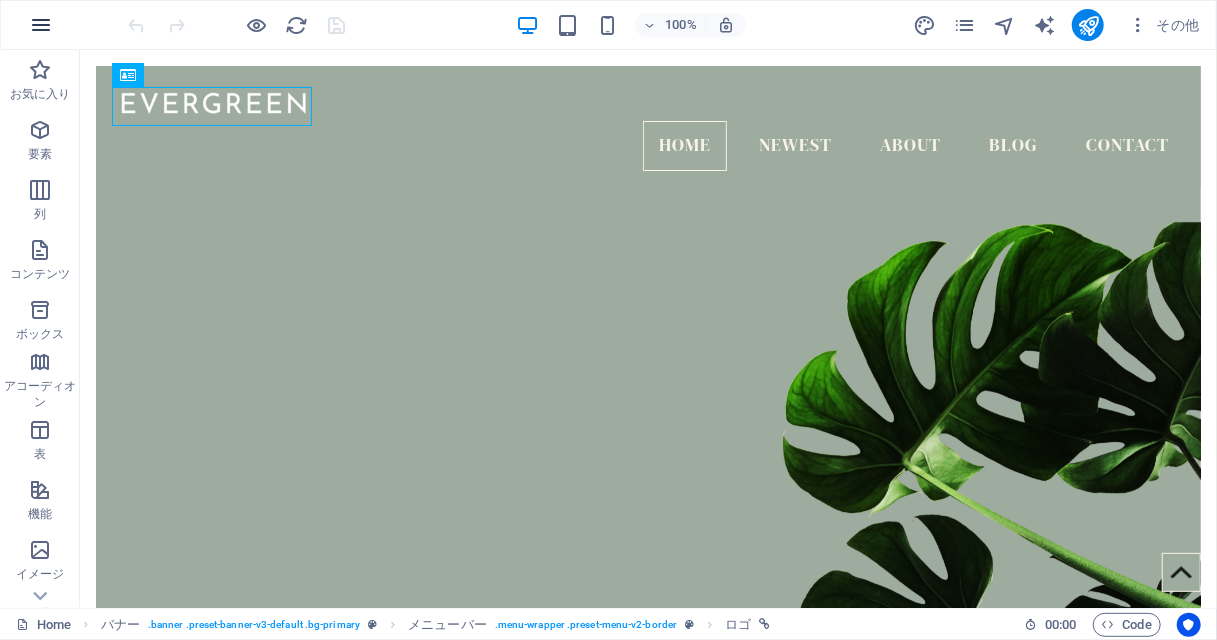 click at bounding box center (41, 25) 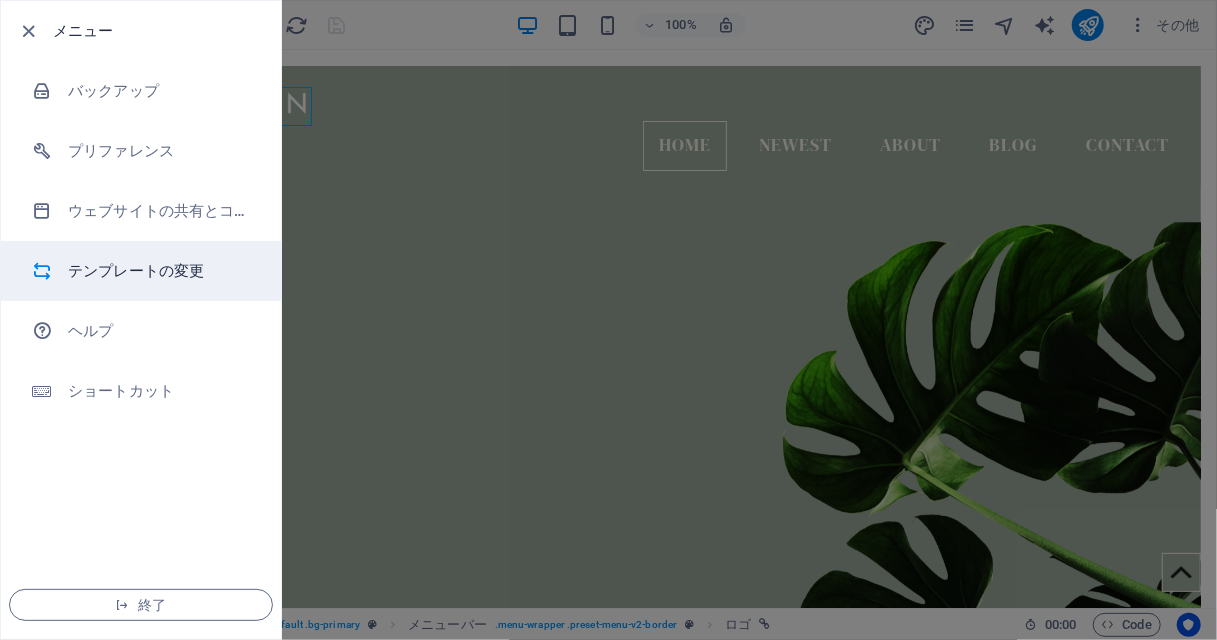 click on "テンプレートの変更" at bounding box center [160, 271] 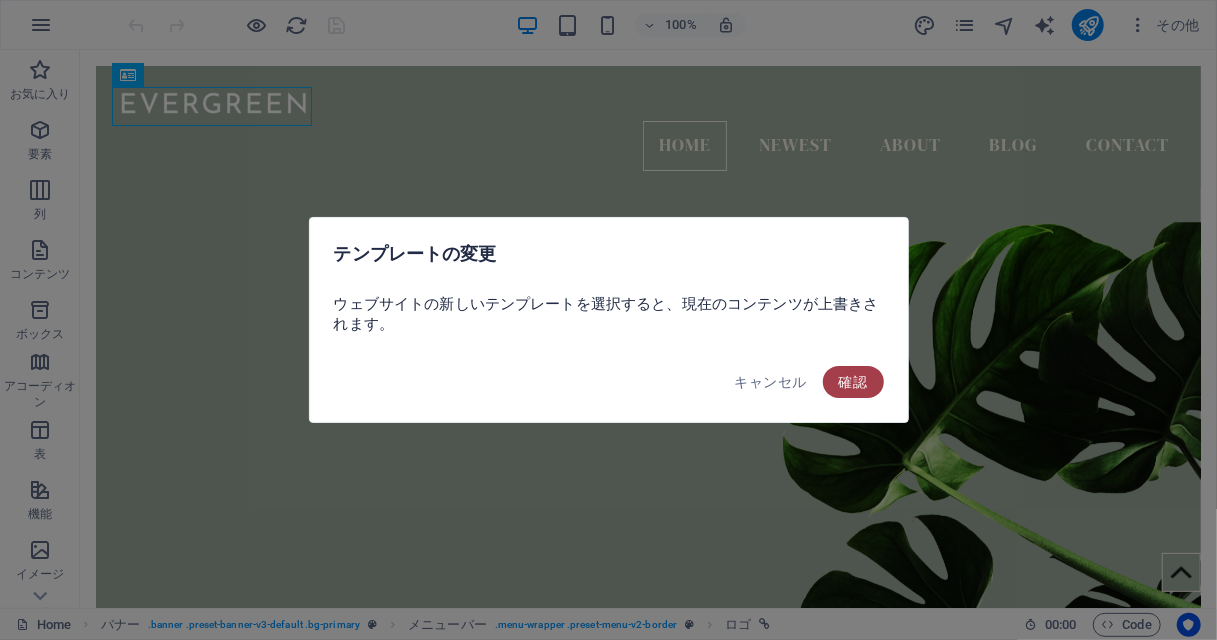click on "確認" at bounding box center (853, 382) 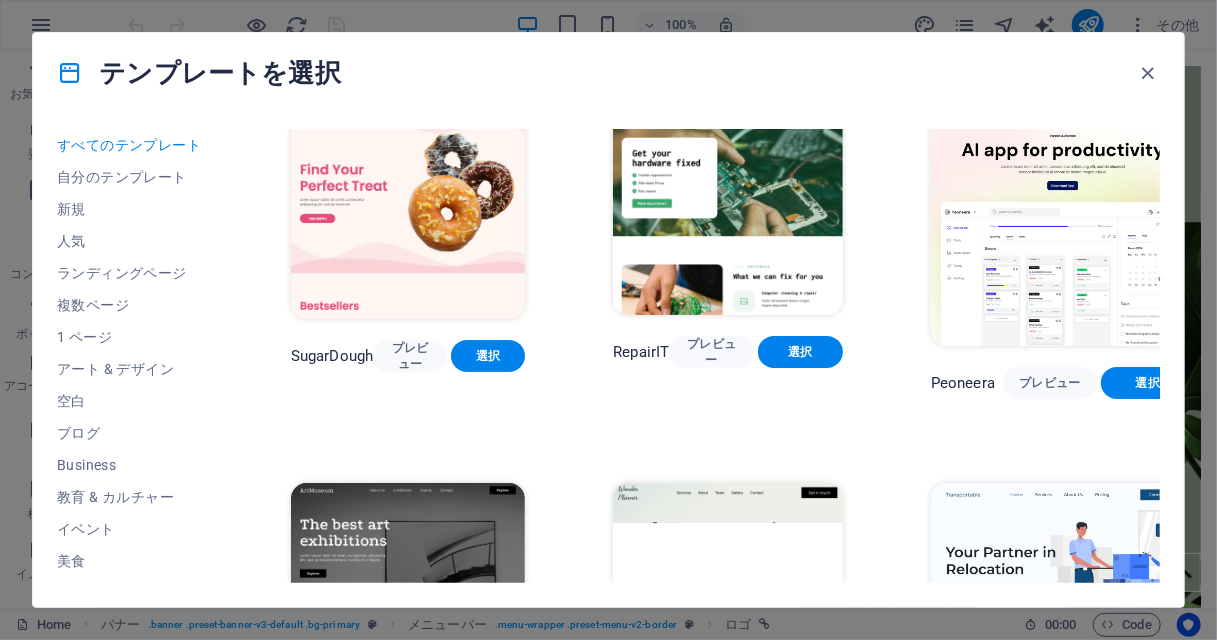 scroll, scrollTop: 0, scrollLeft: 0, axis: both 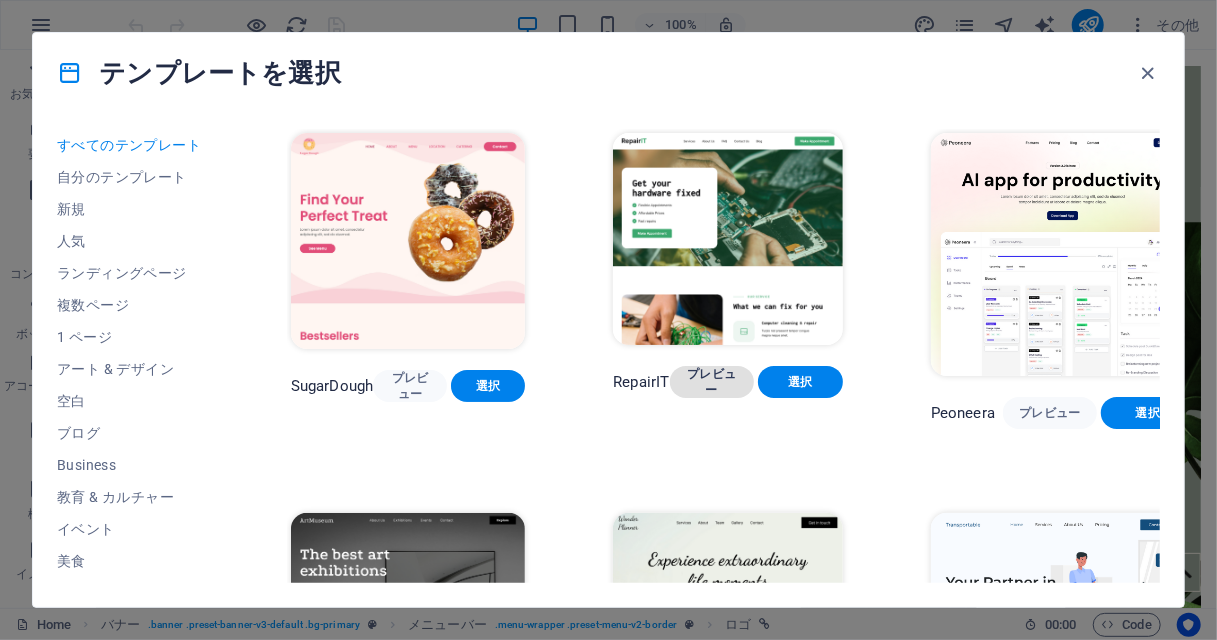 click on "プレビュー" at bounding box center (712, 382) 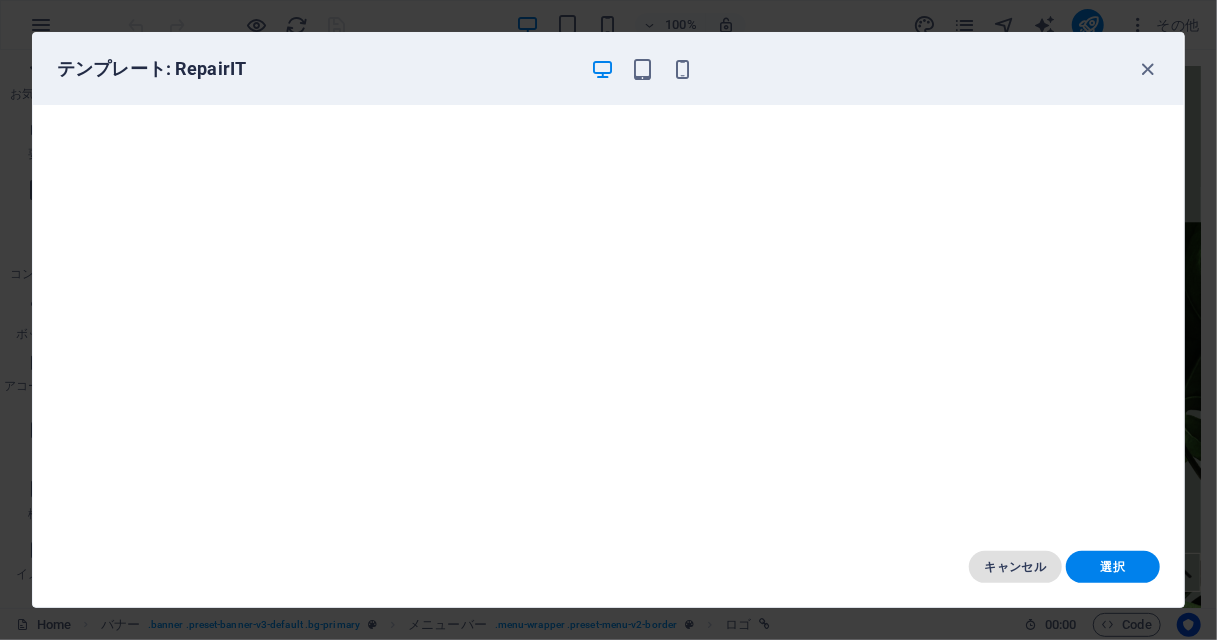 click on "キャンセル" at bounding box center (1016, 567) 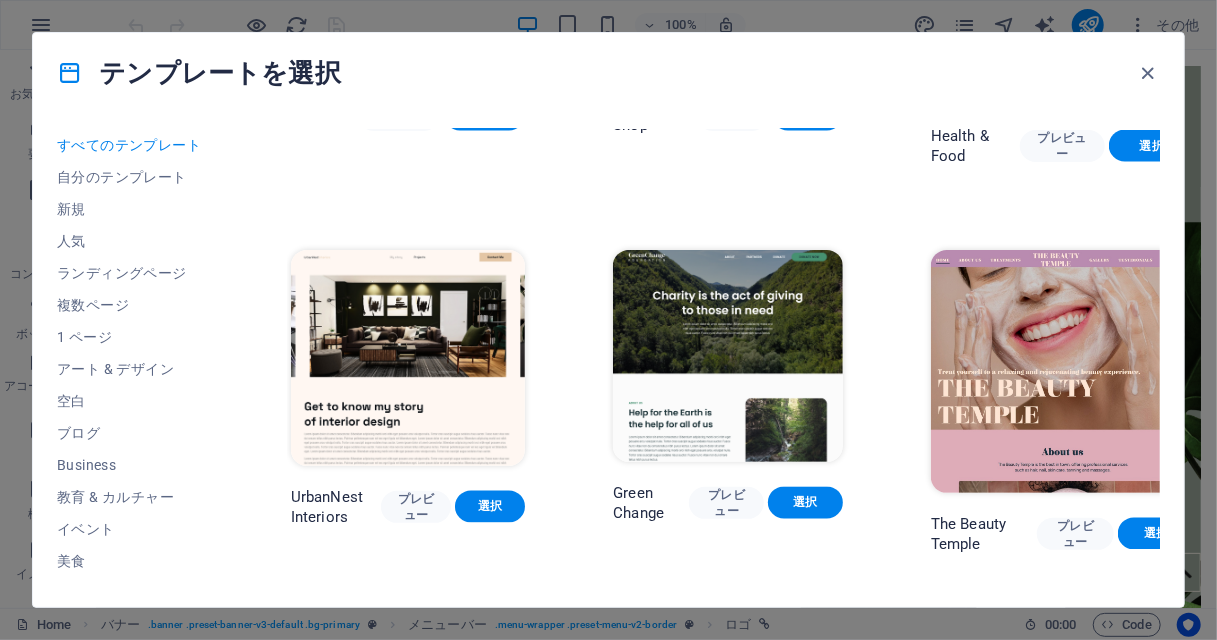 scroll, scrollTop: 1800, scrollLeft: 0, axis: vertical 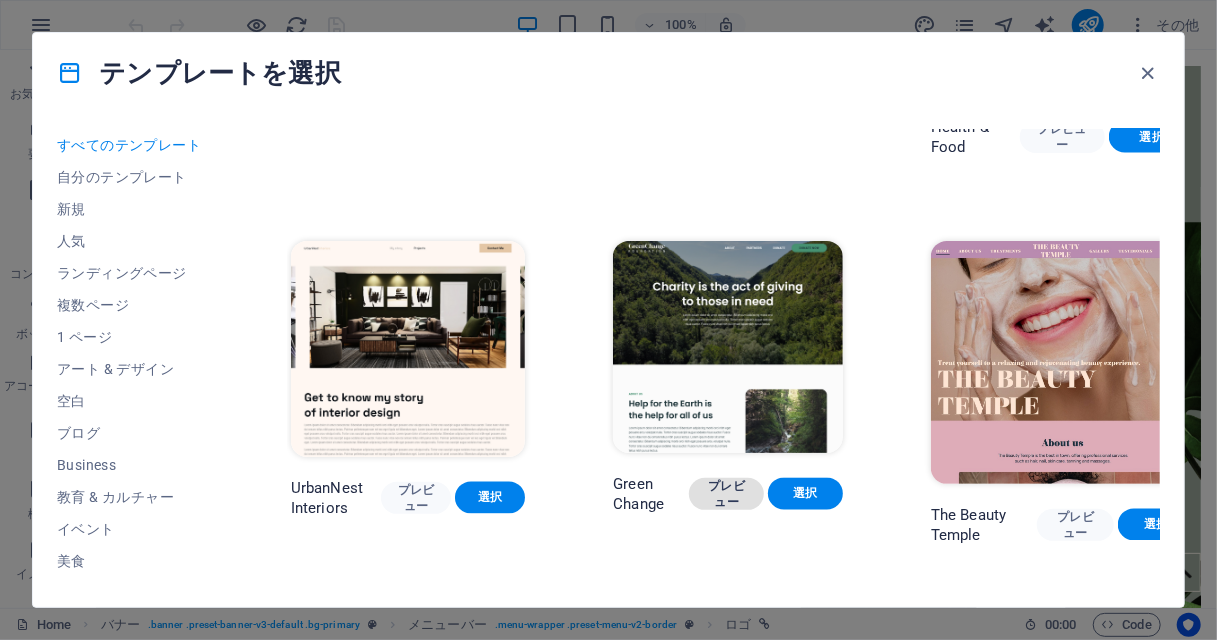 click on "プレビュー" at bounding box center (726, 494) 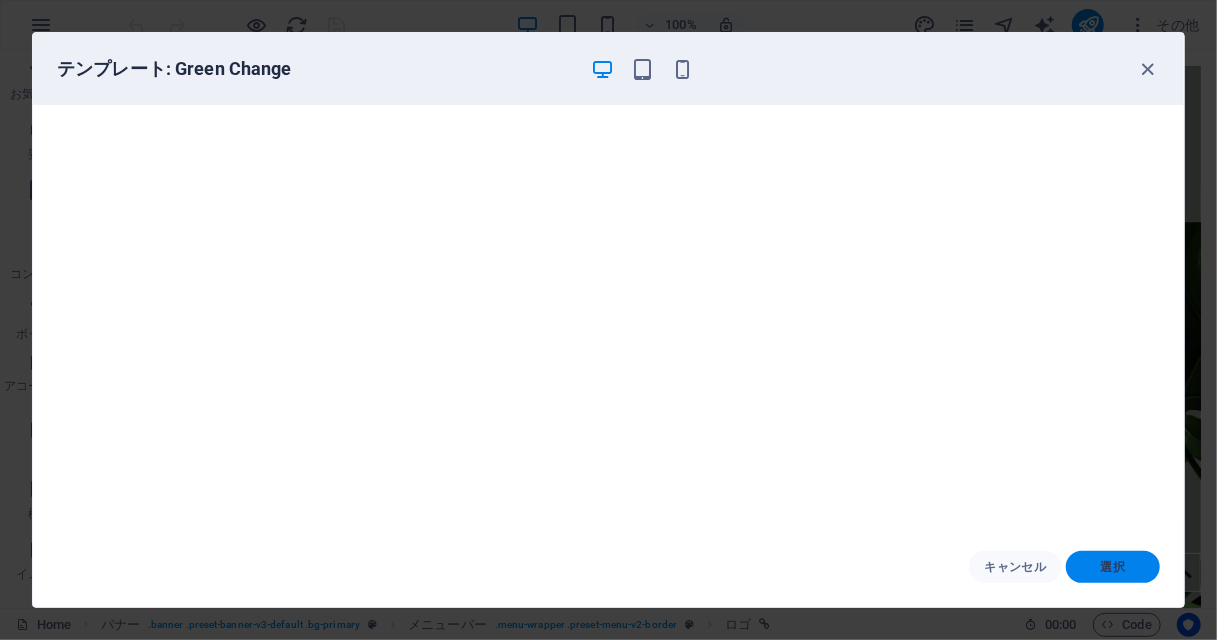 click on "選択" at bounding box center (1113, 567) 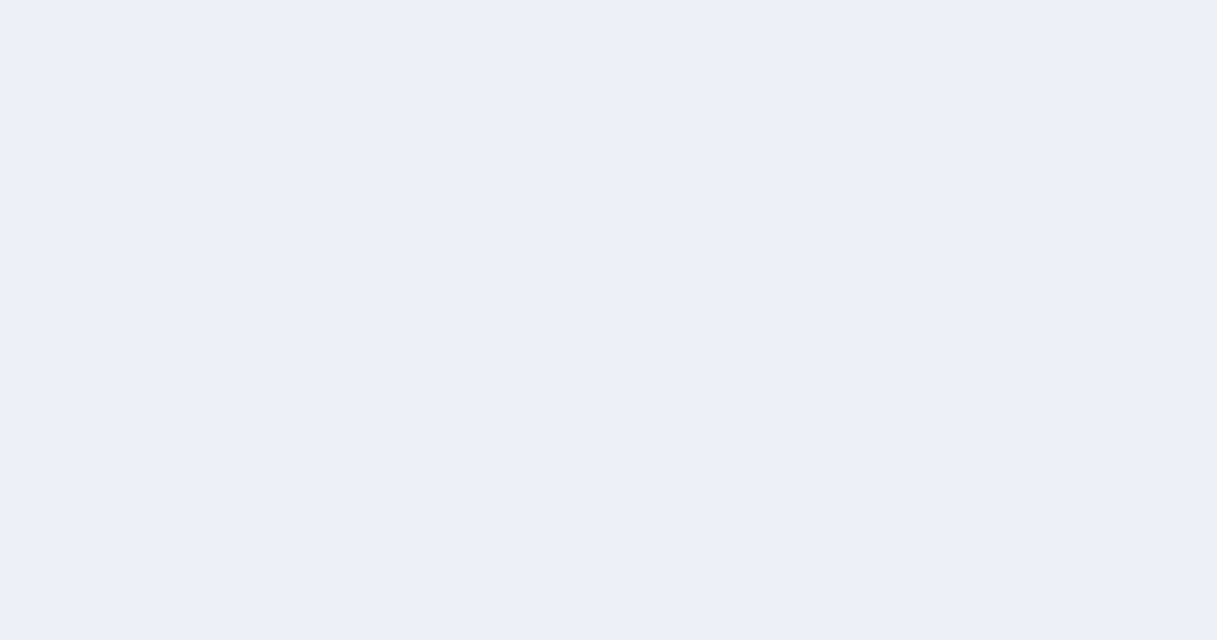 scroll, scrollTop: 0, scrollLeft: 0, axis: both 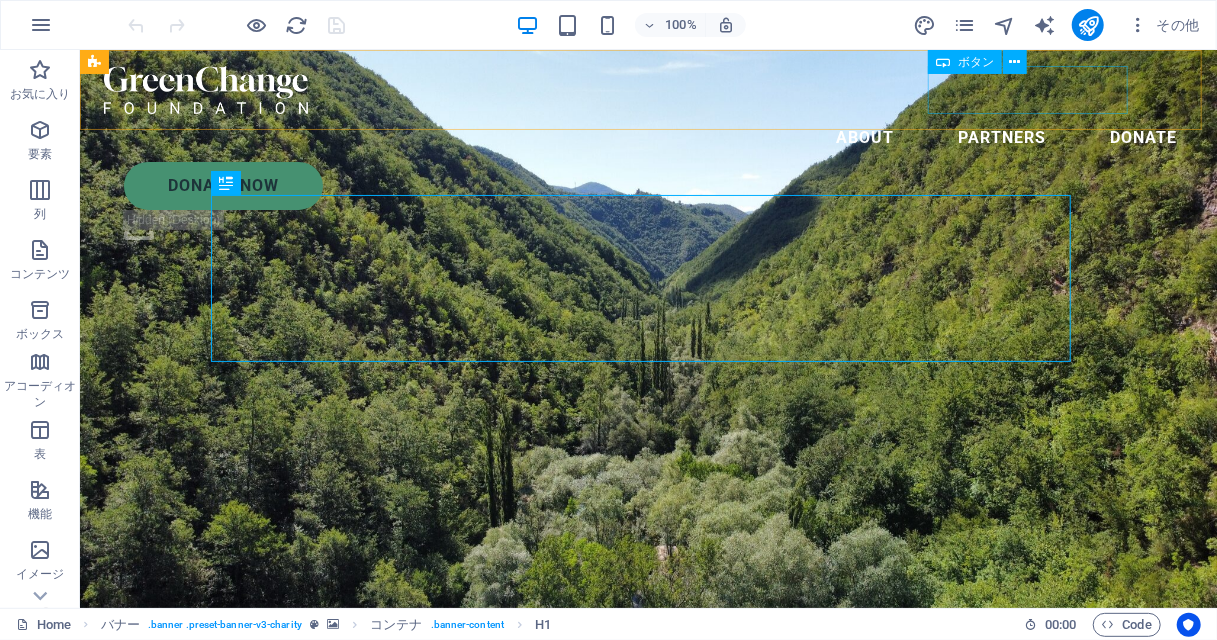 click on "Donate Now" at bounding box center [657, 185] 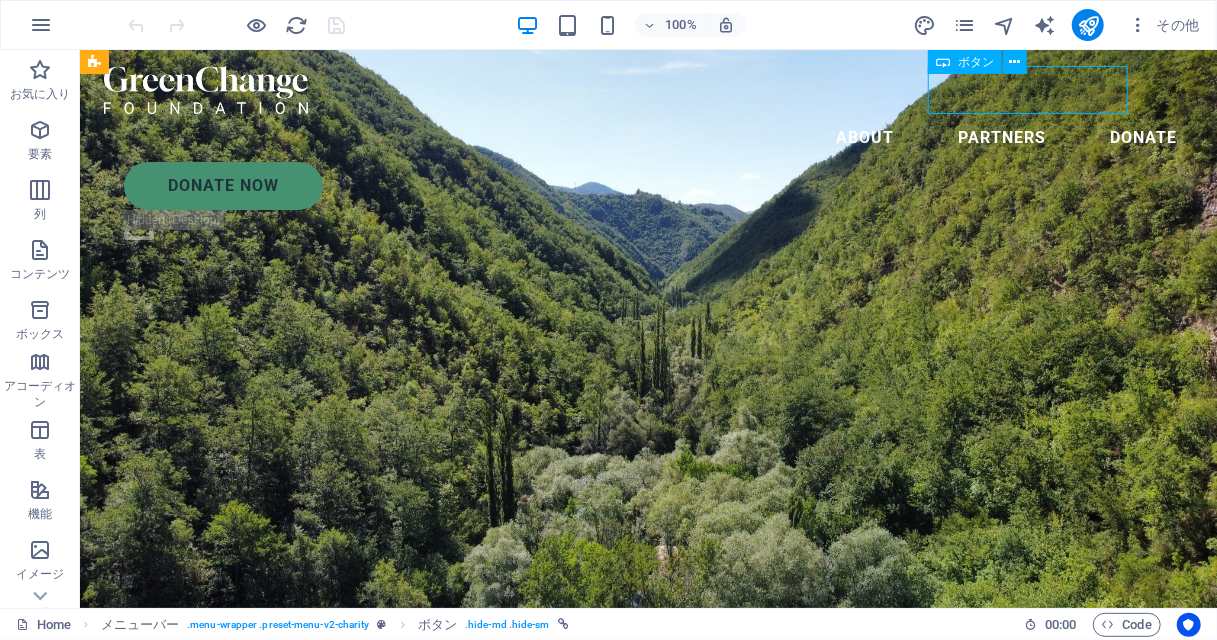 click on "Donate Now" at bounding box center (657, 185) 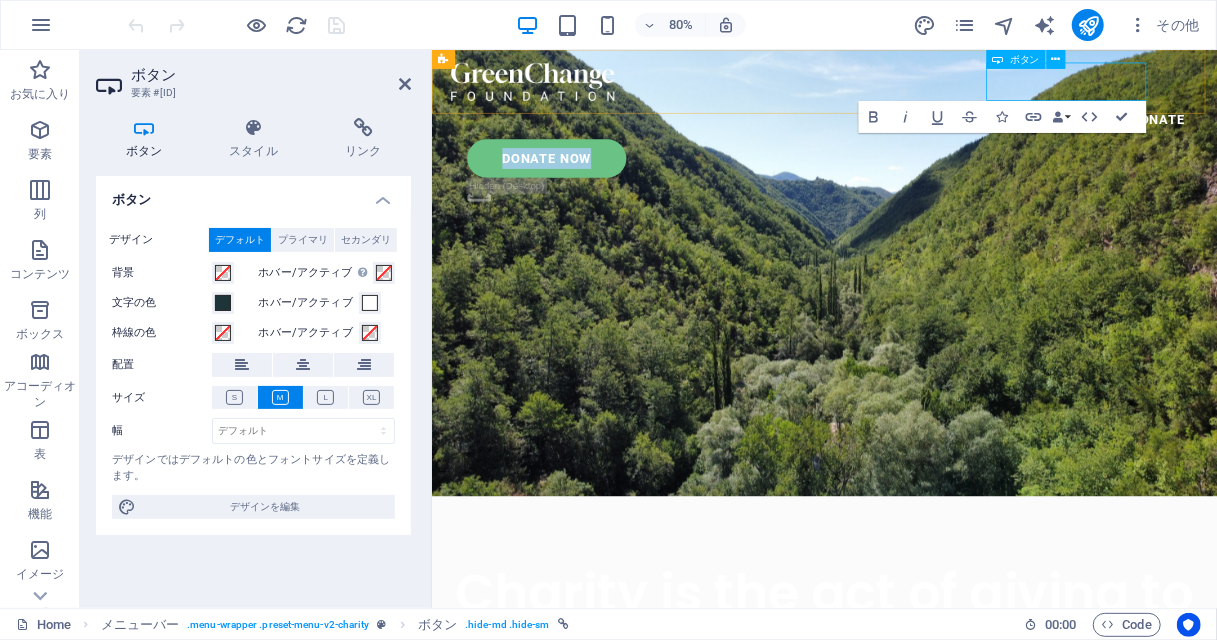 click on "Donate Now" at bounding box center [574, 185] 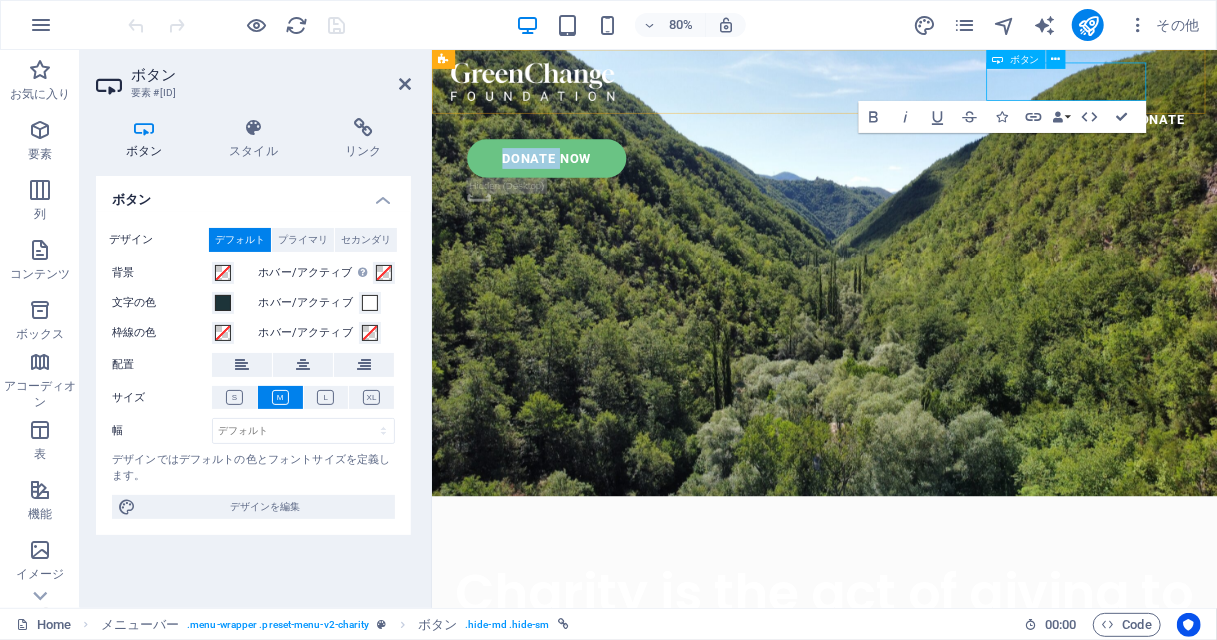 click on "Donate Now" at bounding box center [574, 185] 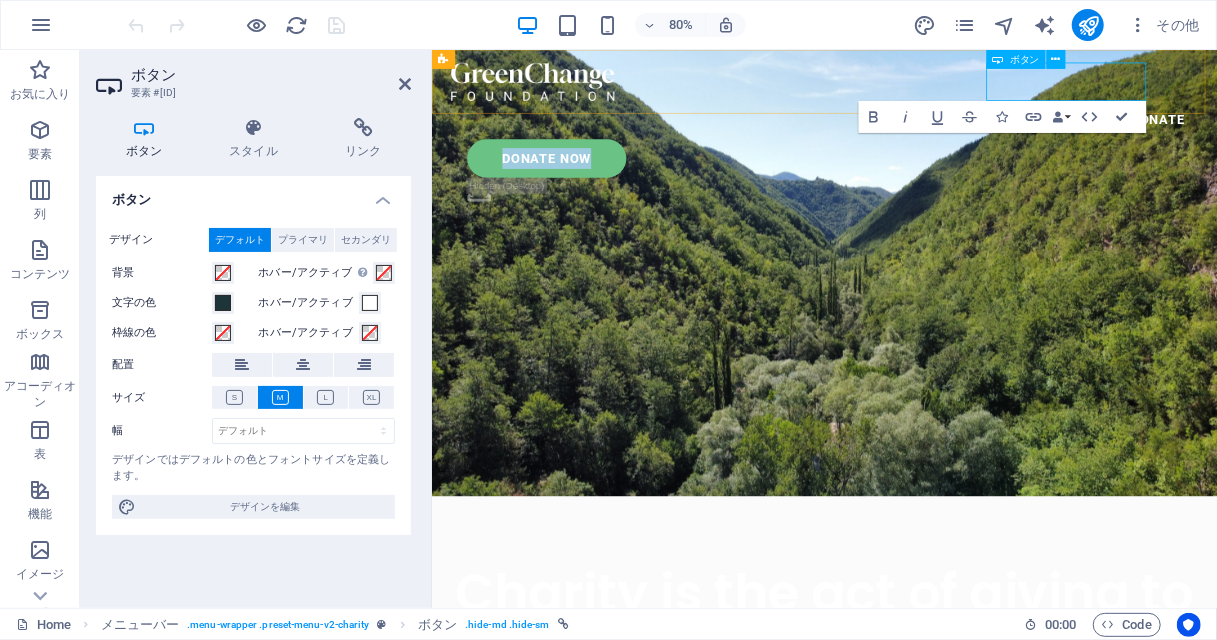 drag, startPoint x: 1170, startPoint y: 90, endPoint x: 1279, endPoint y: 96, distance: 109.165016 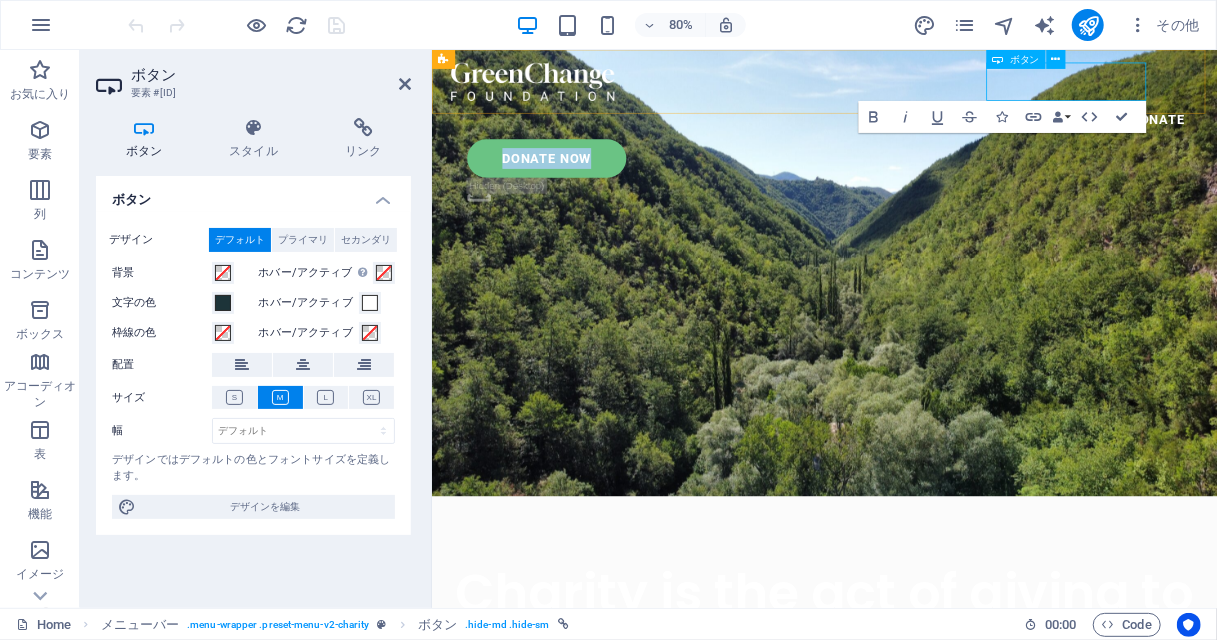 click on "Donate Now" at bounding box center (574, 185) 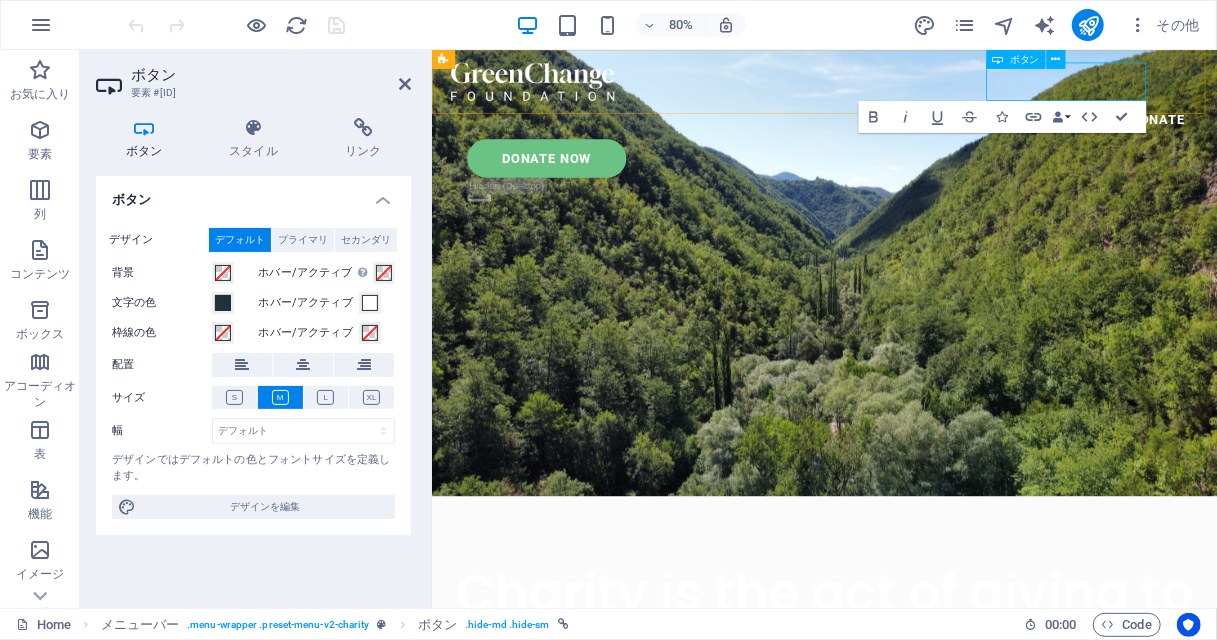 click on "Donate Now" at bounding box center [574, 185] 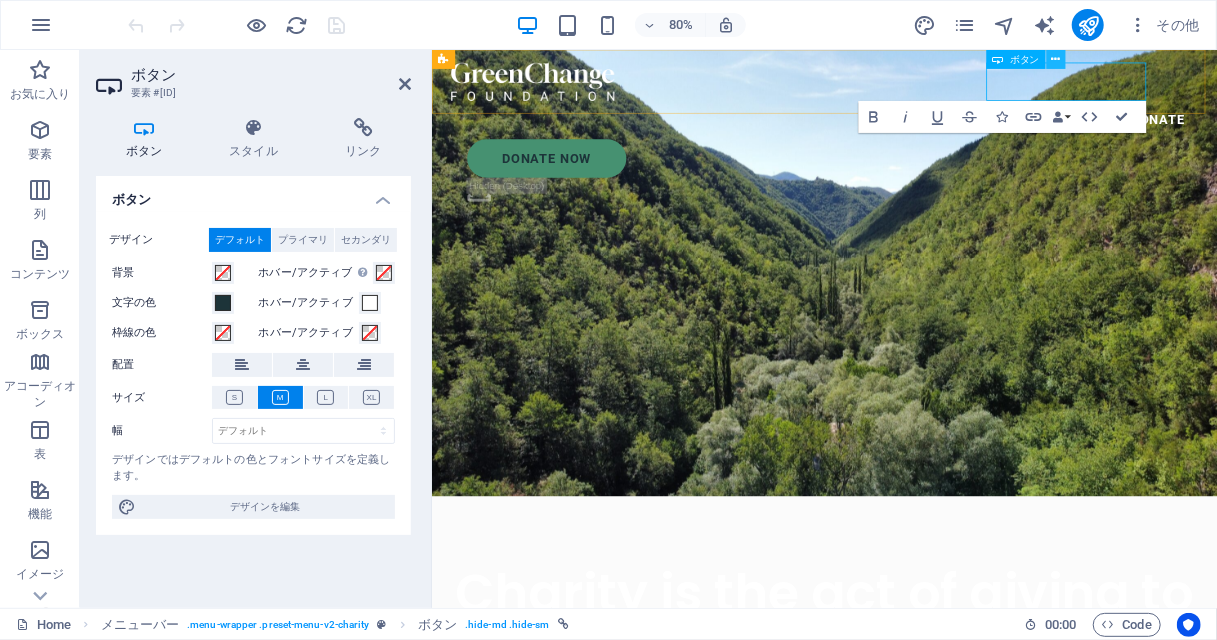 click at bounding box center (1055, 59) 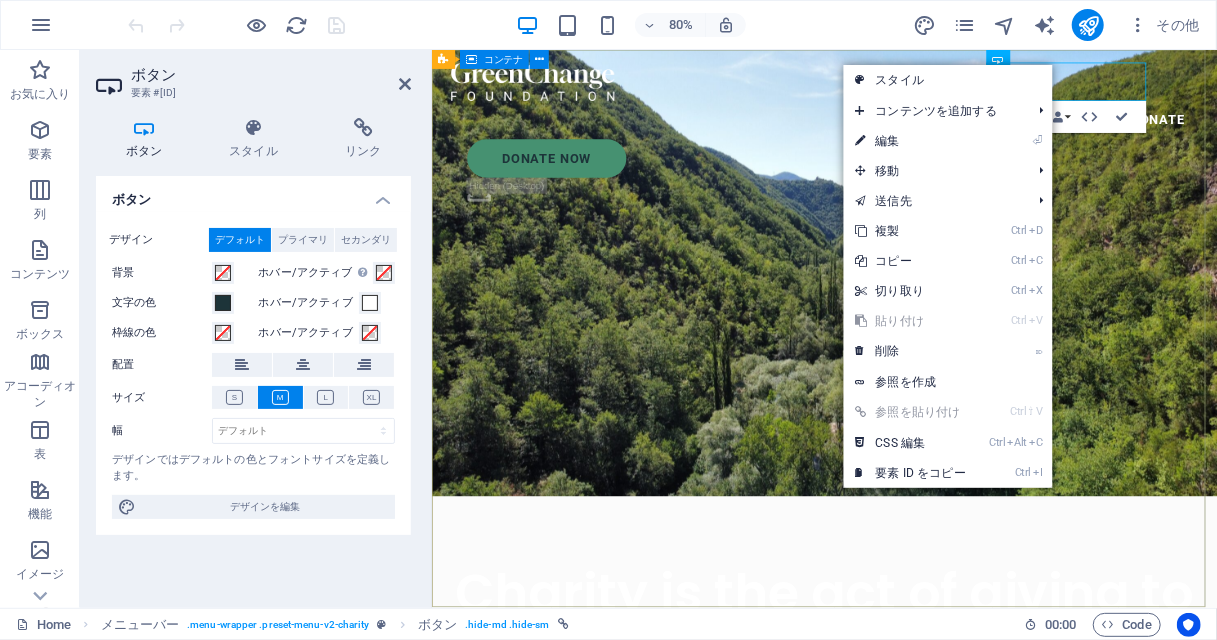 click on "Charity is the act of giving to those in need Lorem ipsum dolor sit amet consectetur. Bibendum adipiscing morbi orci nibh eget posuere arcu volutpat nulla. Tortor cras suscipit augue sodales risus auctor. Fusce nunc vitae non dui ornare tellus nibh purus lectus." at bounding box center (921, 808) 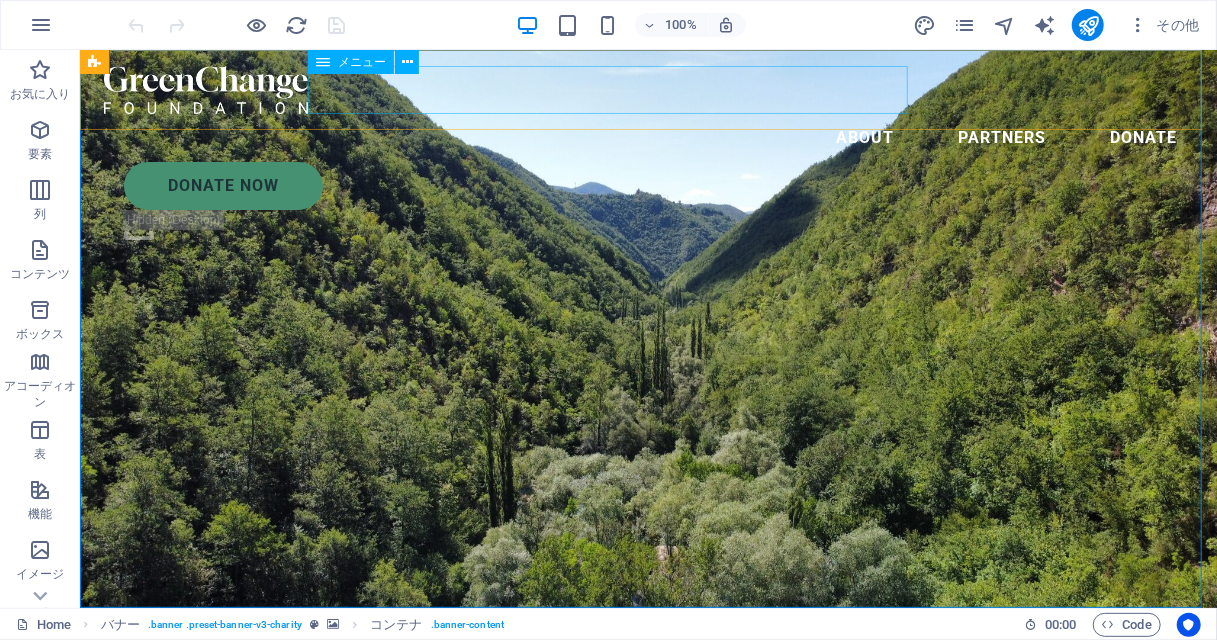 click on "About Partners Donate" at bounding box center (647, 137) 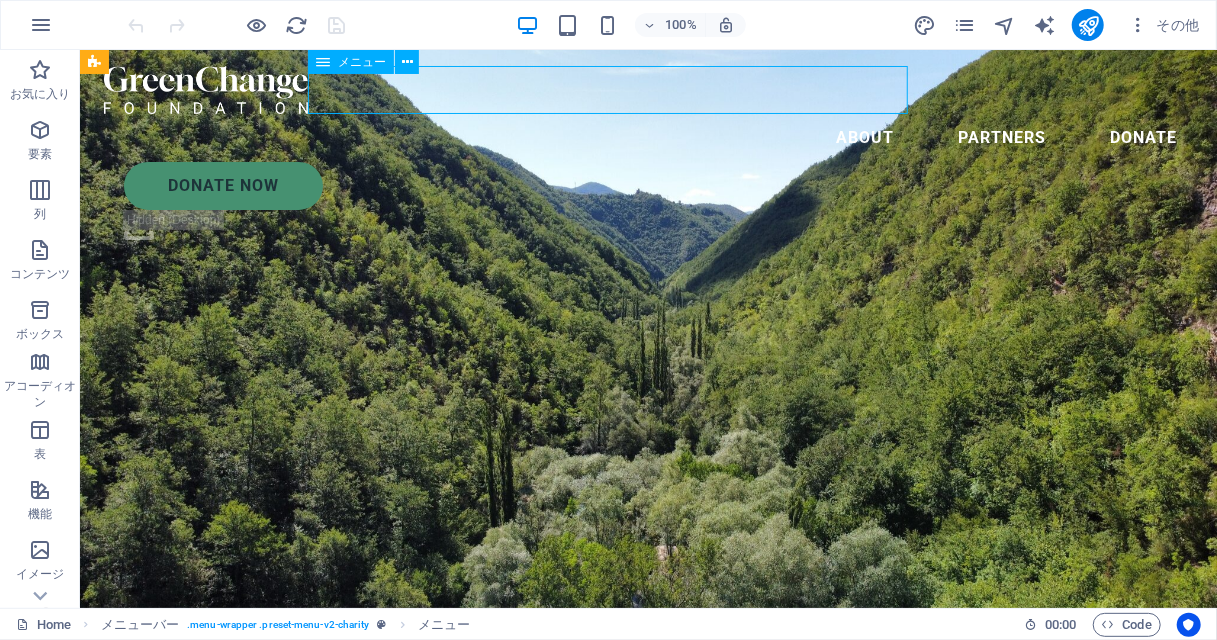 click on "About Partners Donate" at bounding box center (647, 137) 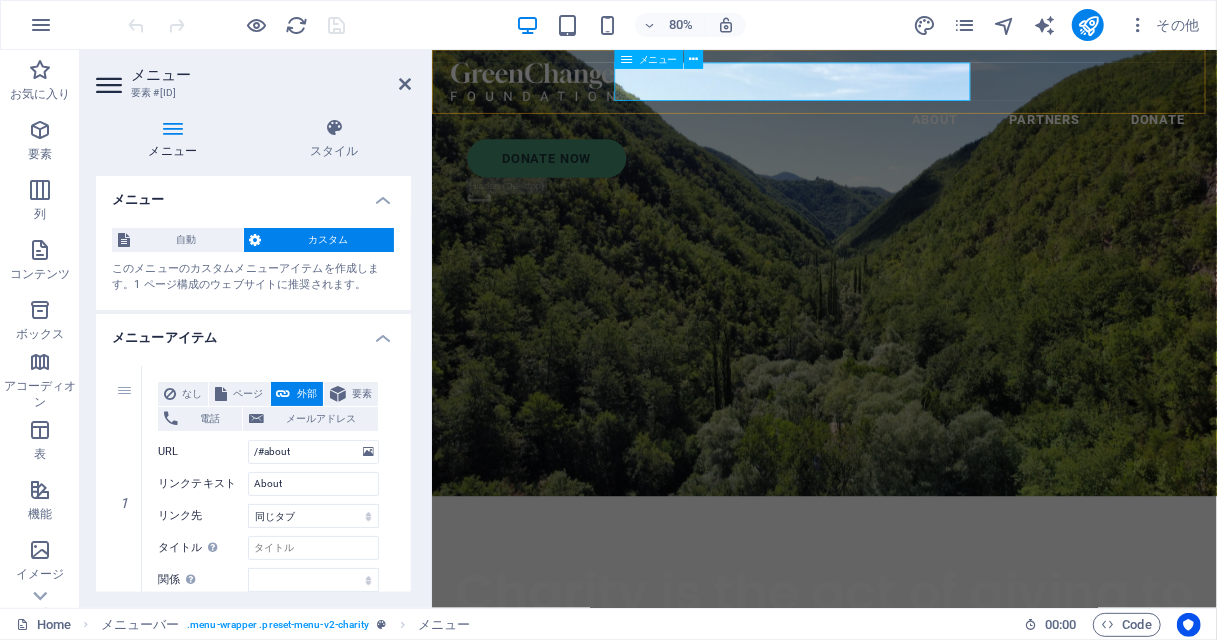 click on "About Partners Donate" at bounding box center [921, 137] 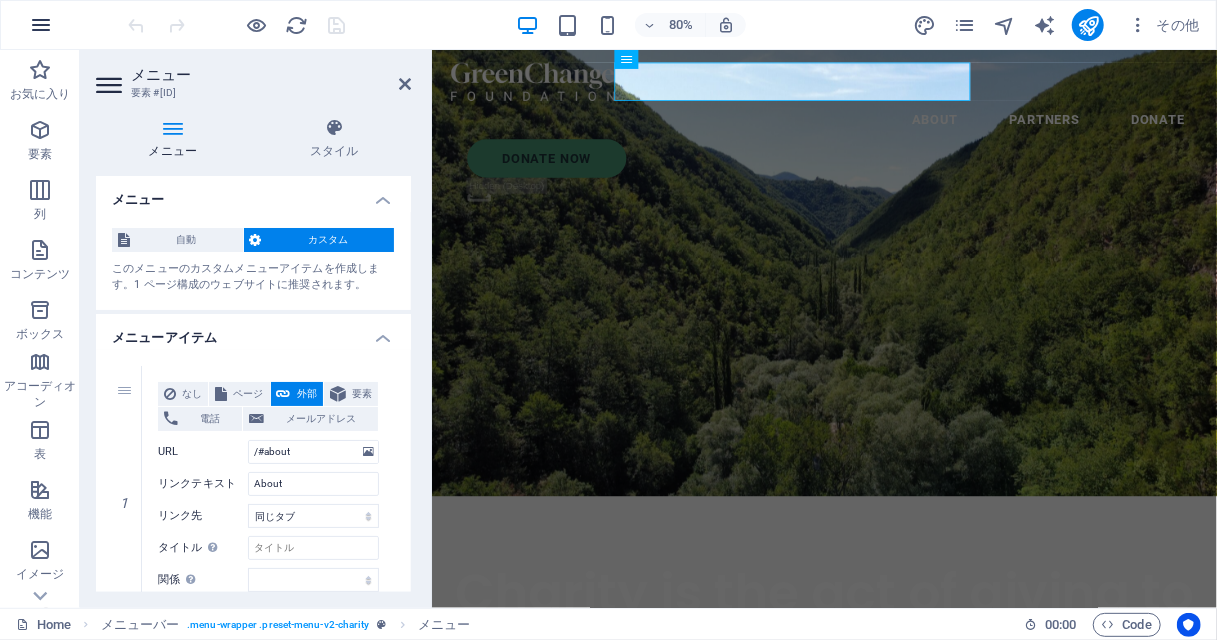 click at bounding box center (41, 25) 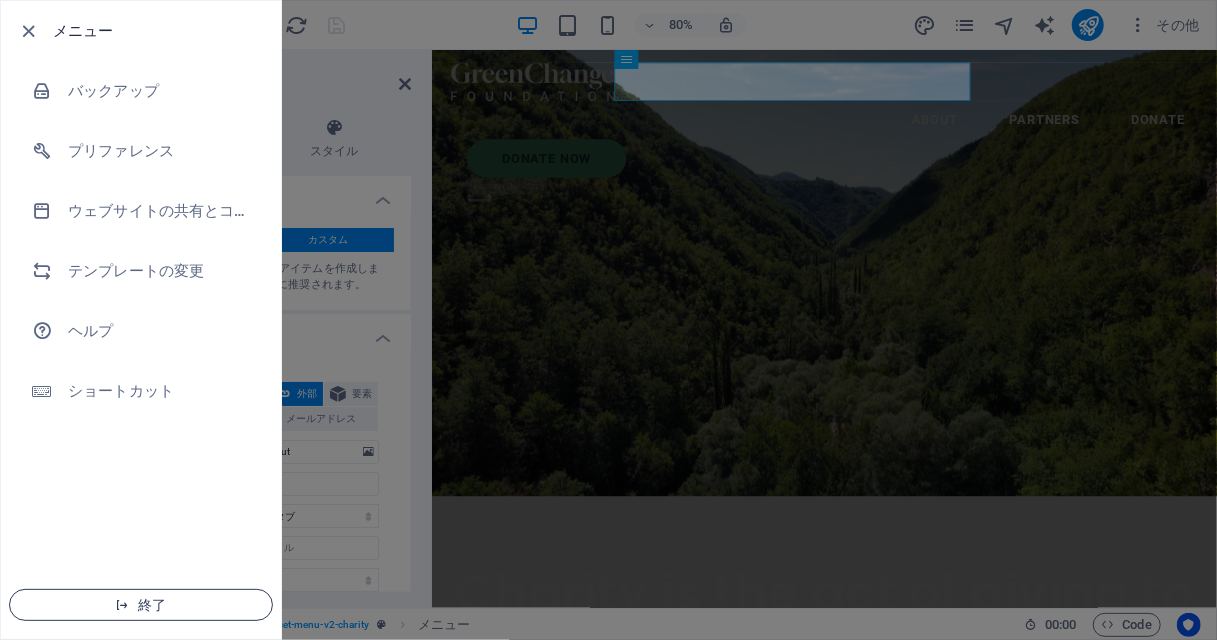 click on "終了" at bounding box center [141, 605] 